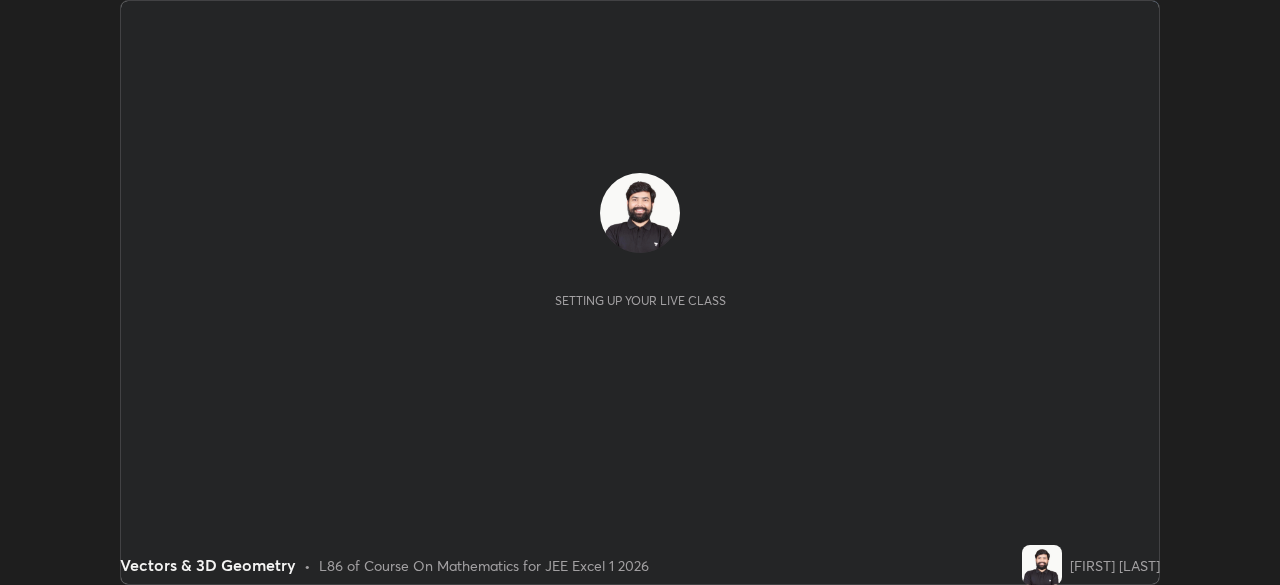 scroll, scrollTop: 0, scrollLeft: 0, axis: both 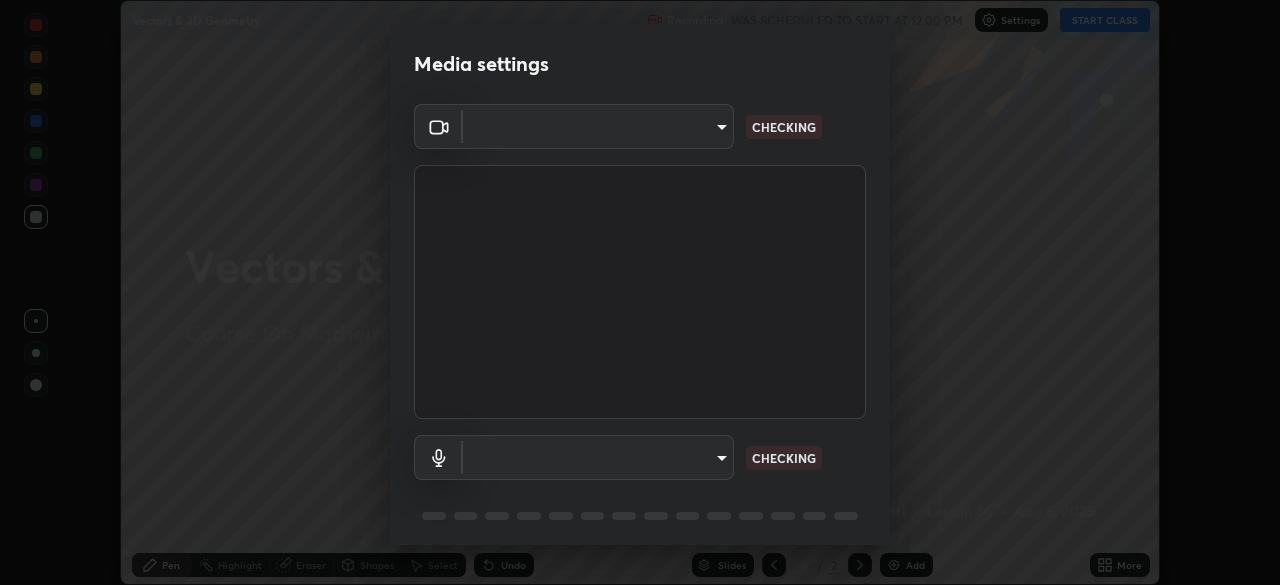 click on "Erase all Vectors & 3D Geometry Recording WAS SCHEDULED TO START AT  12:00 PM Settings START CLASS Setting up your live class Vectors & 3D Geometry • L86 of Course On Mathematics for JEE Excel 1 2026 [FIRST] [LAST] Pen Highlight Eraser Shapes Select Undo Slides 2 / 2 Add More No doubts shared Encourage your learners to ask a doubt for better clarity Report an issue Reason for reporting Buffering Chat not working Audio - Video sync issue Educator video quality low ​ Attach an image Report Media settings ​ CHECKING ​ CHECKING 1 / 5 Next" at bounding box center [640, 292] 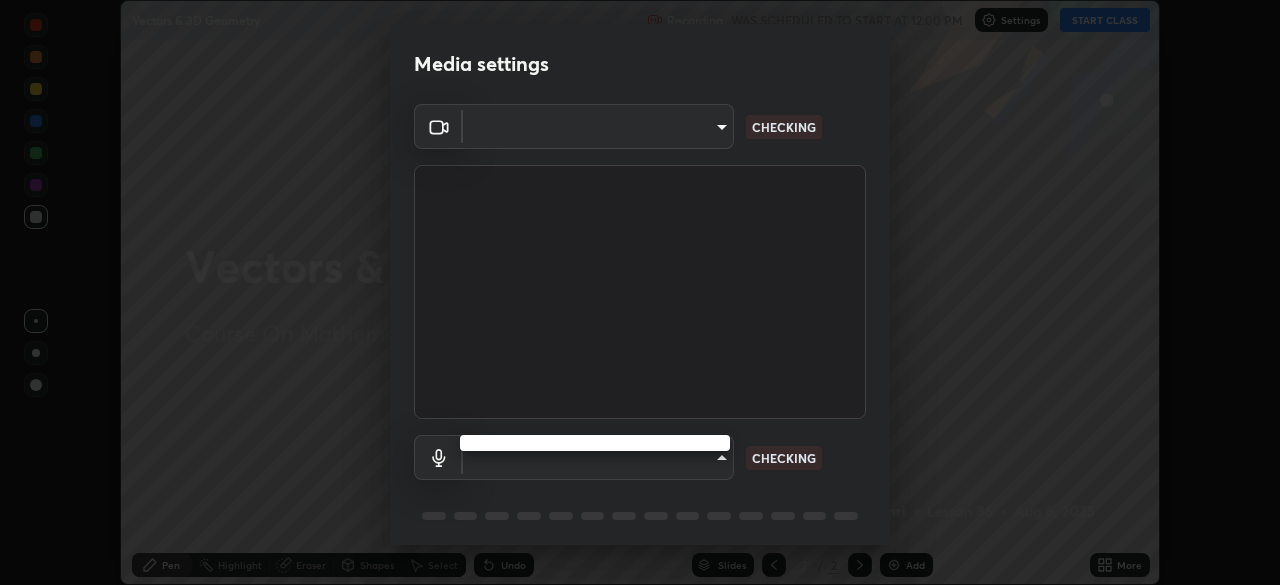 type on "2e9b027d6a4255688e554df818383ce9ed5f881db366686a8468352ce6a31e43" 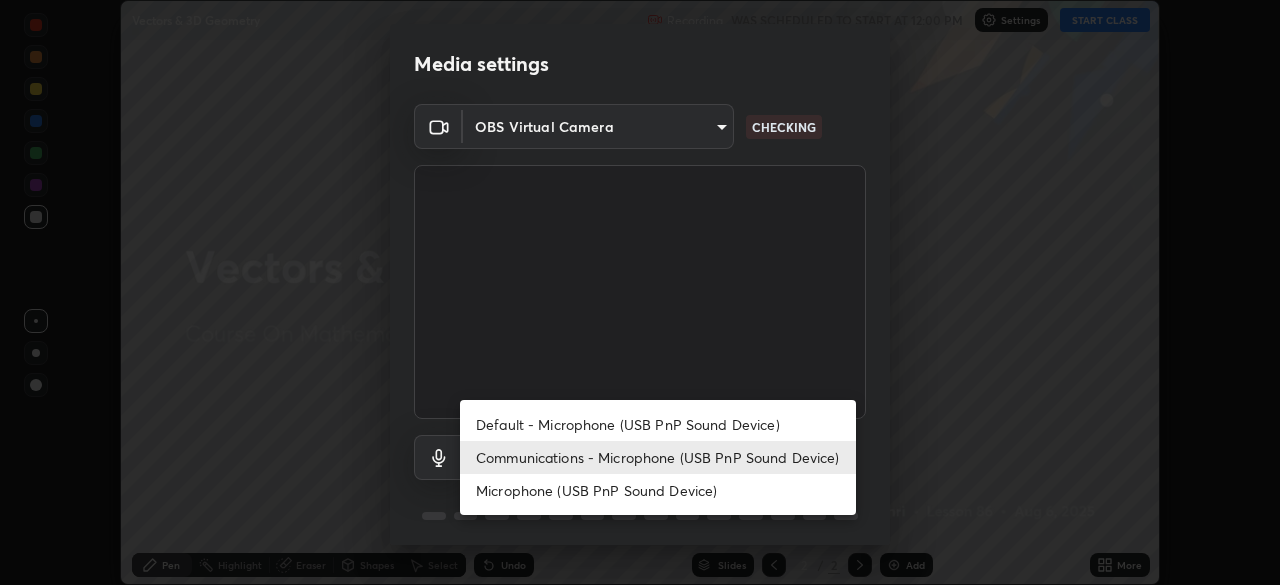 click on "Default - Microphone (USB PnP Sound Device)" at bounding box center [658, 424] 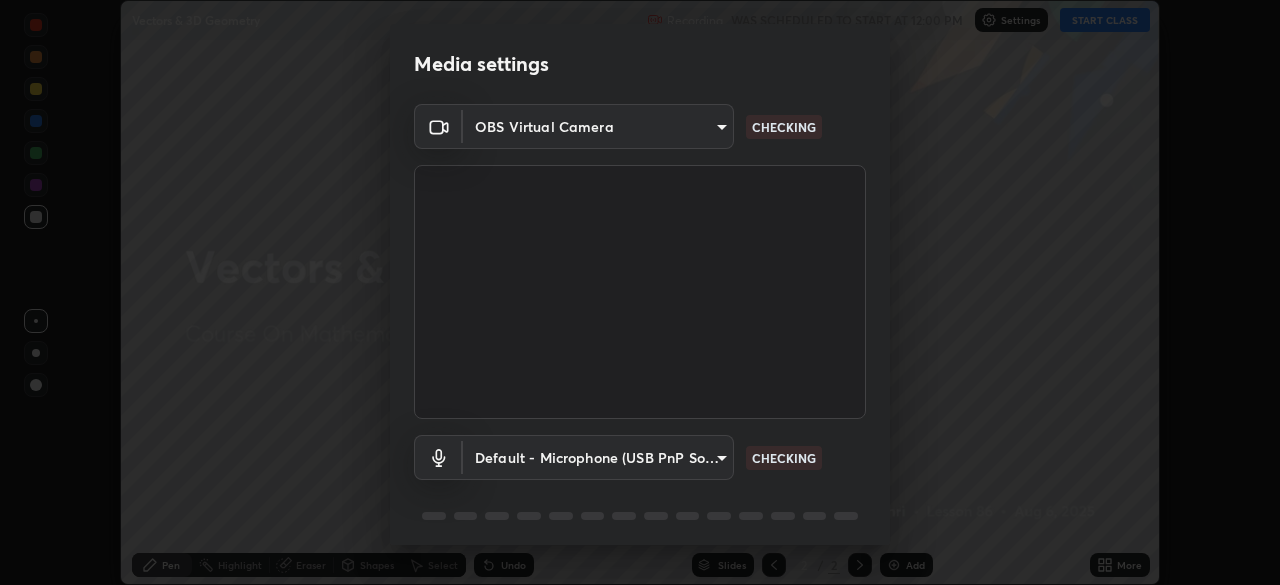 click on "Erase all Vectors & 3D Geometry Recording WAS SCHEDULED TO START AT  12:00 PM Settings START CLASS Setting up your live class Vectors & 3D Geometry • L86 of Course On Mathematics for JEE Excel 1 2026 [FIRST] [LAST] Pen Highlight Eraser Shapes Select Undo Slides 2 / 2 Add More No doubts shared Encourage your learners to ask a doubt for better clarity Report an issue Reason for reporting Buffering Chat not working Audio - Video sync issue Educator video quality low ​ Attach an image Report Media settings OBS Virtual Camera 2e9b027d6a4255688e554df818383ce9ed5f881db366686a8468352ce6a31e43 CHECKING Default - Microphone (USB PnP Sound Device) default CHECKING 1 / 5 Next" at bounding box center [640, 292] 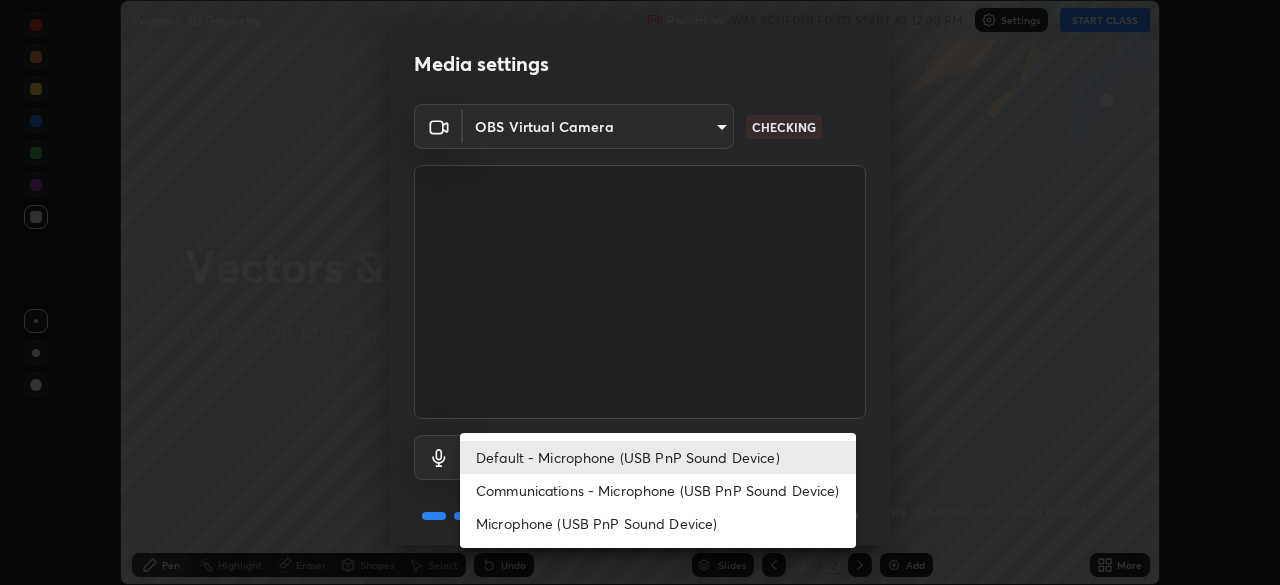 click on "Communications - Microphone (USB PnP Sound Device)" at bounding box center (658, 490) 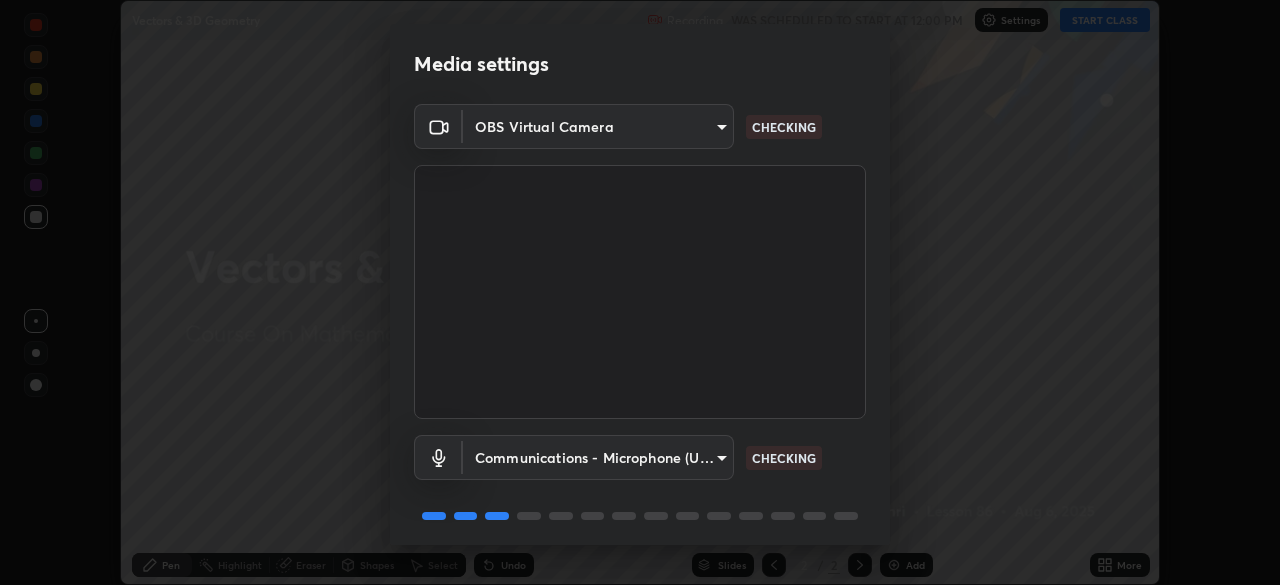 scroll, scrollTop: 71, scrollLeft: 0, axis: vertical 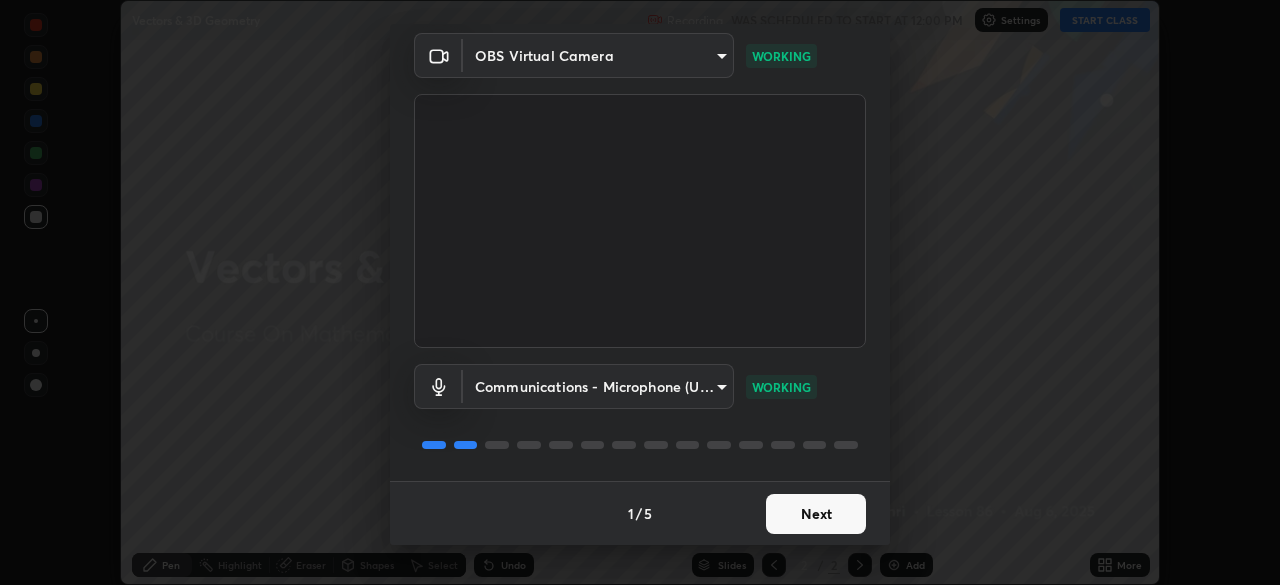 click on "Next" at bounding box center [816, 514] 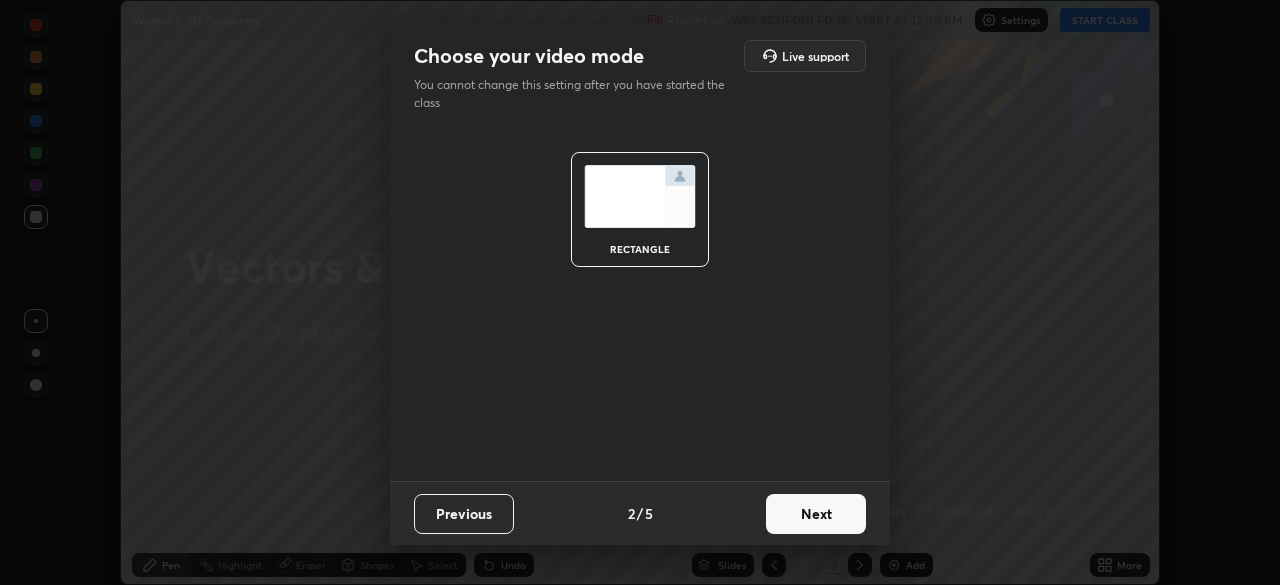 scroll, scrollTop: 0, scrollLeft: 0, axis: both 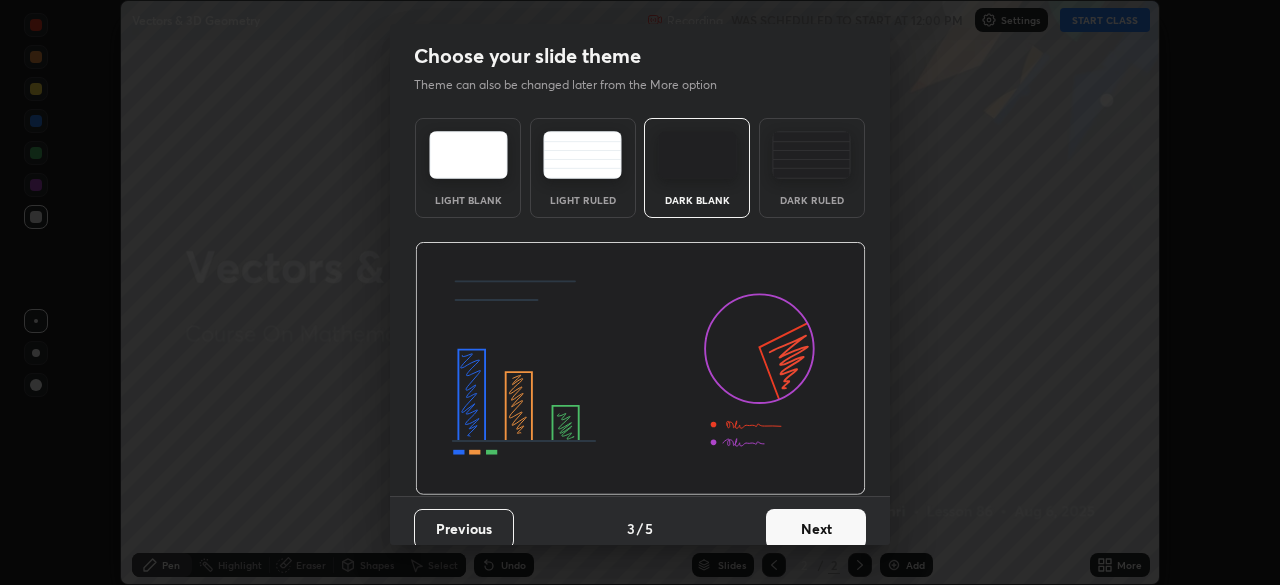 click on "Next" at bounding box center [816, 529] 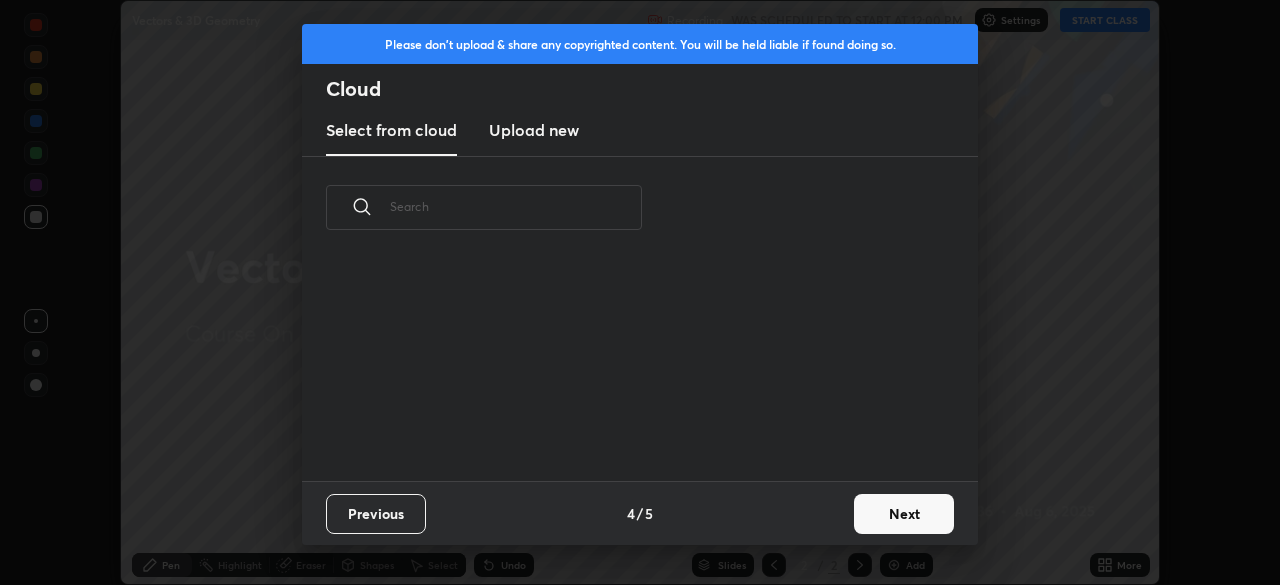 click on "Next" at bounding box center (904, 514) 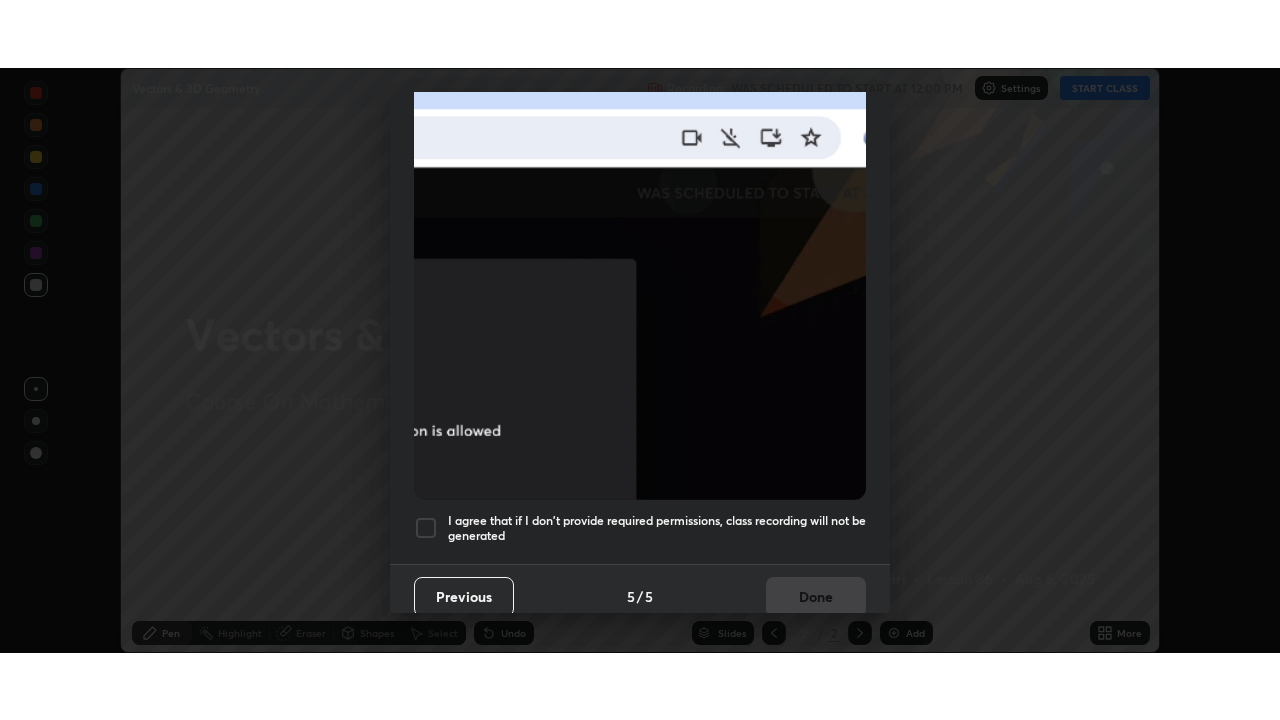 scroll, scrollTop: 479, scrollLeft: 0, axis: vertical 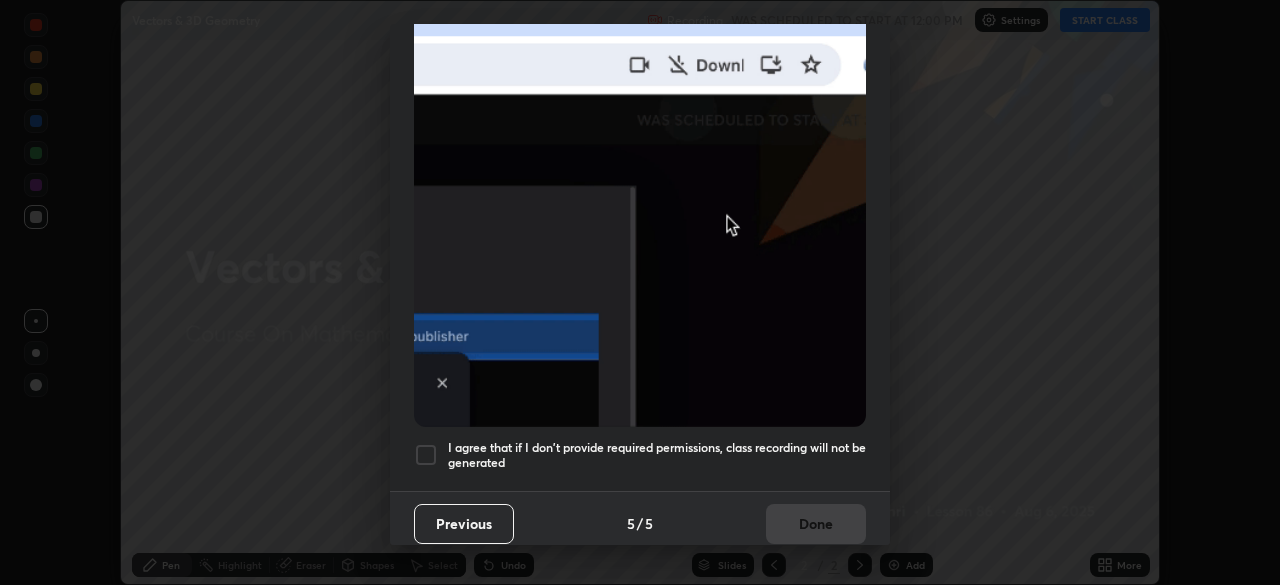 click at bounding box center [426, 455] 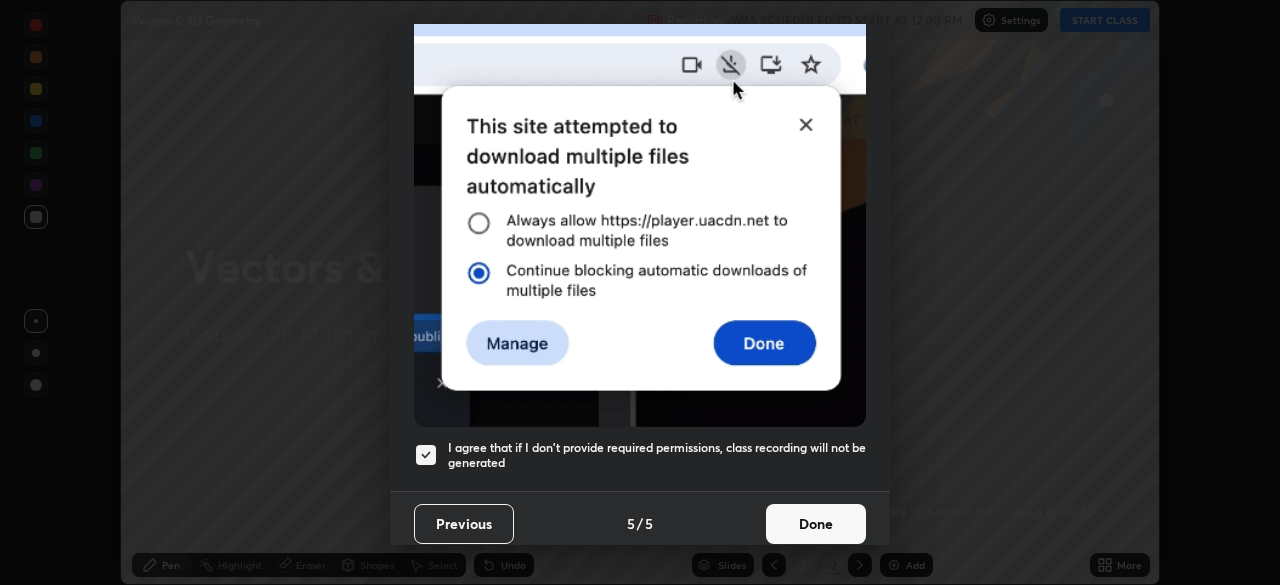 click on "Done" at bounding box center [816, 524] 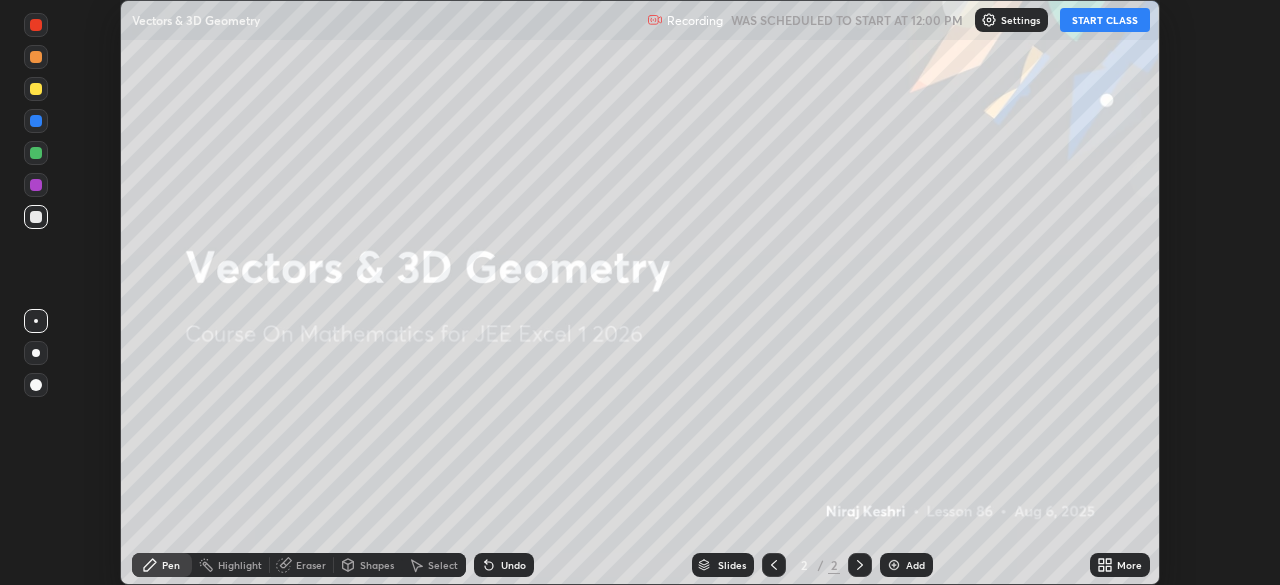 click on "START CLASS" at bounding box center [1105, 20] 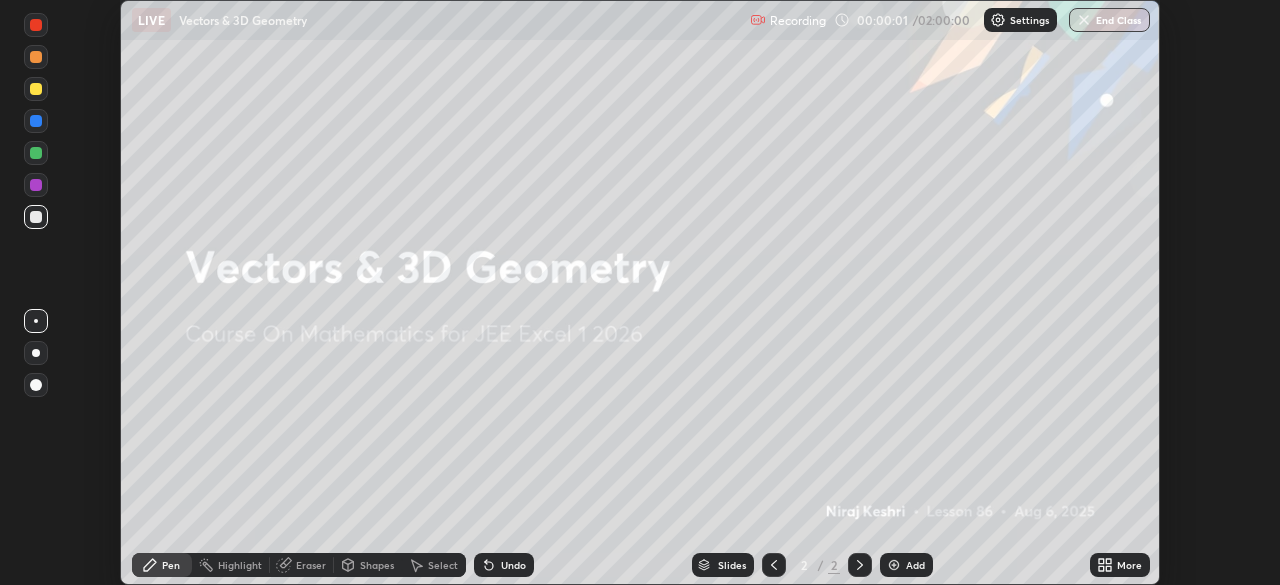 click 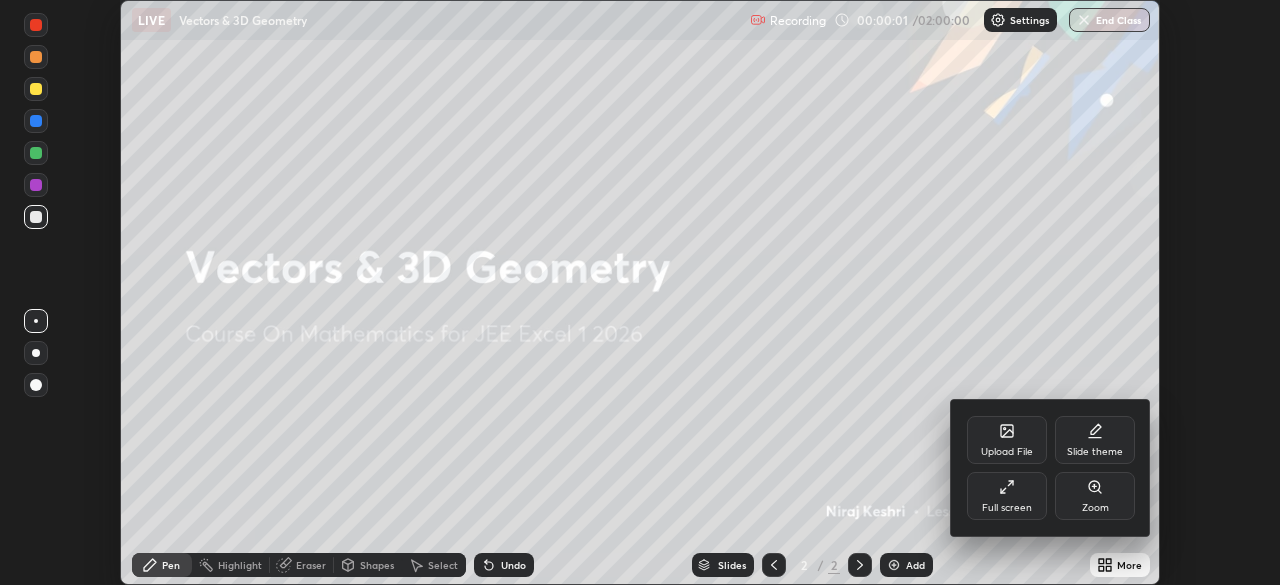 click on "Full screen" at bounding box center [1007, 508] 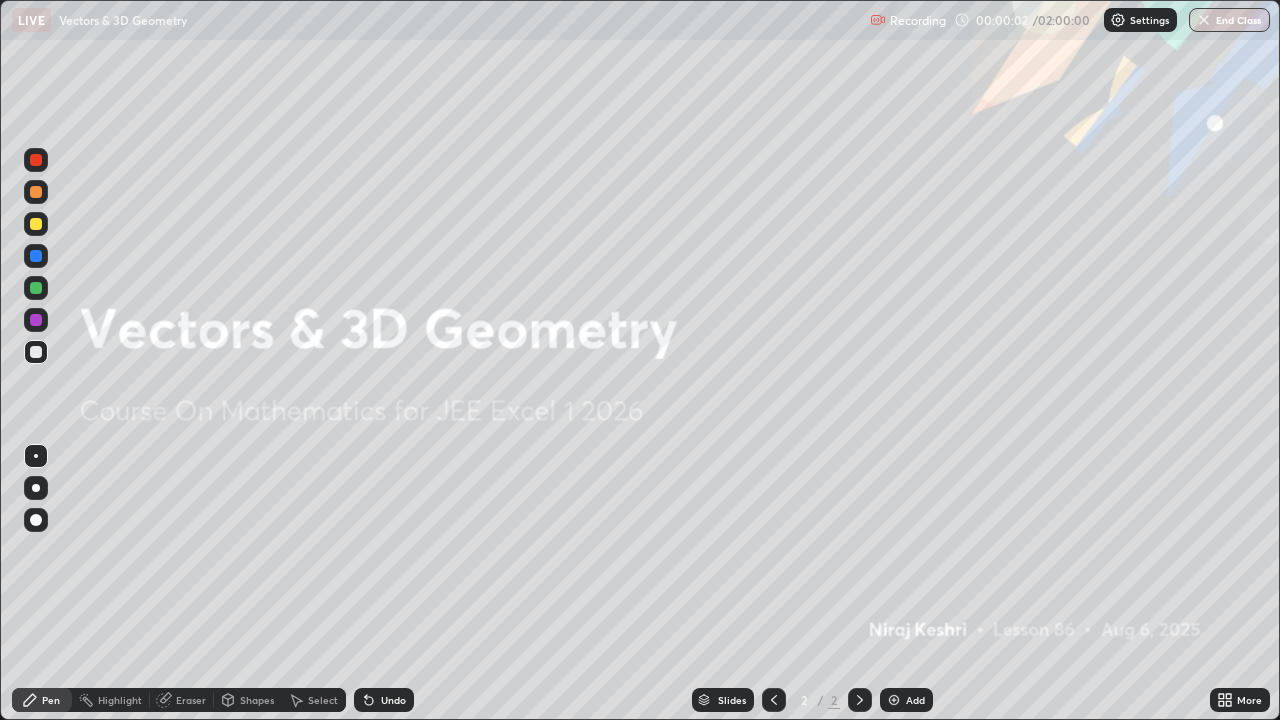 scroll, scrollTop: 99280, scrollLeft: 98720, axis: both 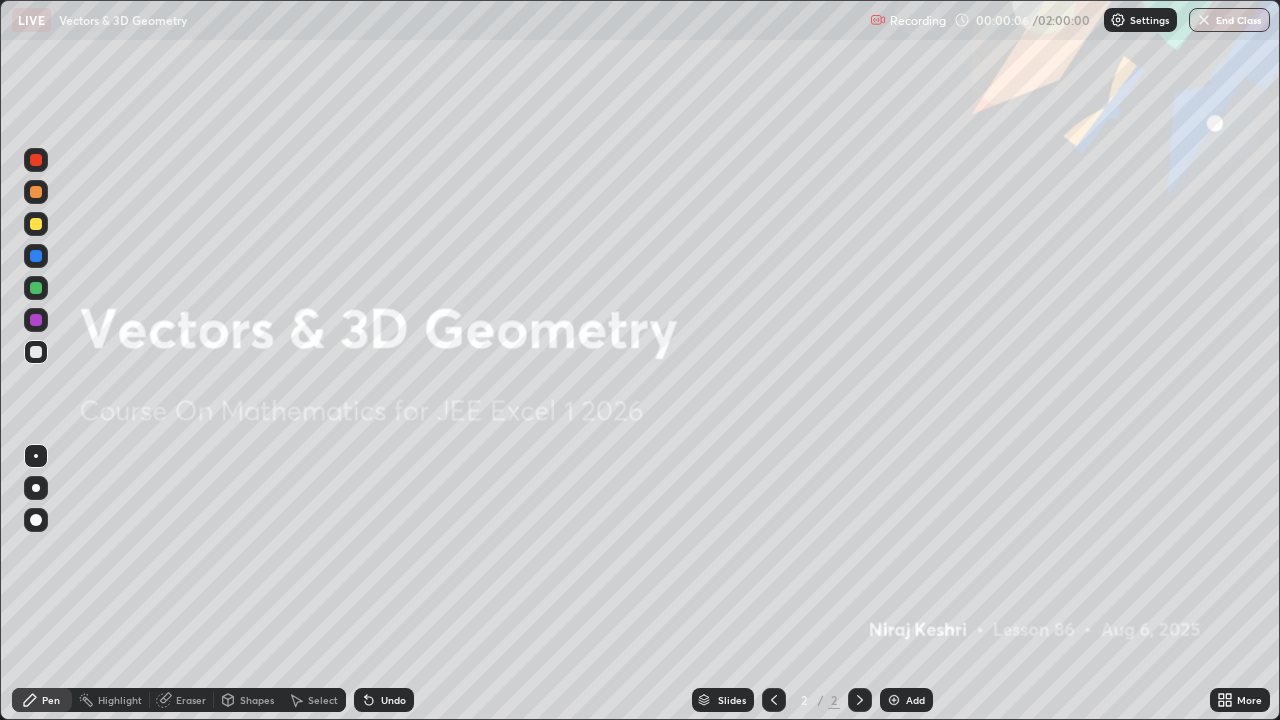 click on "More" at bounding box center [1249, 700] 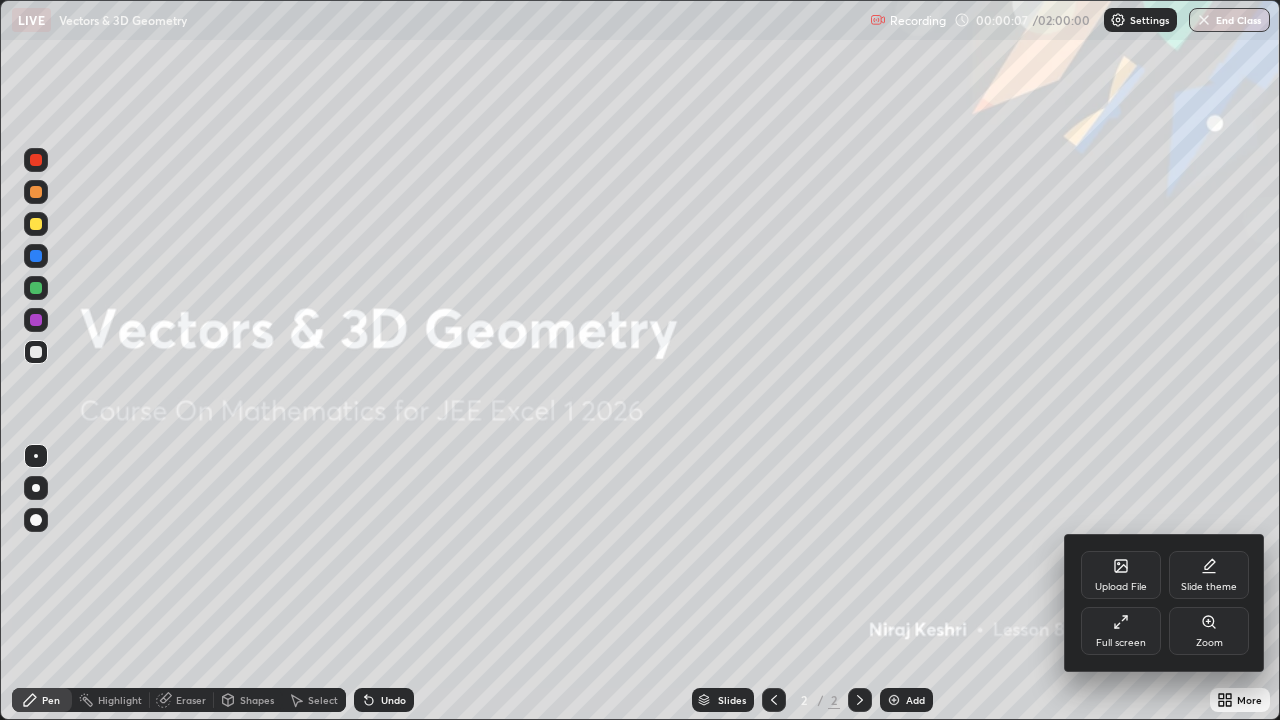 click on "Full screen" at bounding box center (1121, 631) 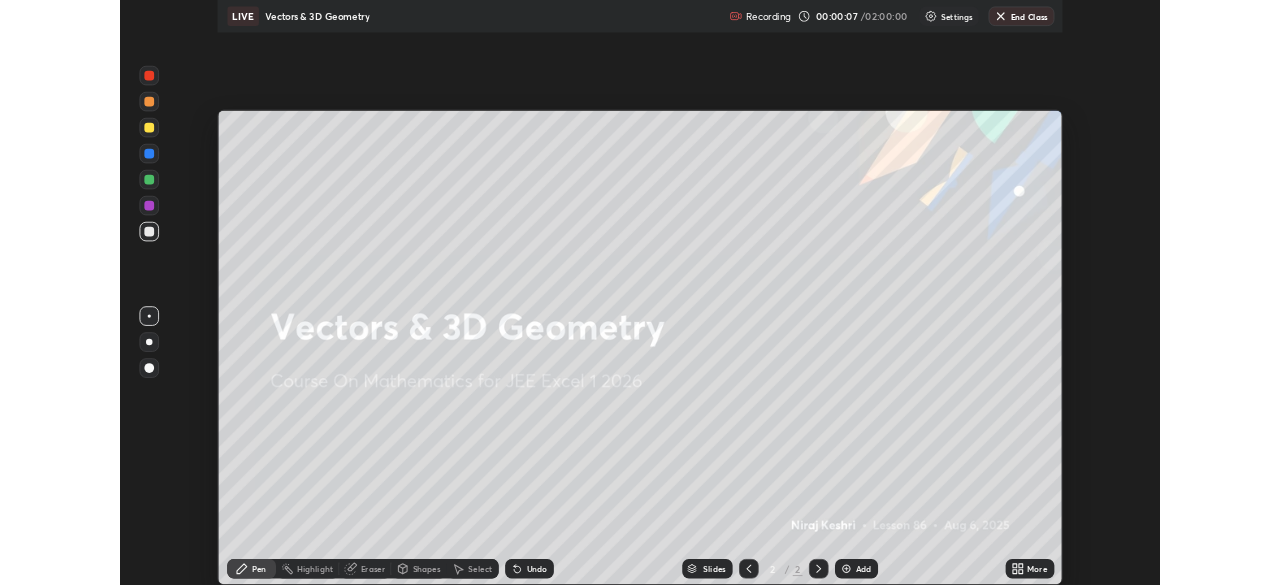 scroll, scrollTop: 585, scrollLeft: 1280, axis: both 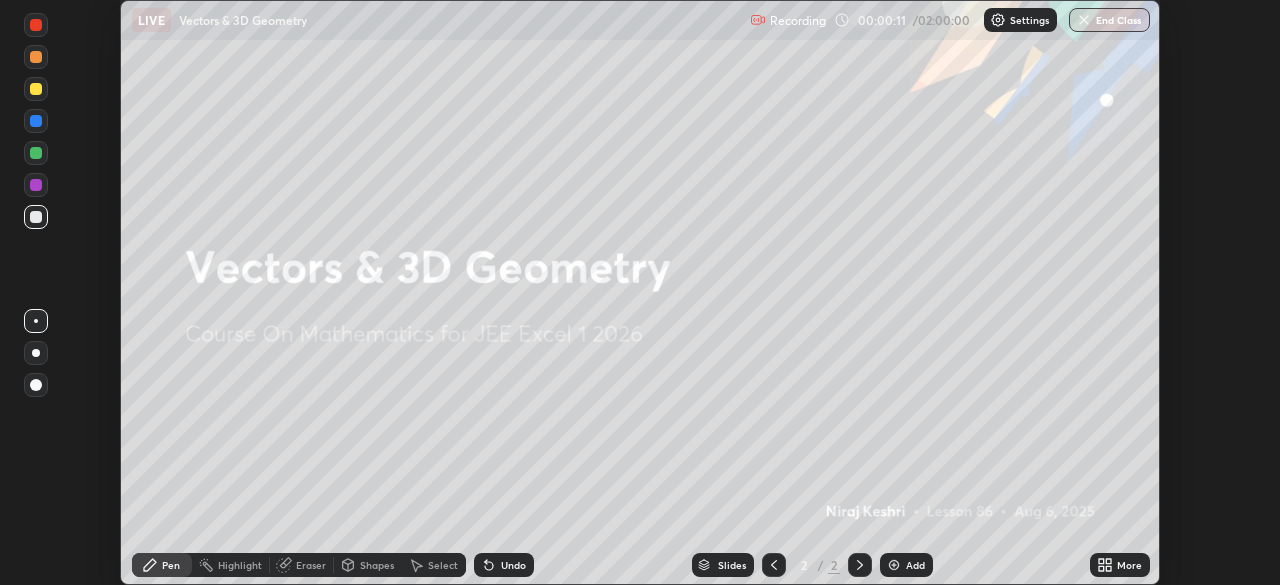 click 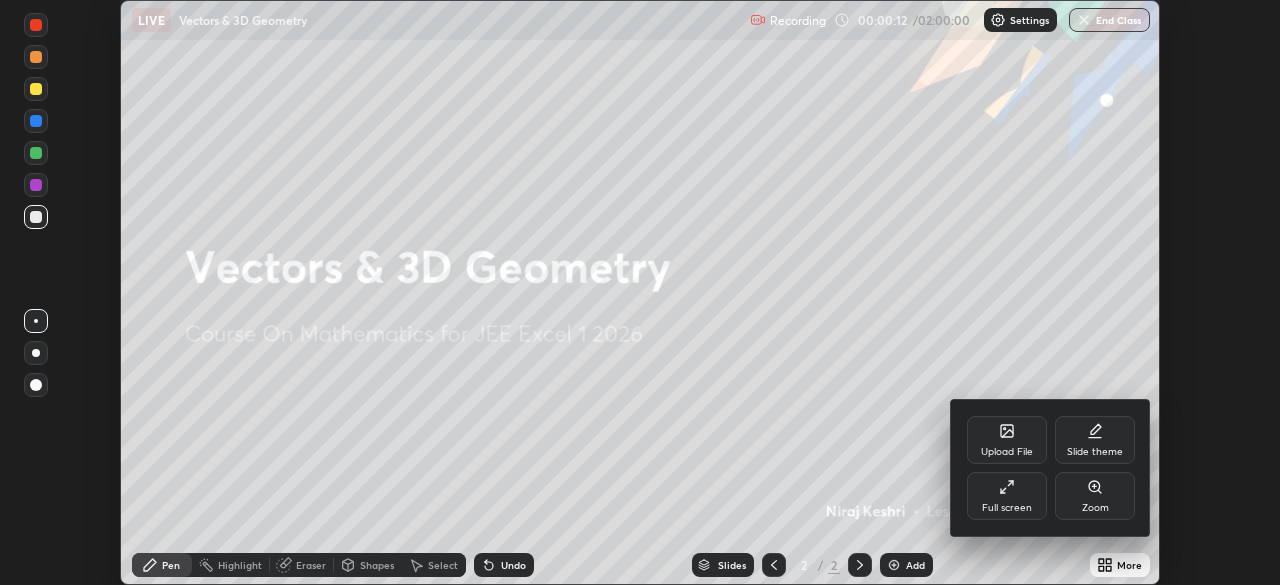 click on "Full screen" at bounding box center (1007, 508) 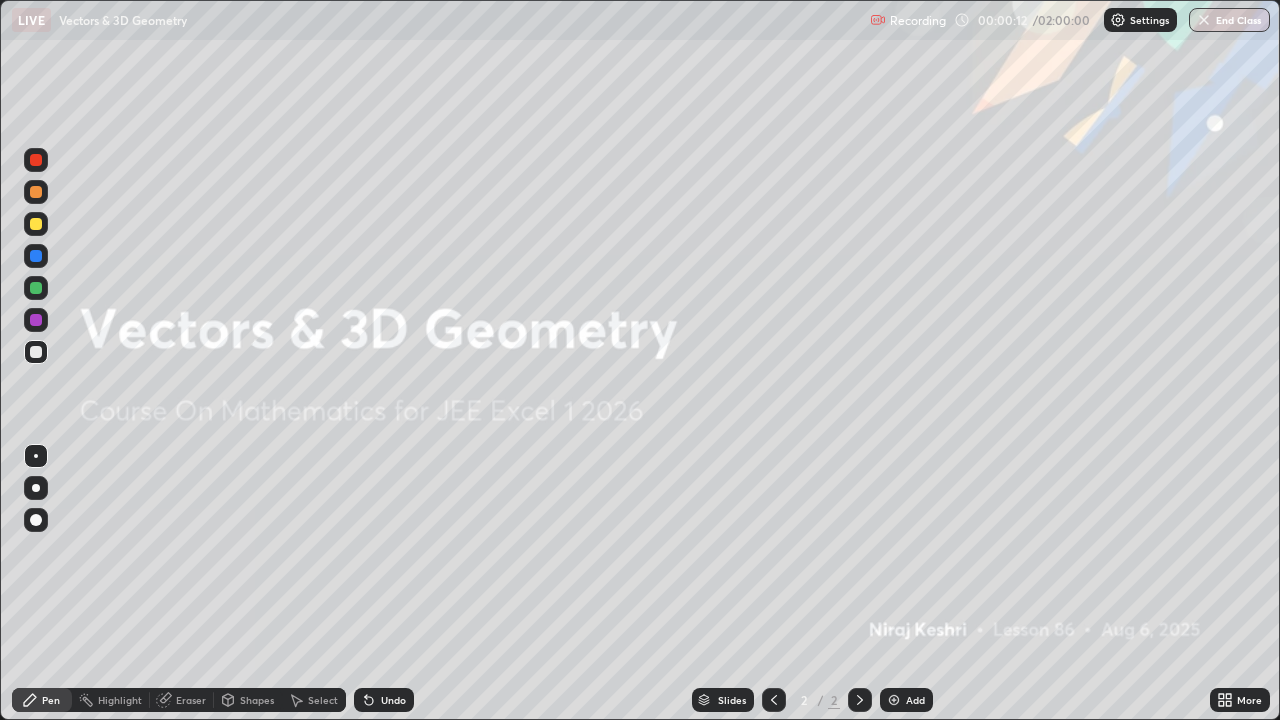 scroll, scrollTop: 99280, scrollLeft: 98720, axis: both 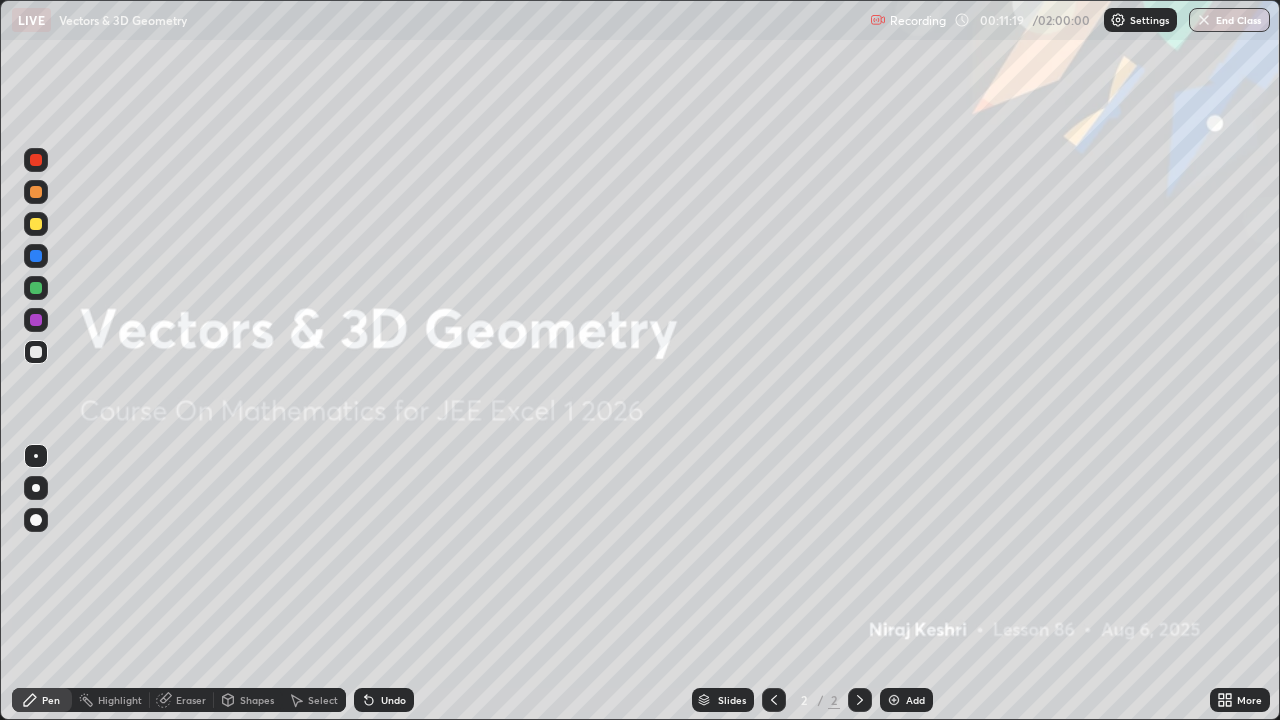 click on "Add" at bounding box center [915, 700] 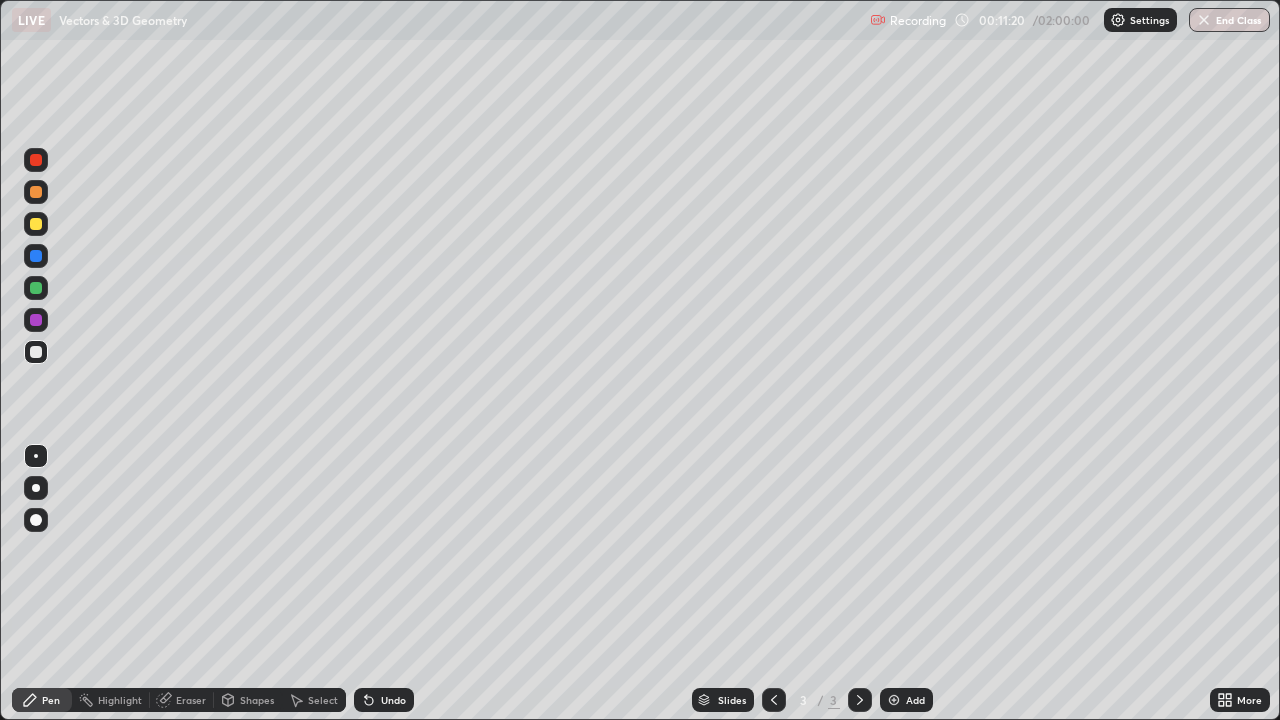 click 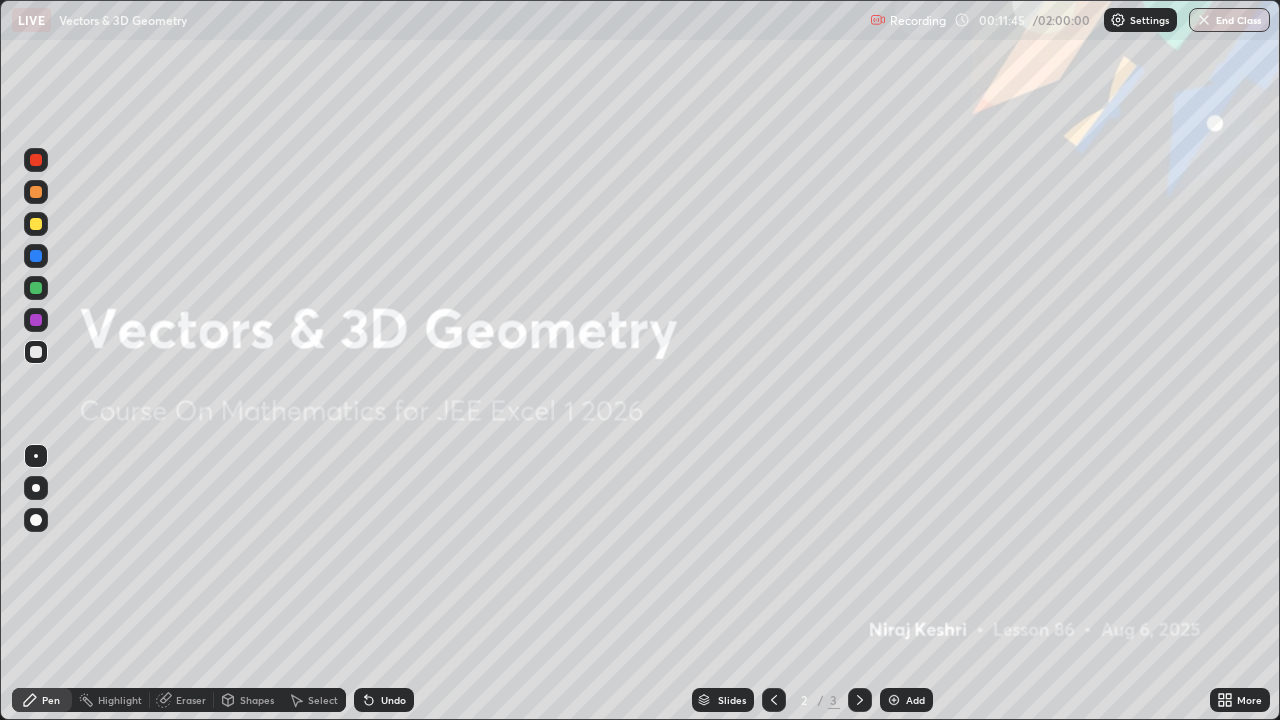 click at bounding box center [894, 700] 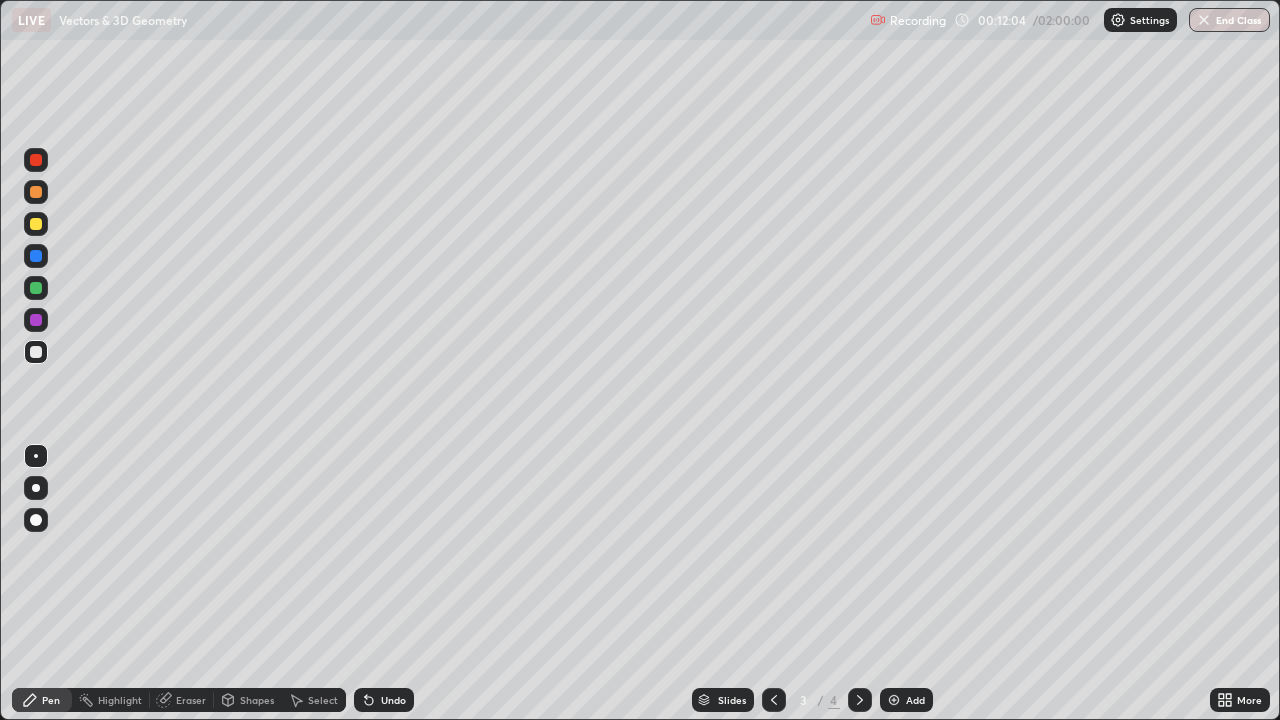 click at bounding box center [36, 224] 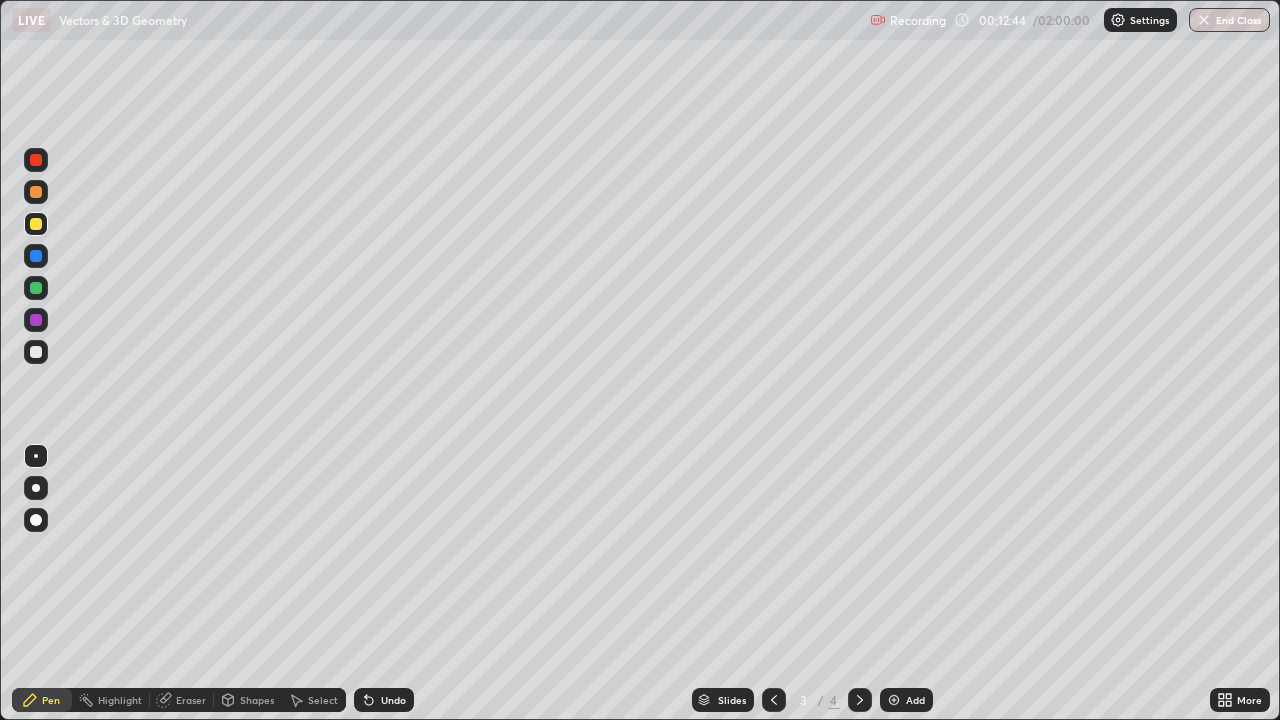 click on "Eraser" at bounding box center (191, 700) 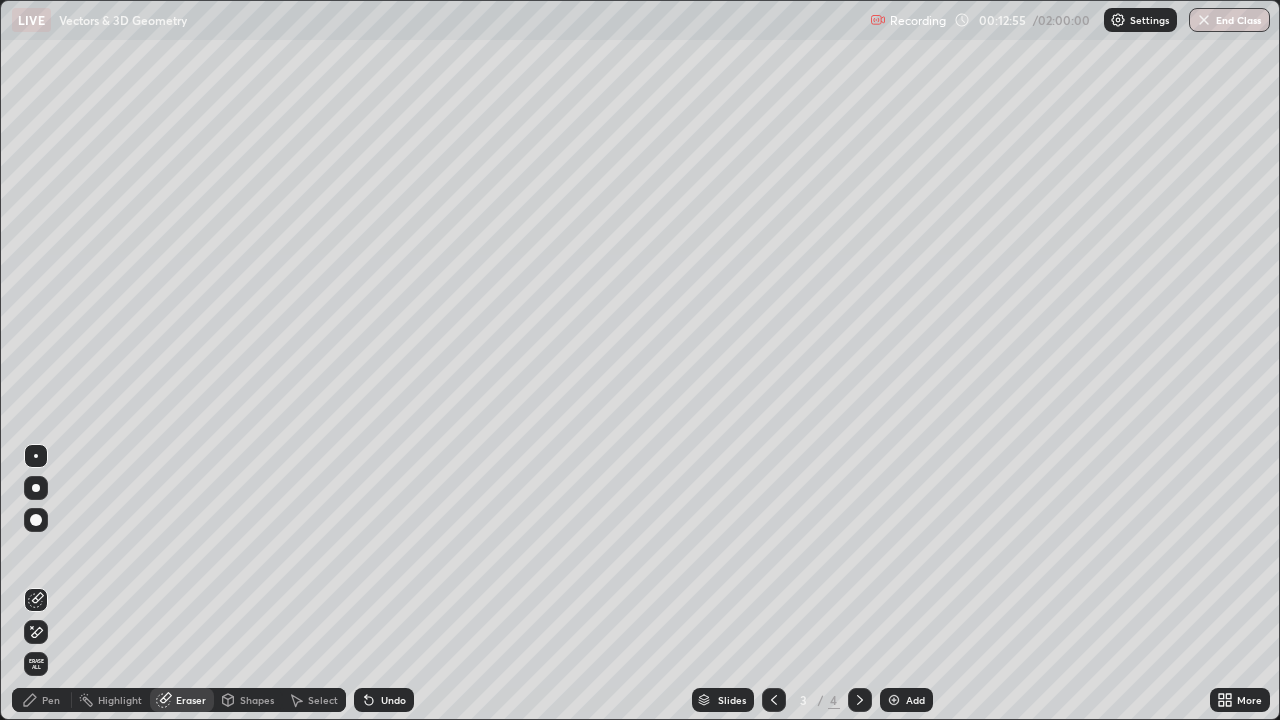 click on "Undo" at bounding box center (384, 700) 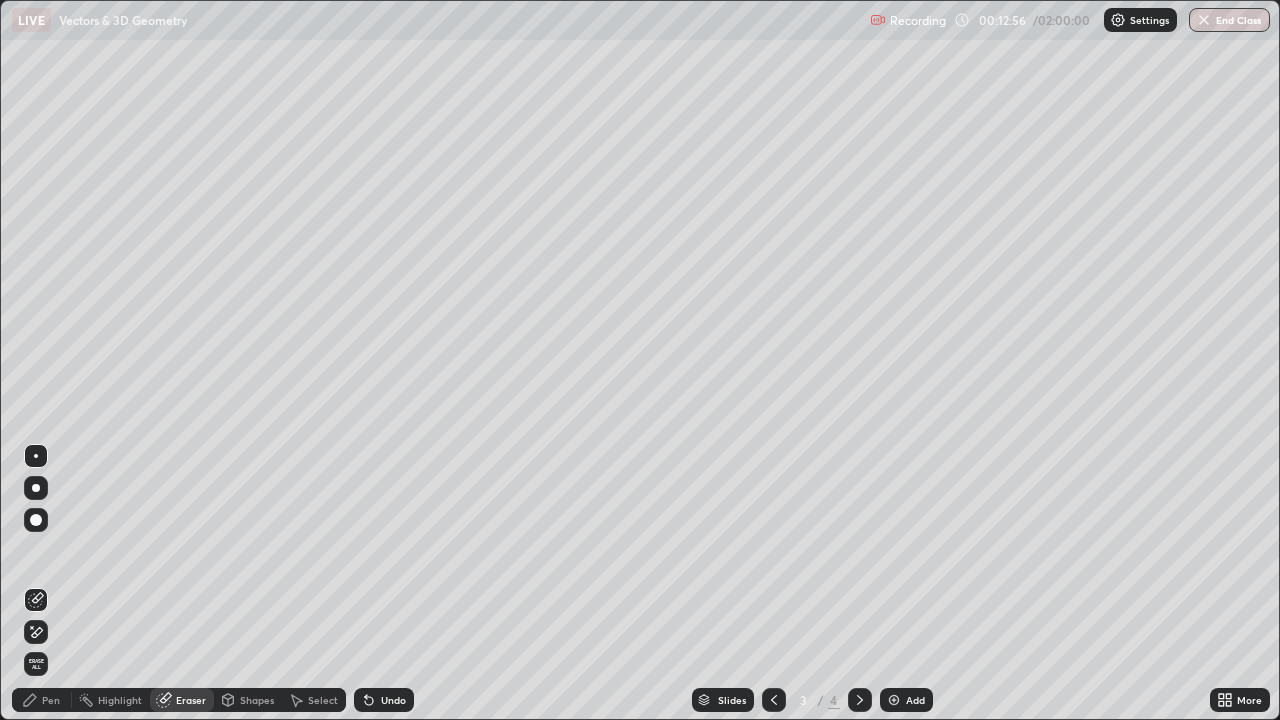 click 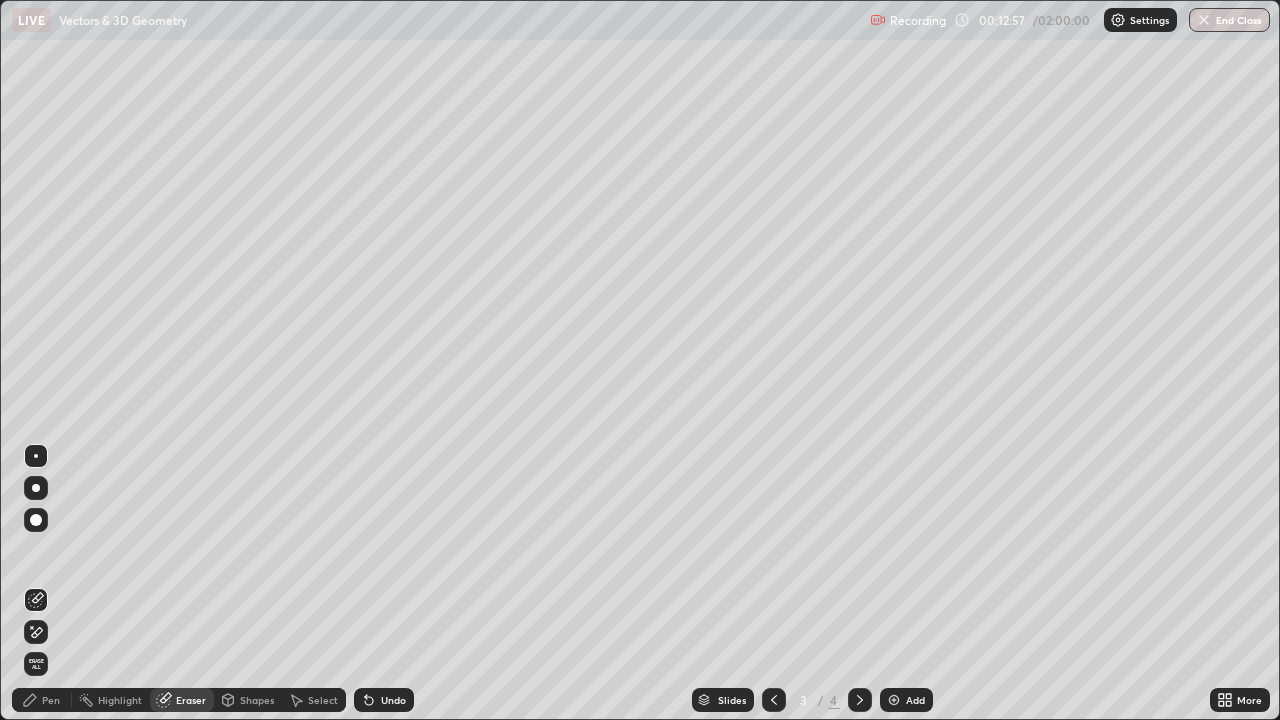 click on "Undo" at bounding box center (384, 700) 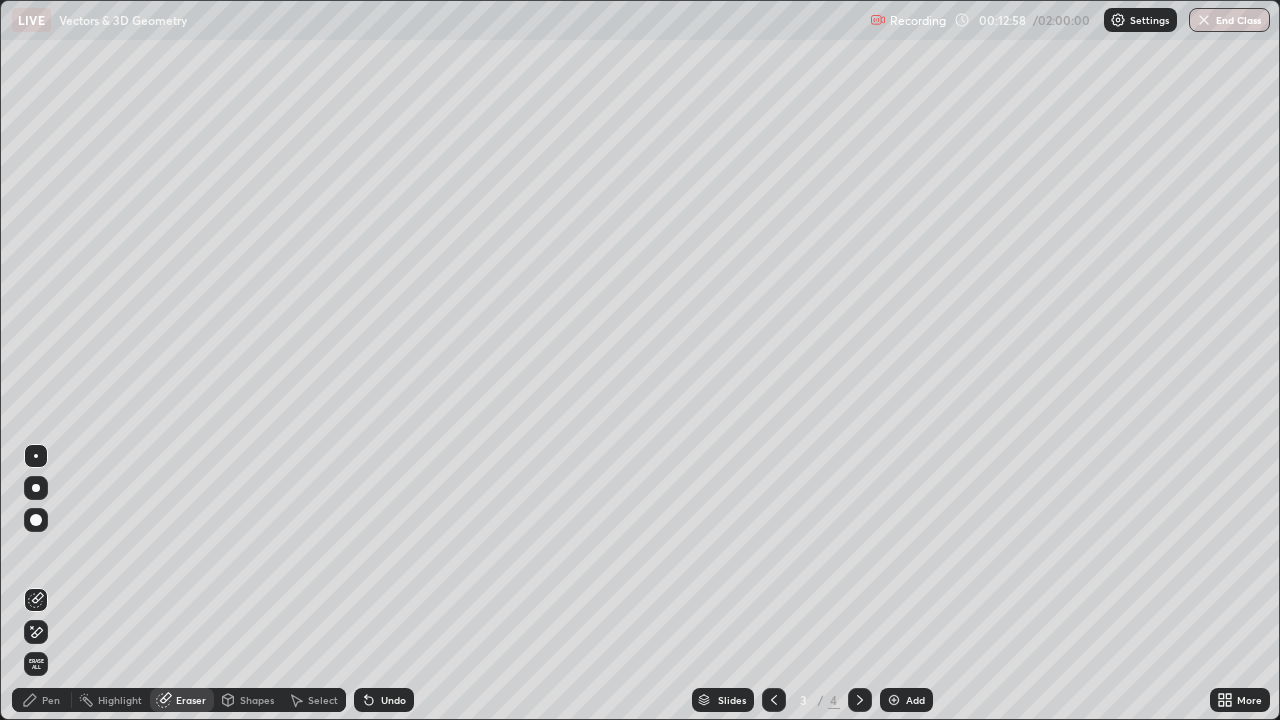 click 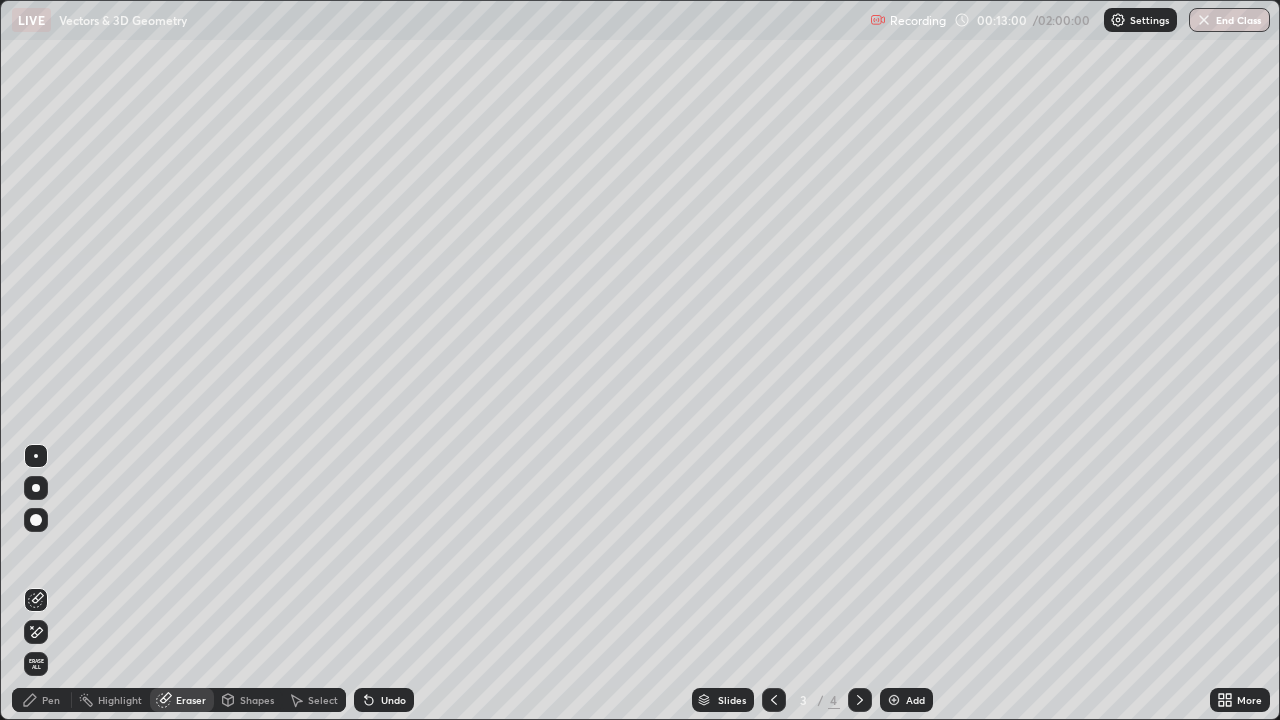 click on "Pen" at bounding box center (51, 700) 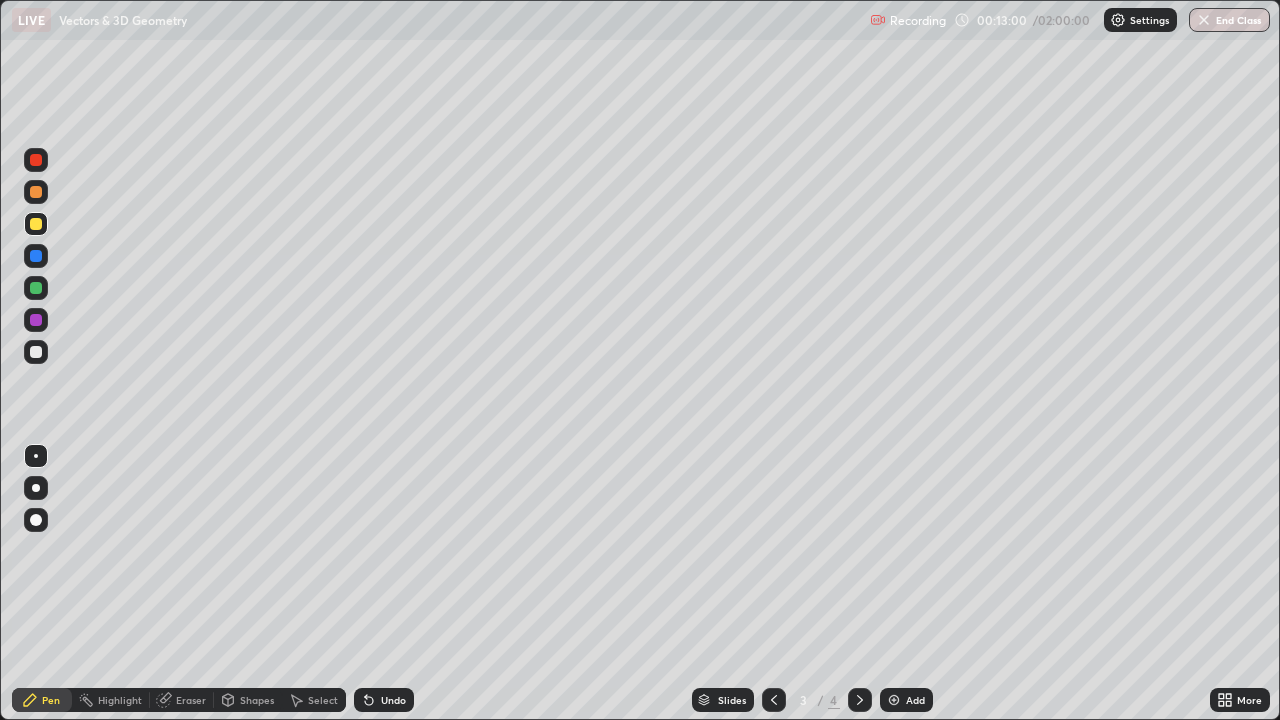 click at bounding box center [36, 352] 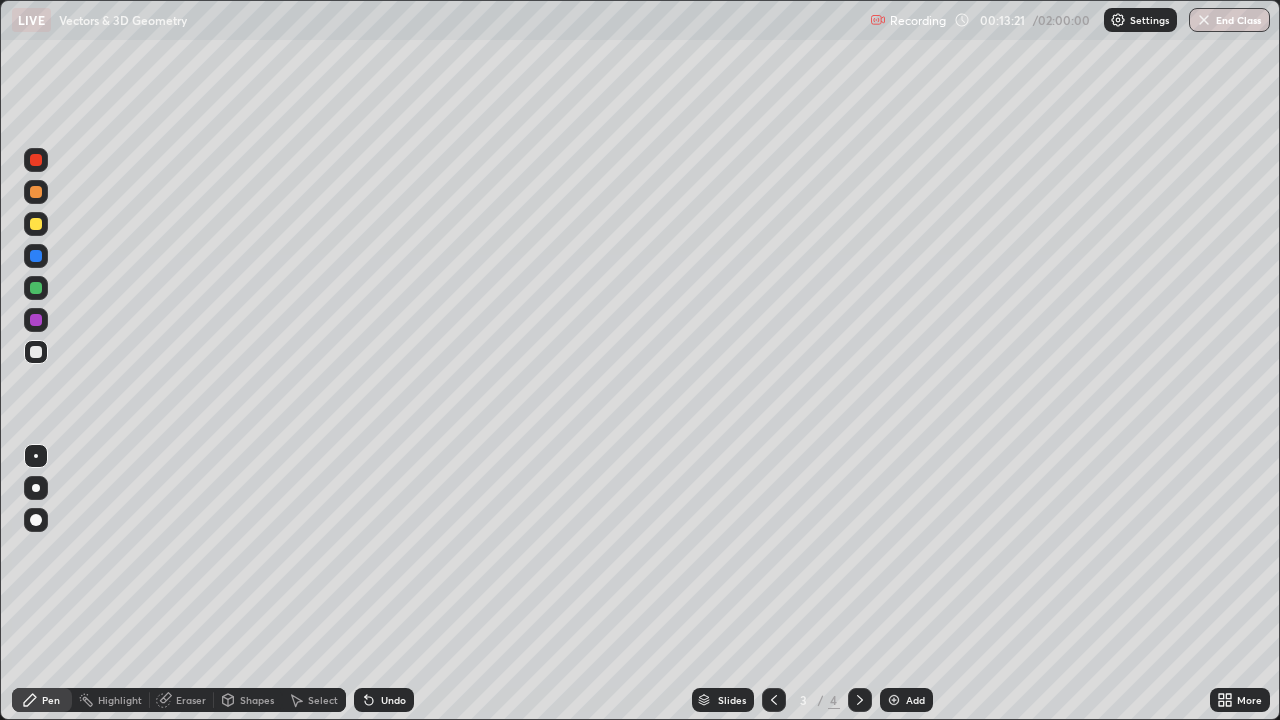 click 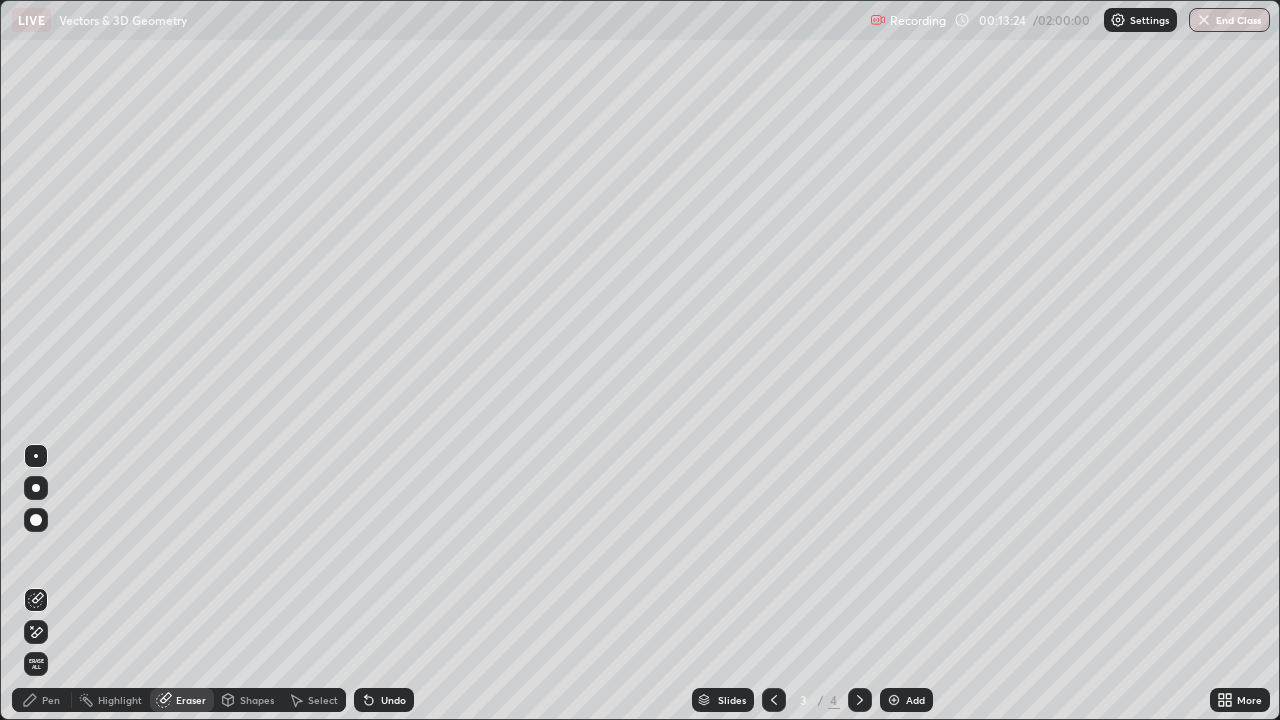 click on "Pen" at bounding box center [42, 700] 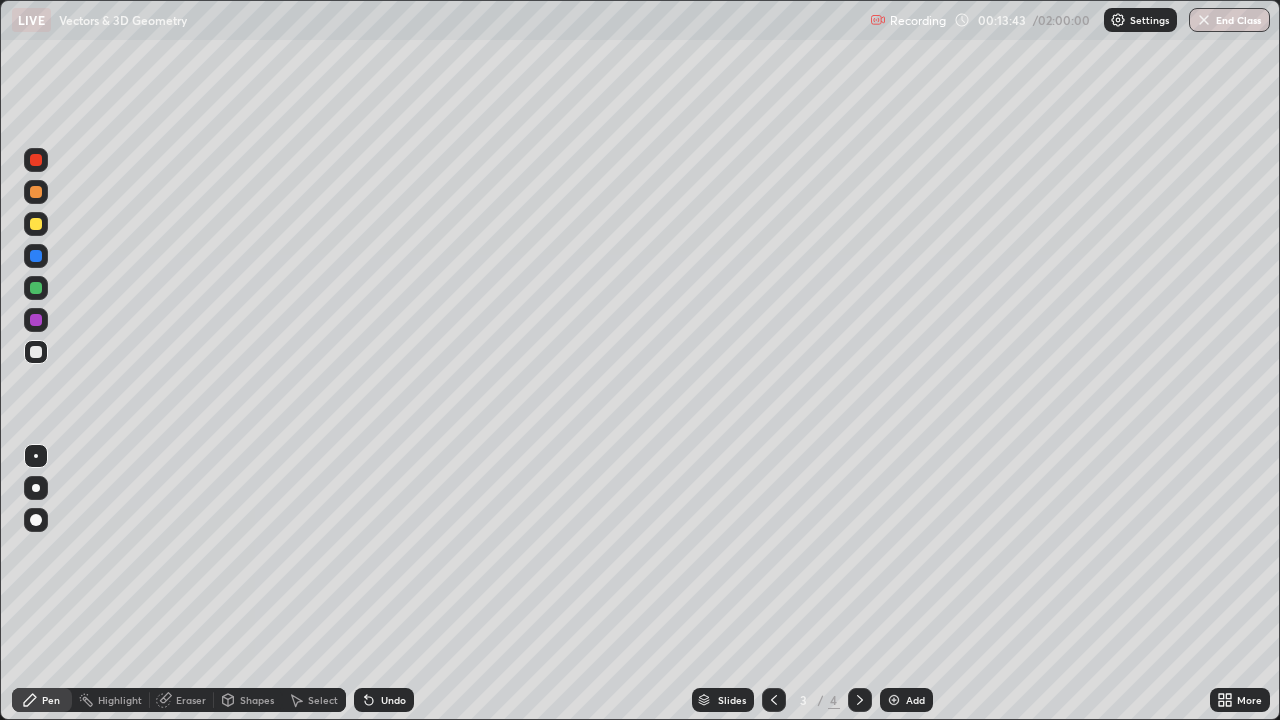 click at bounding box center [36, 224] 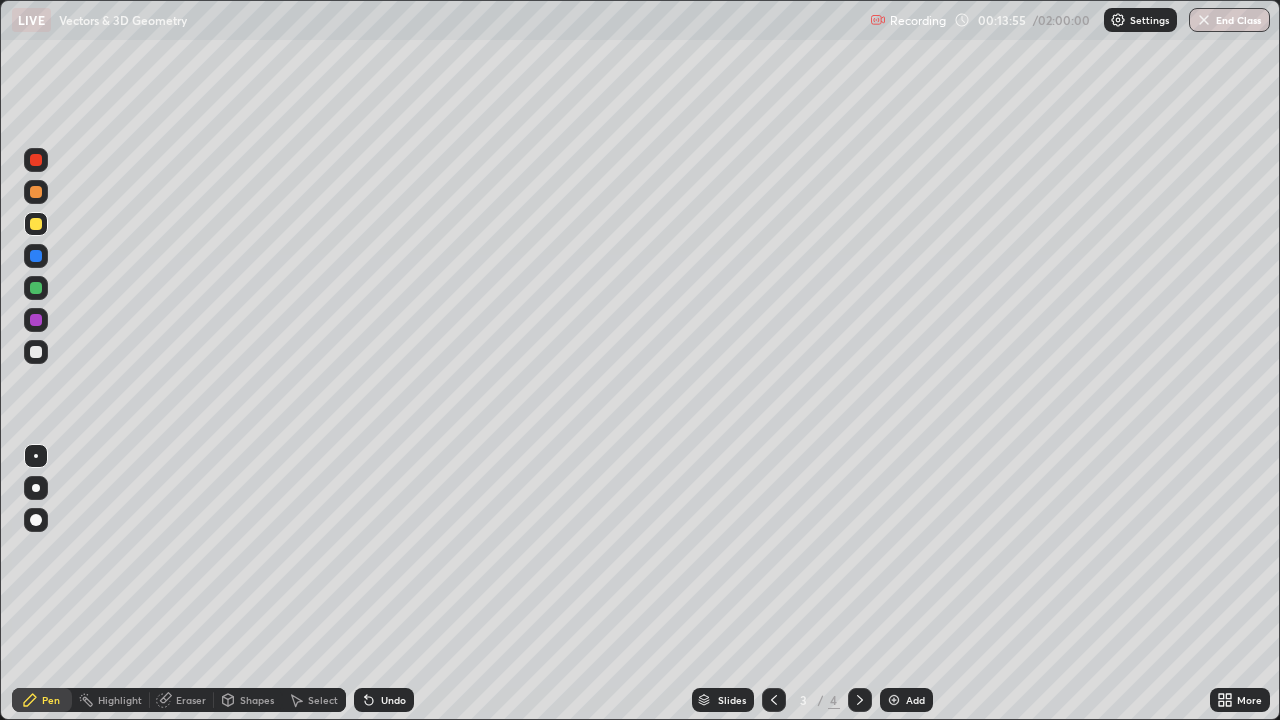 click on "Eraser" at bounding box center (182, 700) 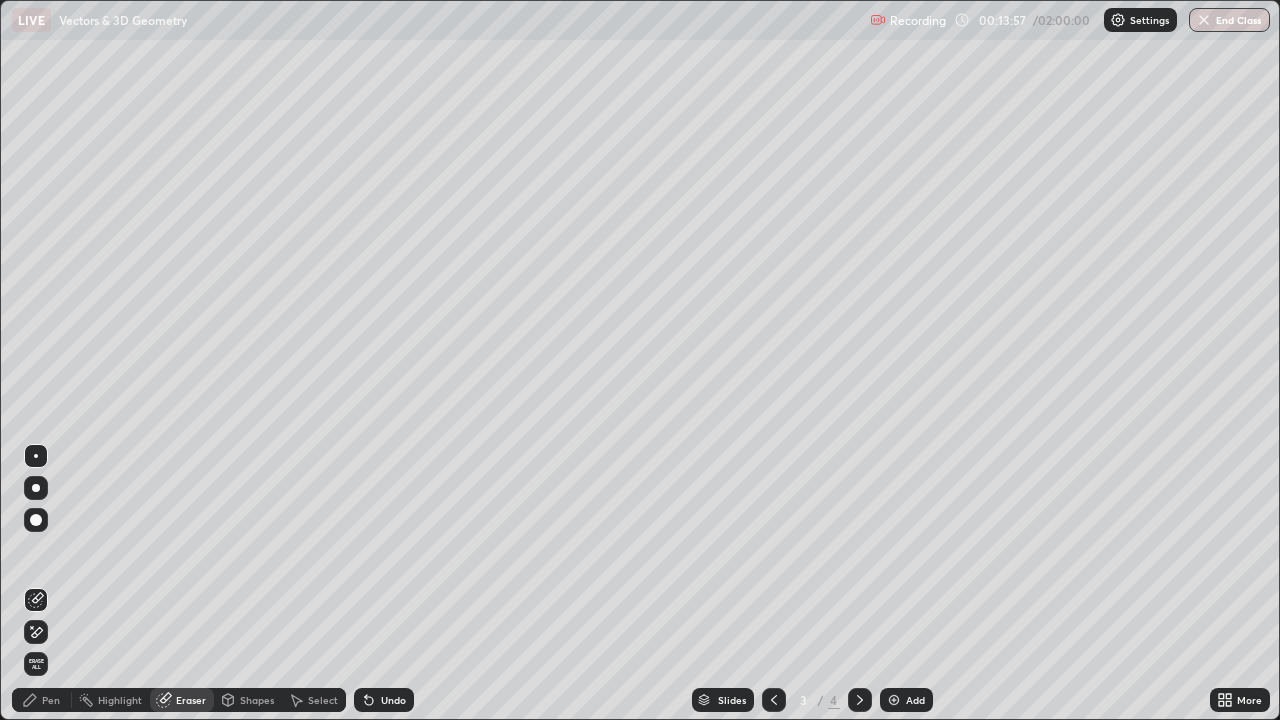 click 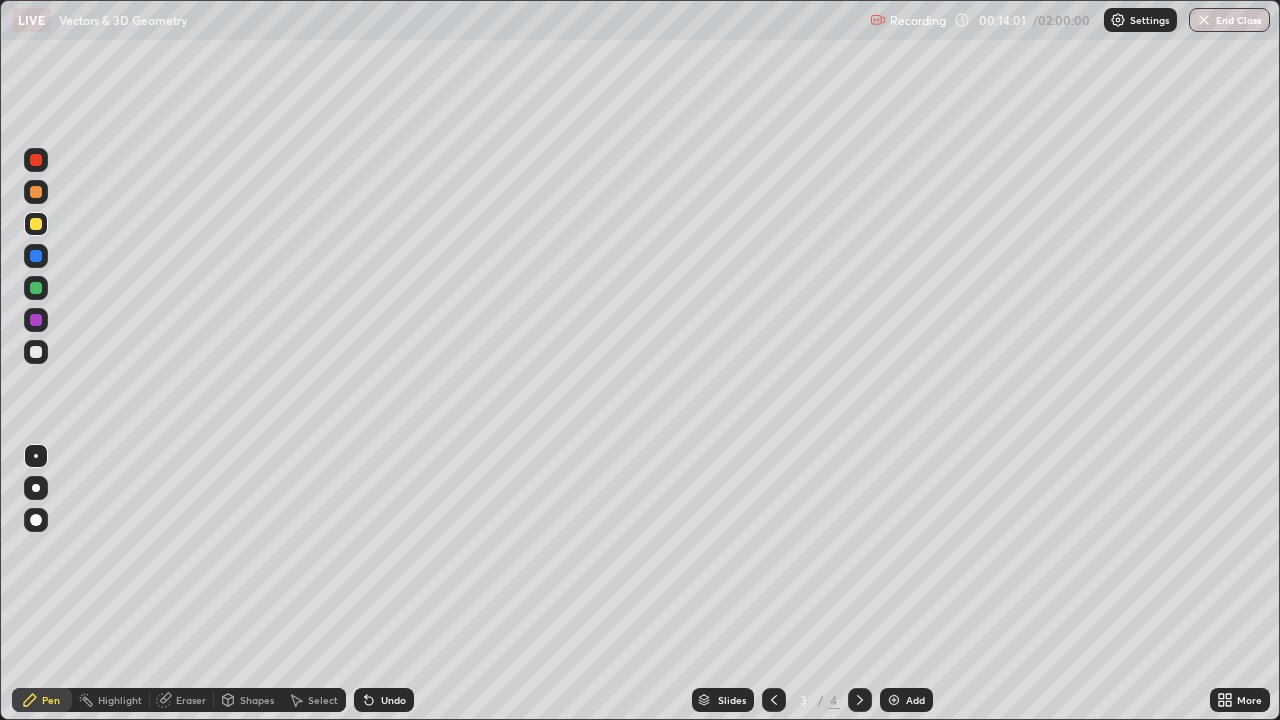 click on "Eraser" at bounding box center [182, 700] 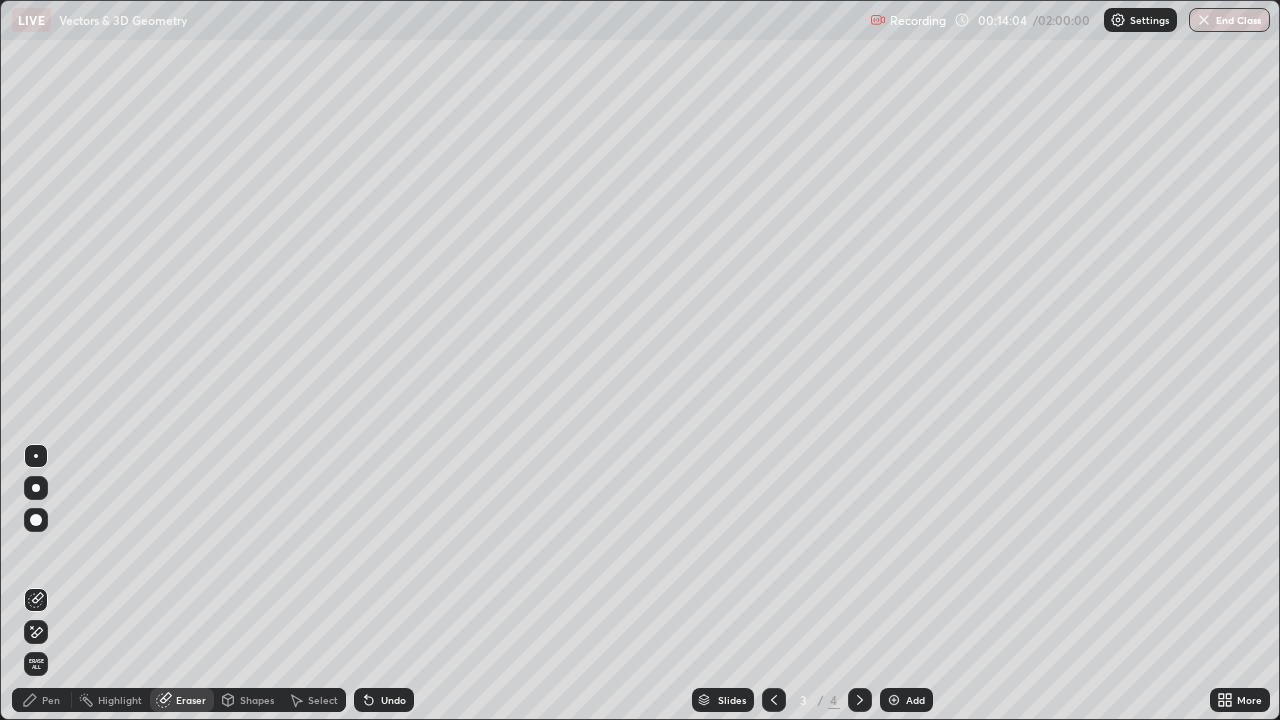click on "Pen" at bounding box center (42, 700) 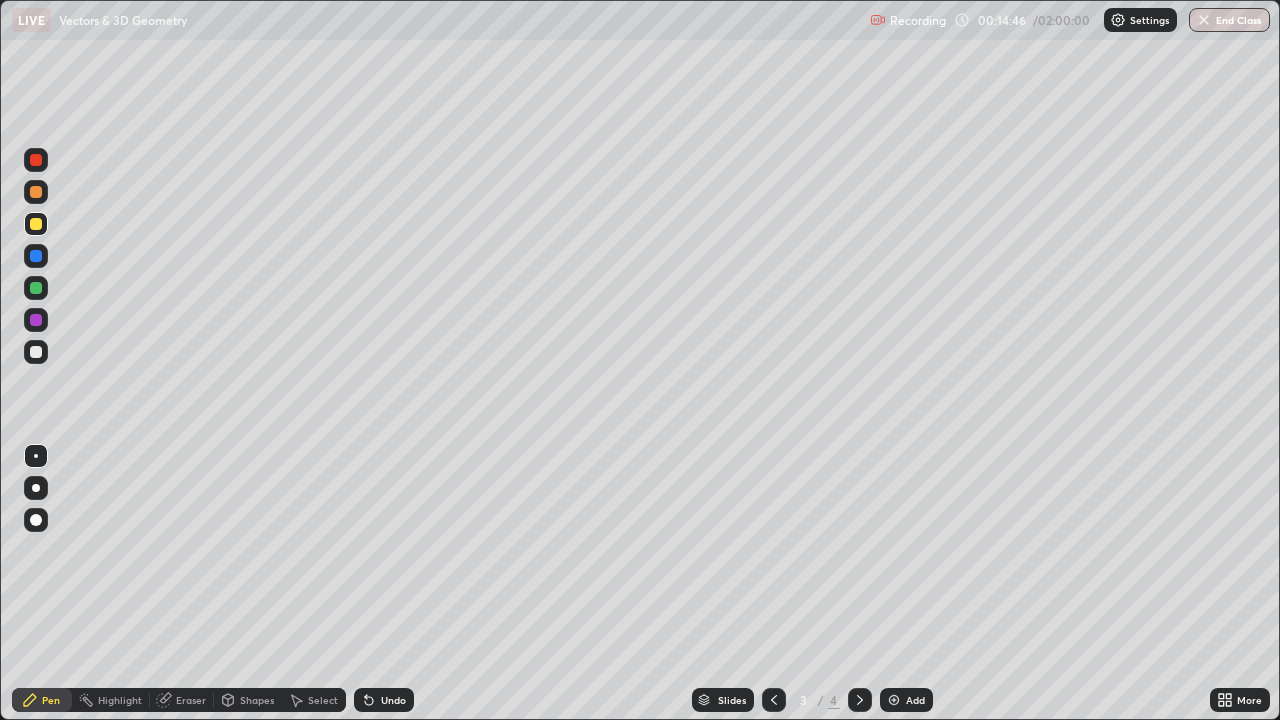click on "Undo" at bounding box center [384, 700] 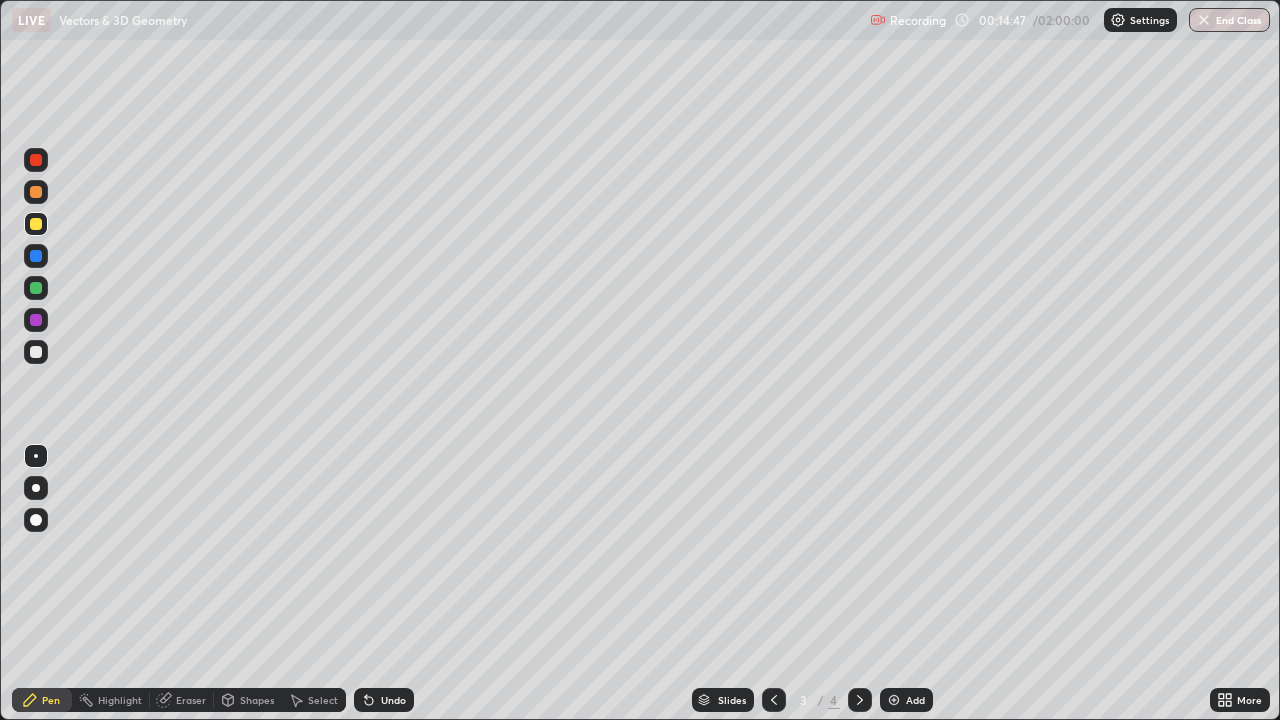 click on "Undo" at bounding box center (393, 700) 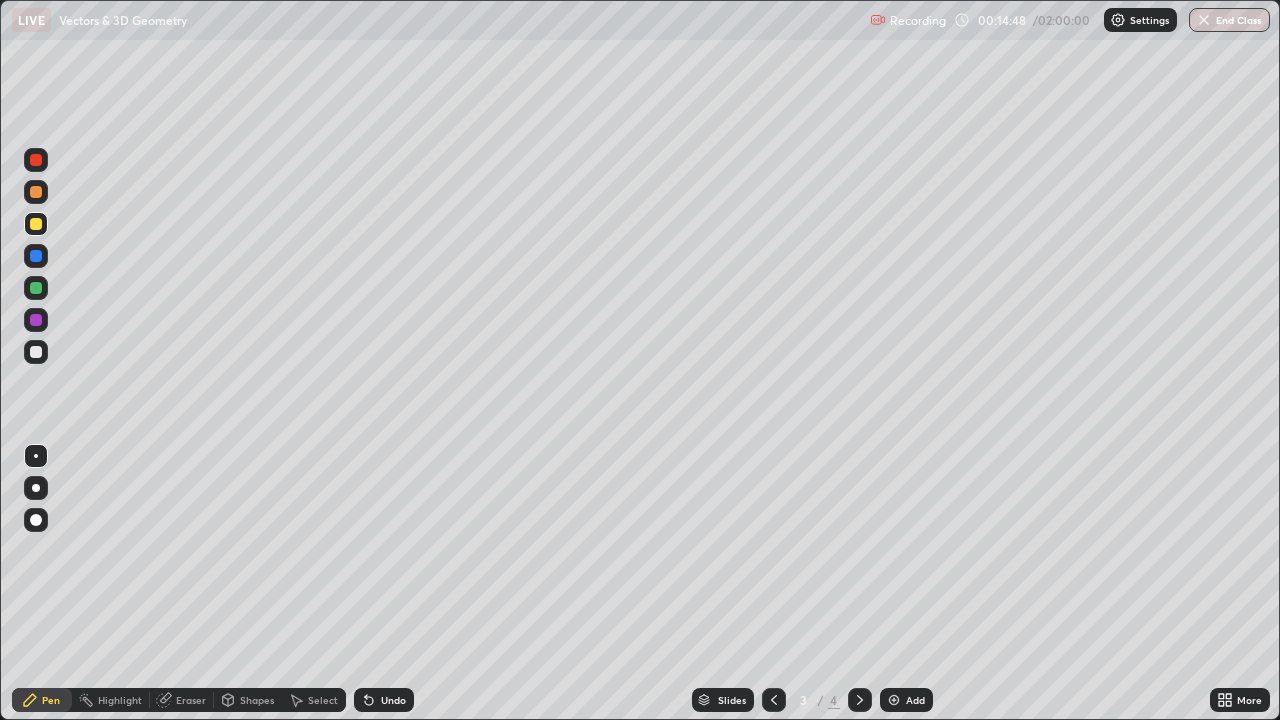 click on "Undo" at bounding box center [384, 700] 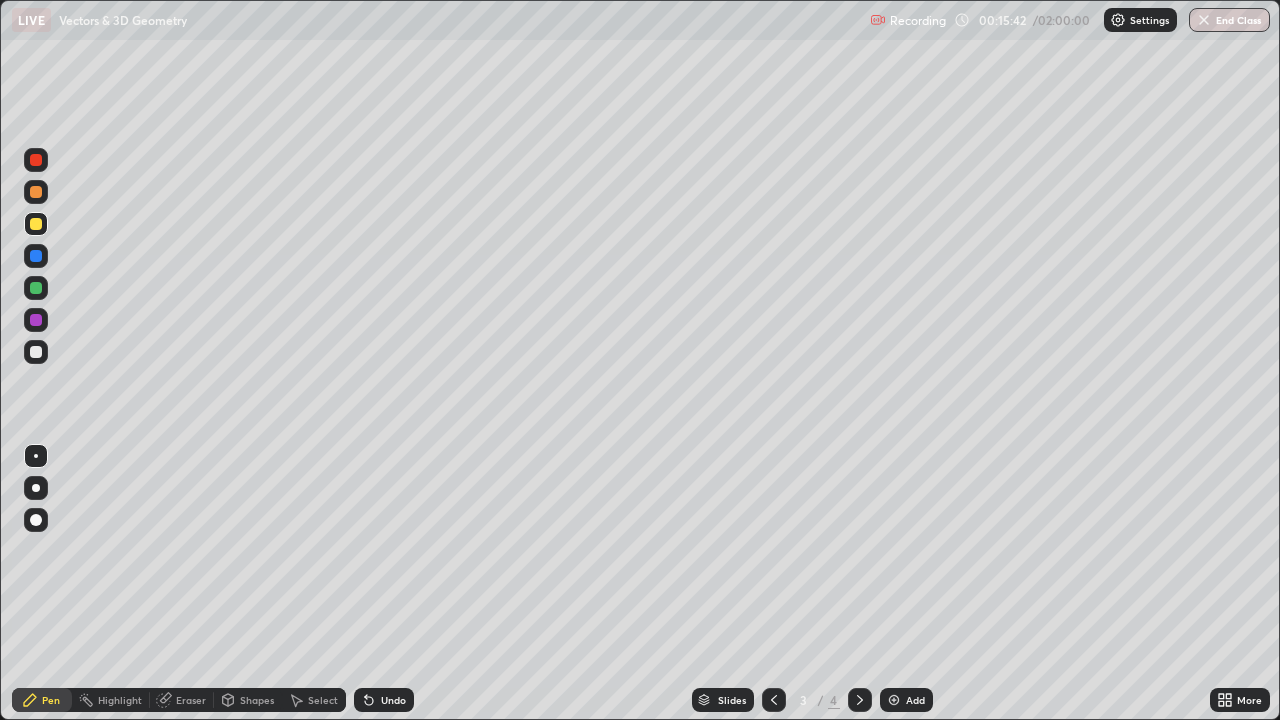 click 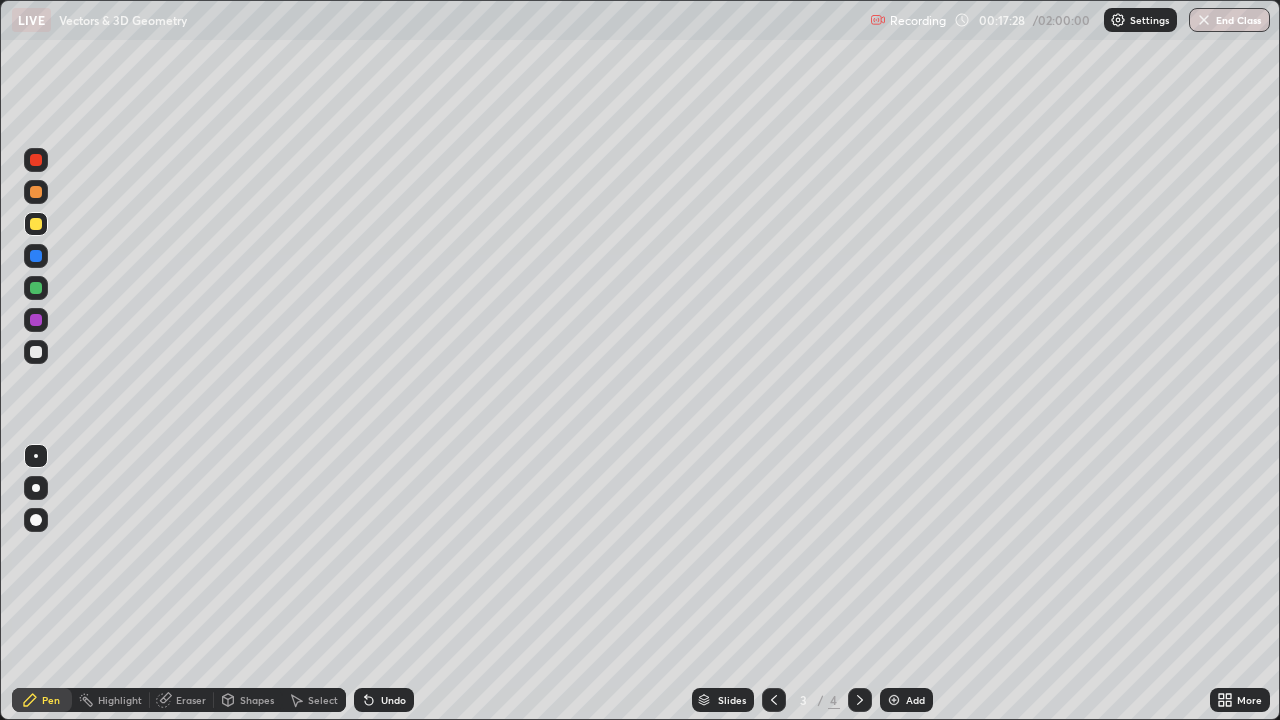 click on "Add" at bounding box center (915, 700) 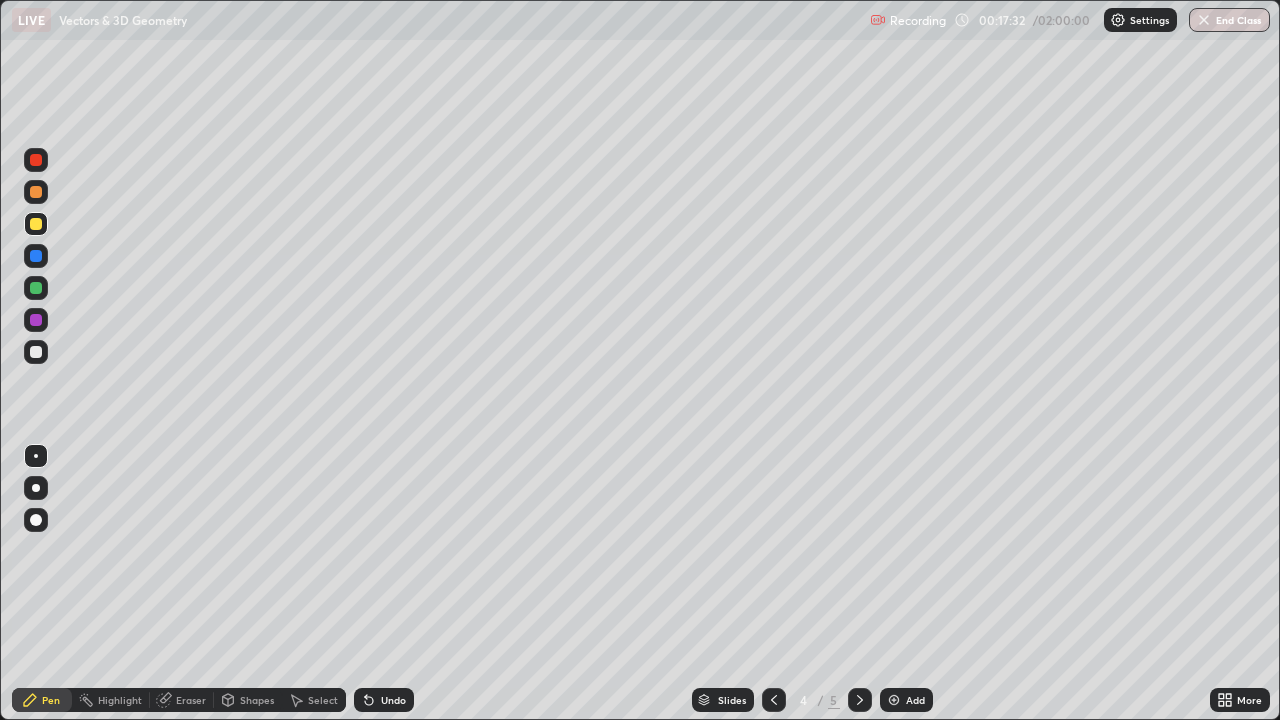 click on "Undo" at bounding box center (384, 700) 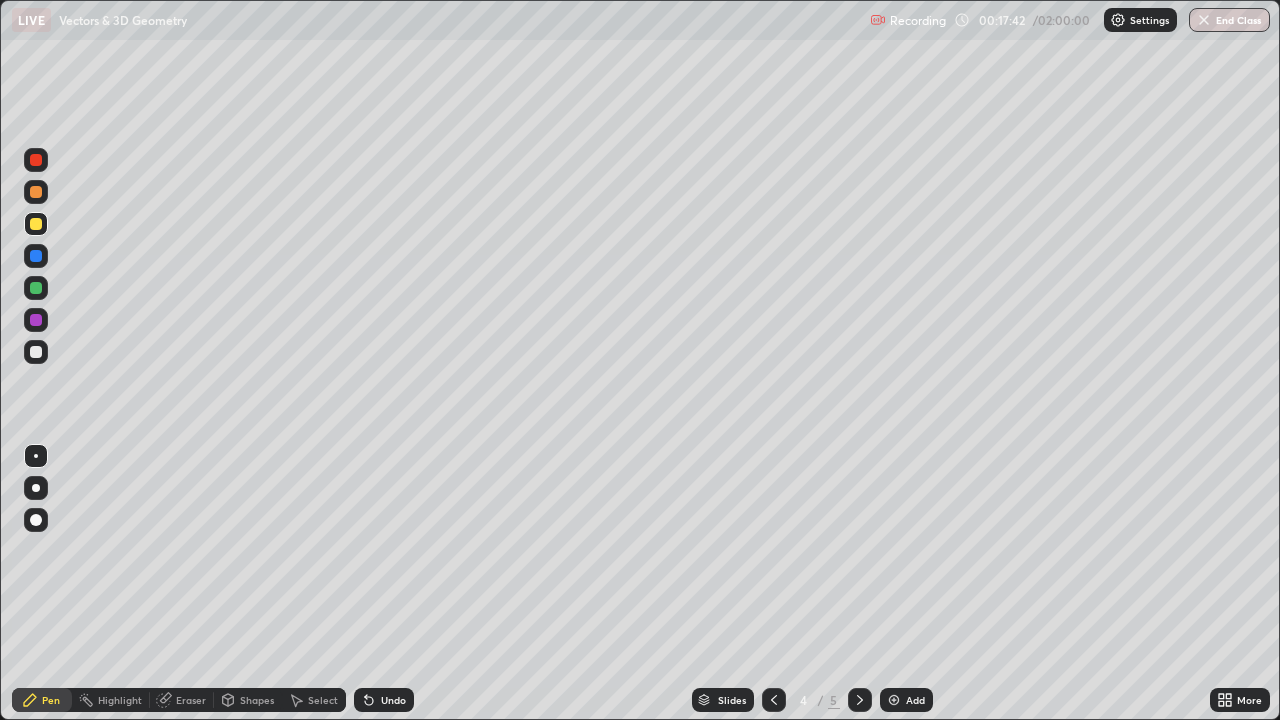 click 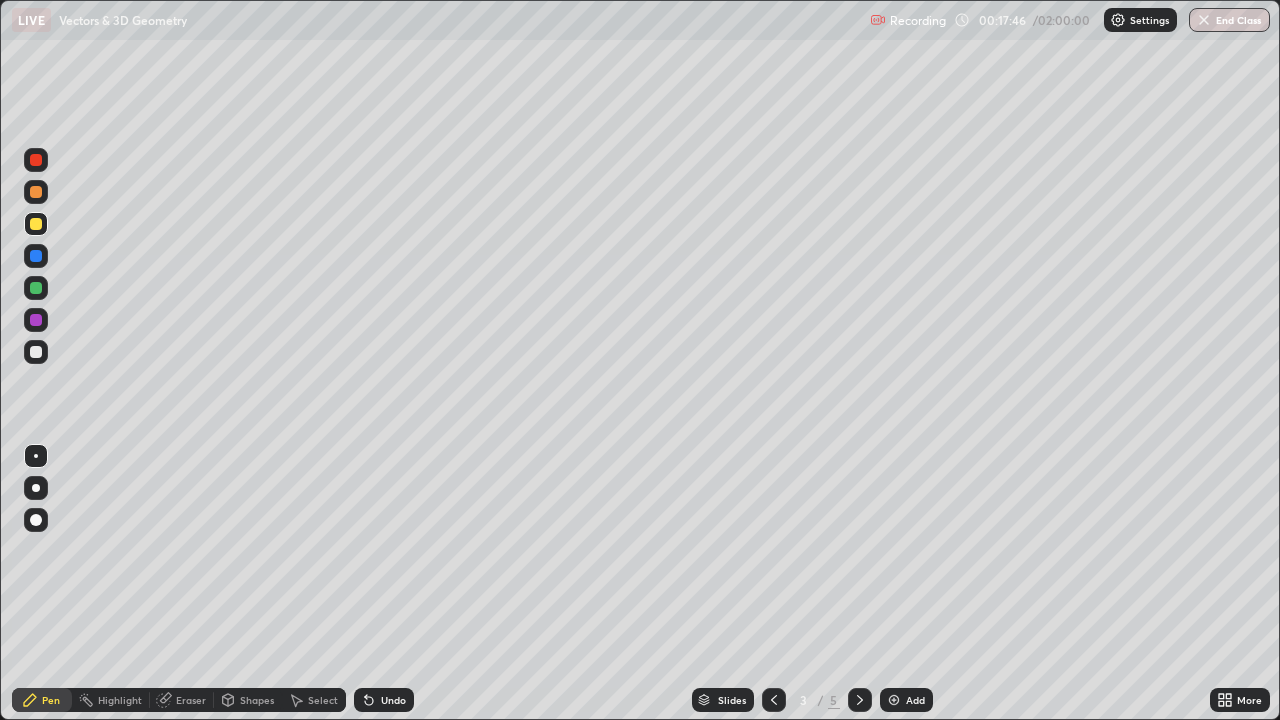 click 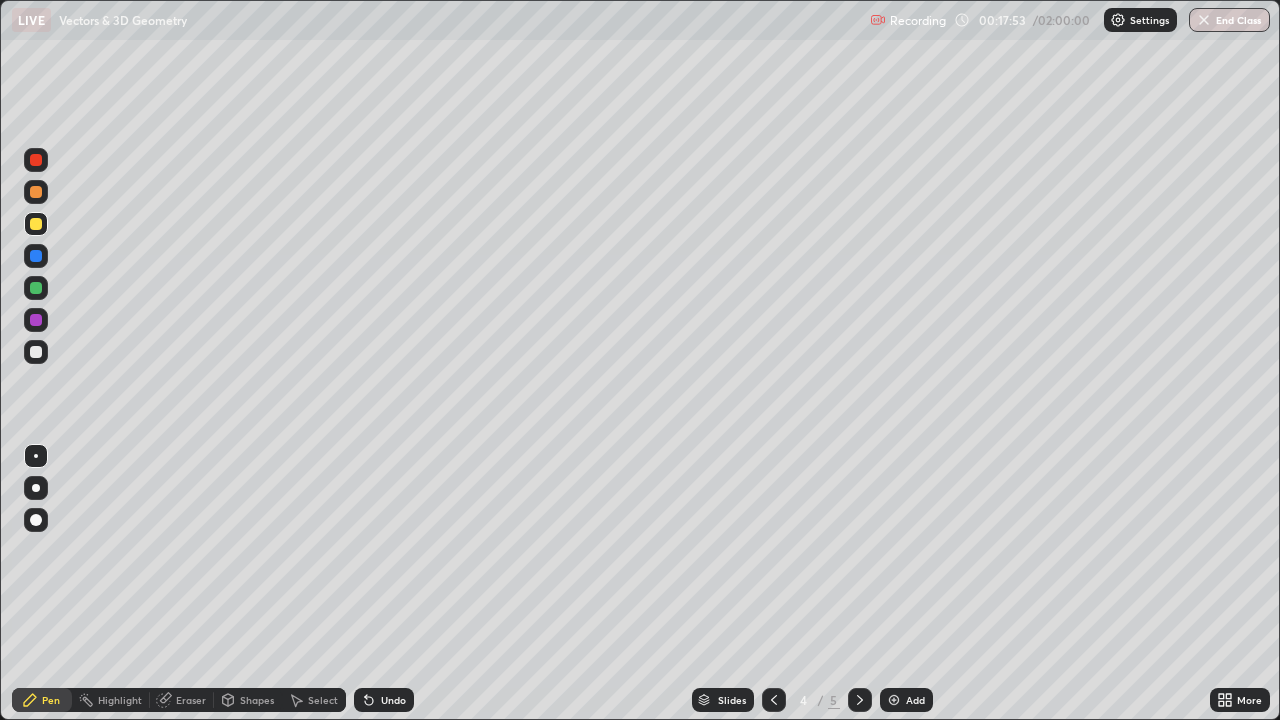 click 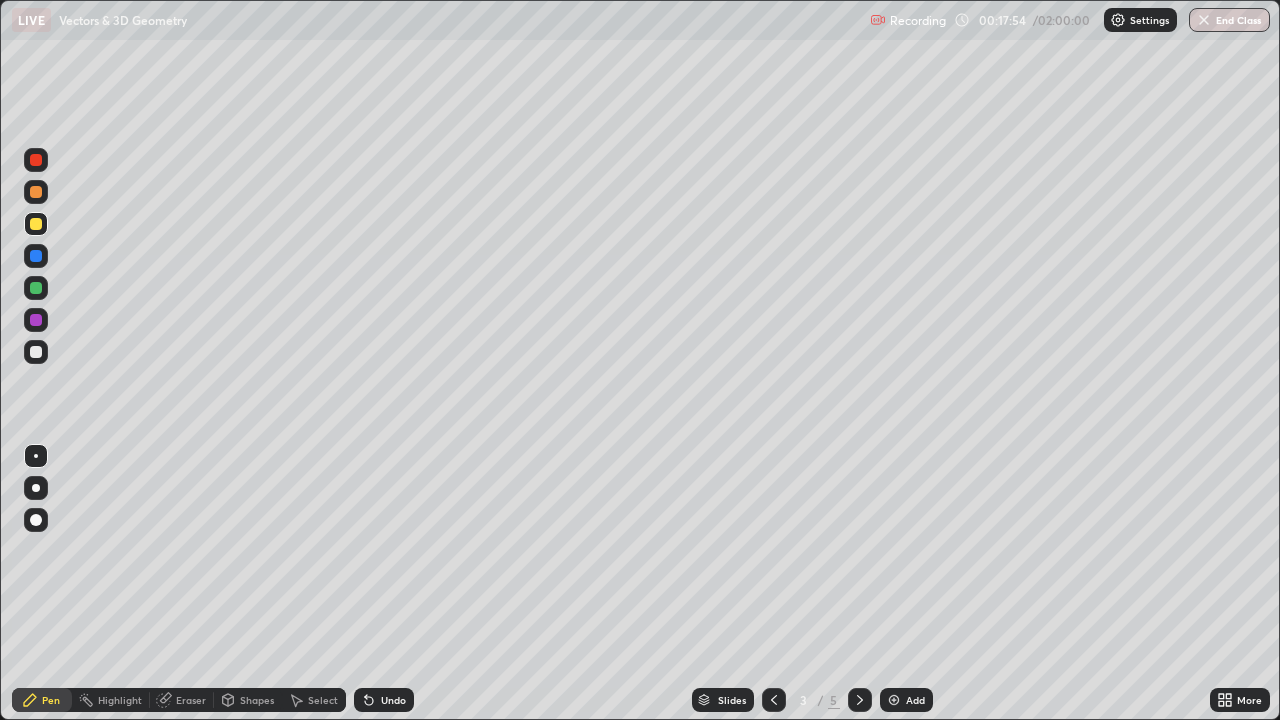 click 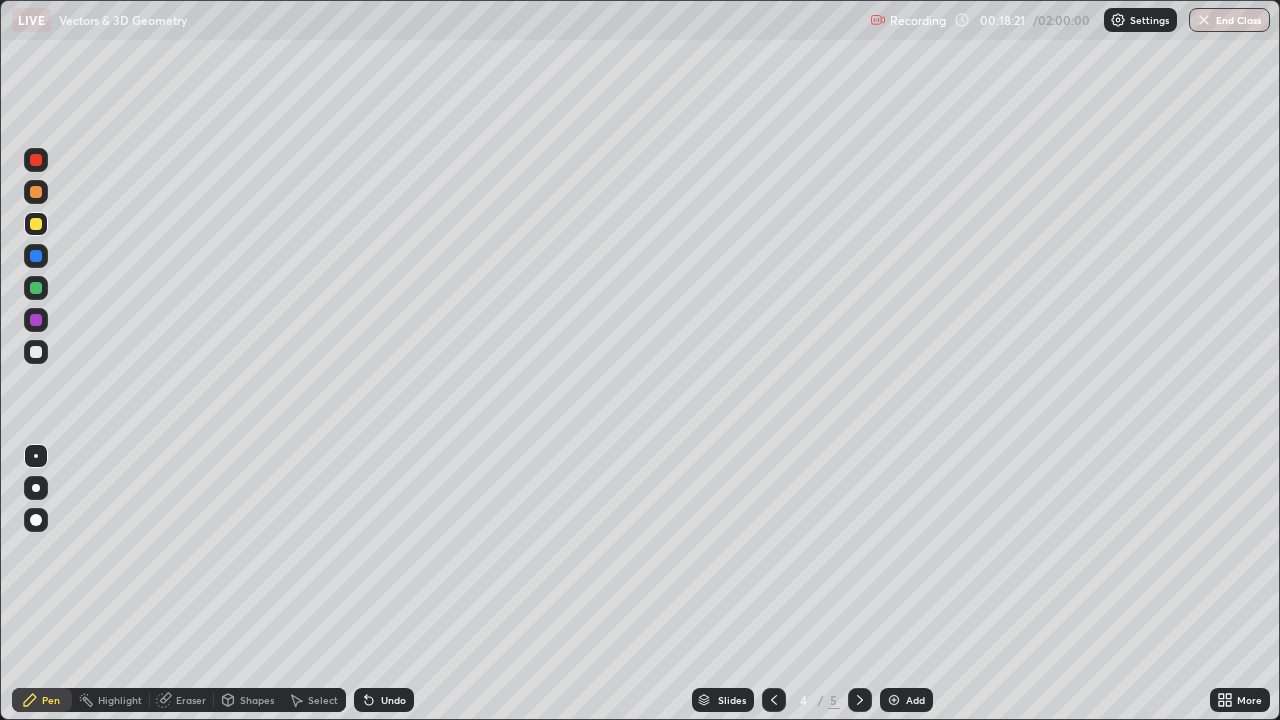 click on "Undo" at bounding box center (393, 700) 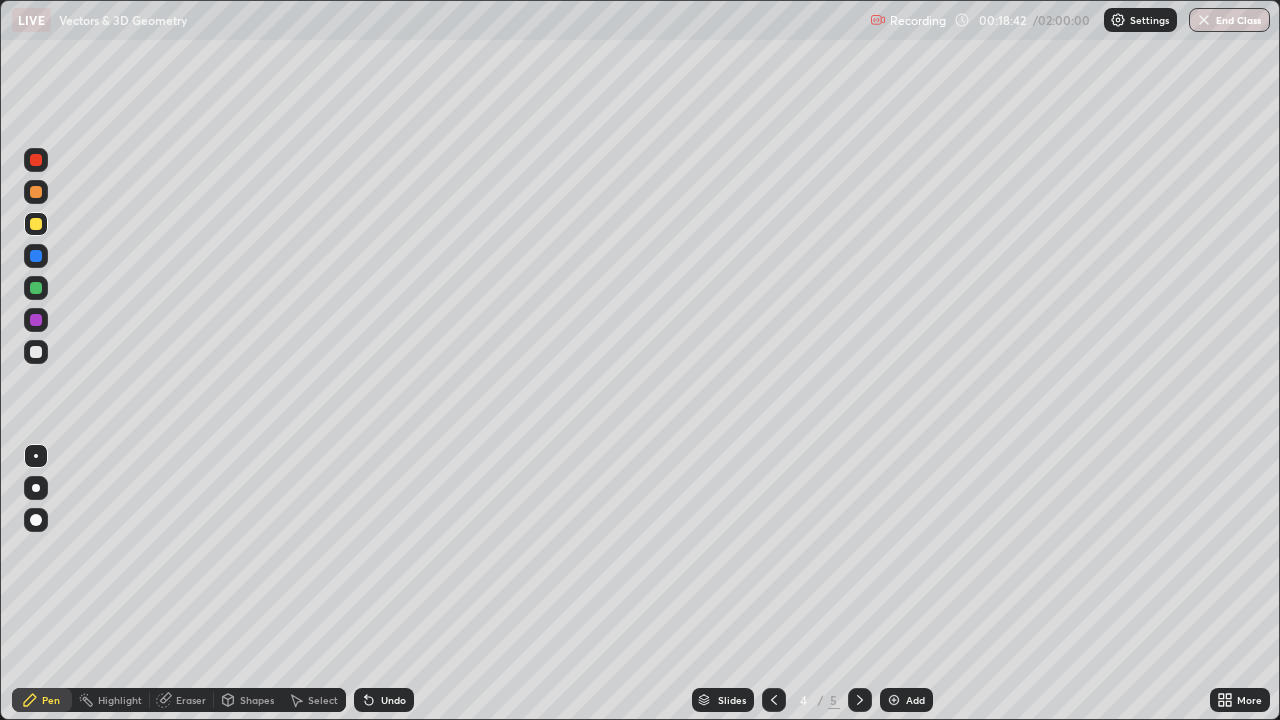 click 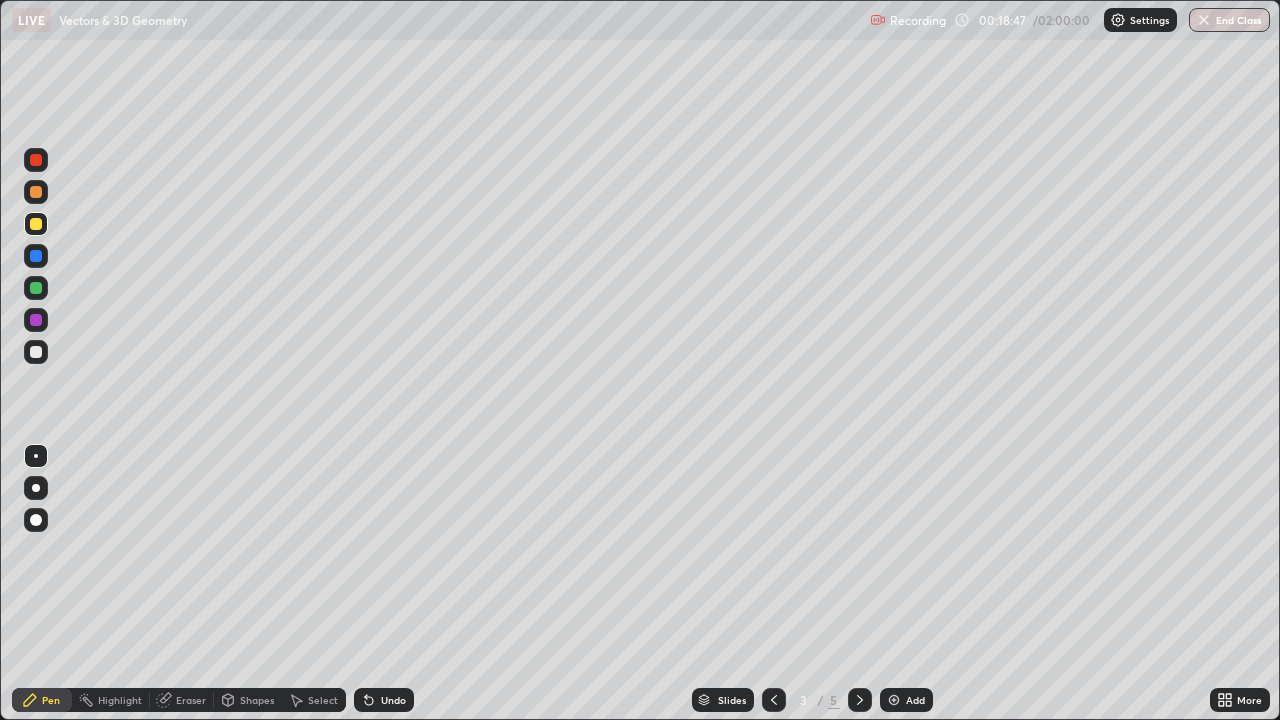 click 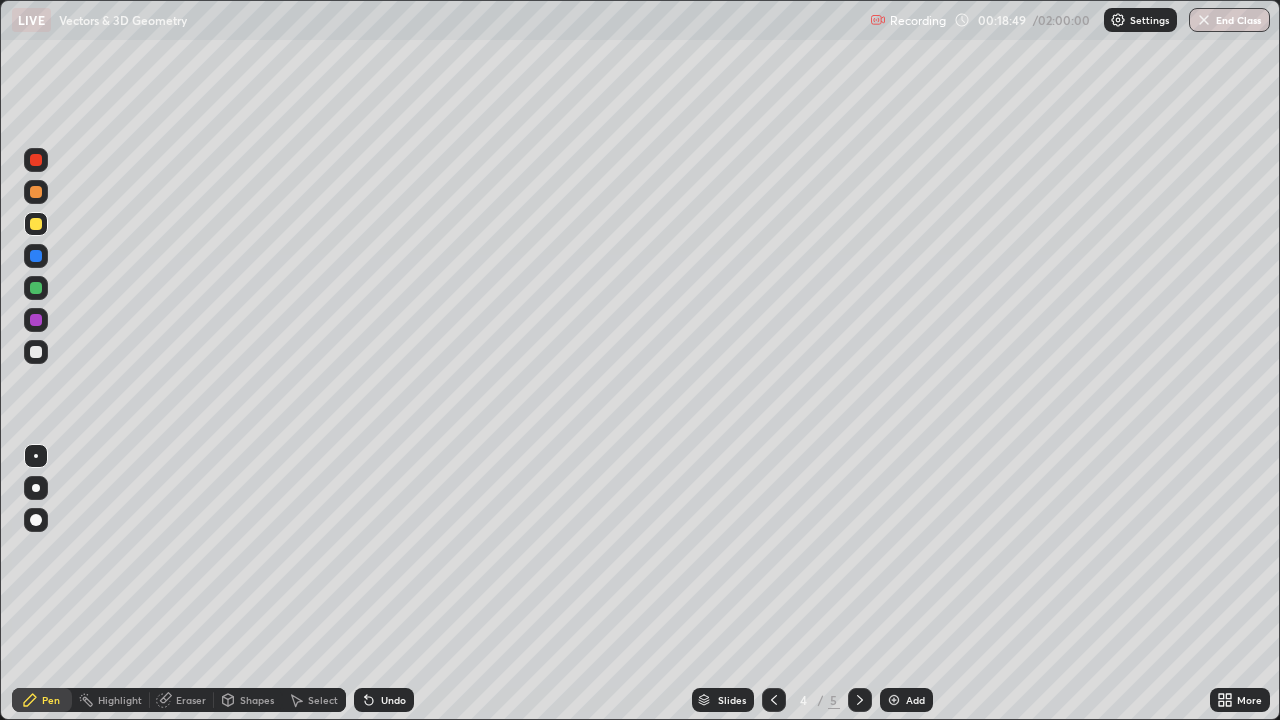 click at bounding box center [774, 700] 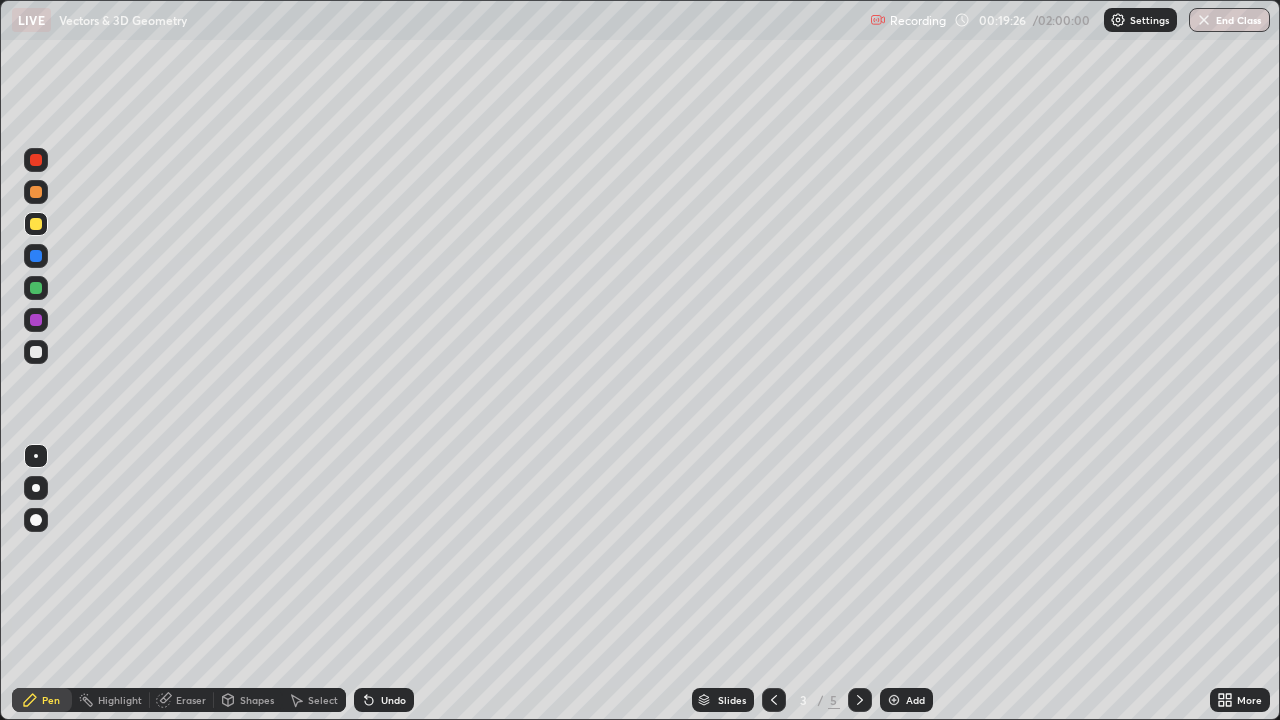 click 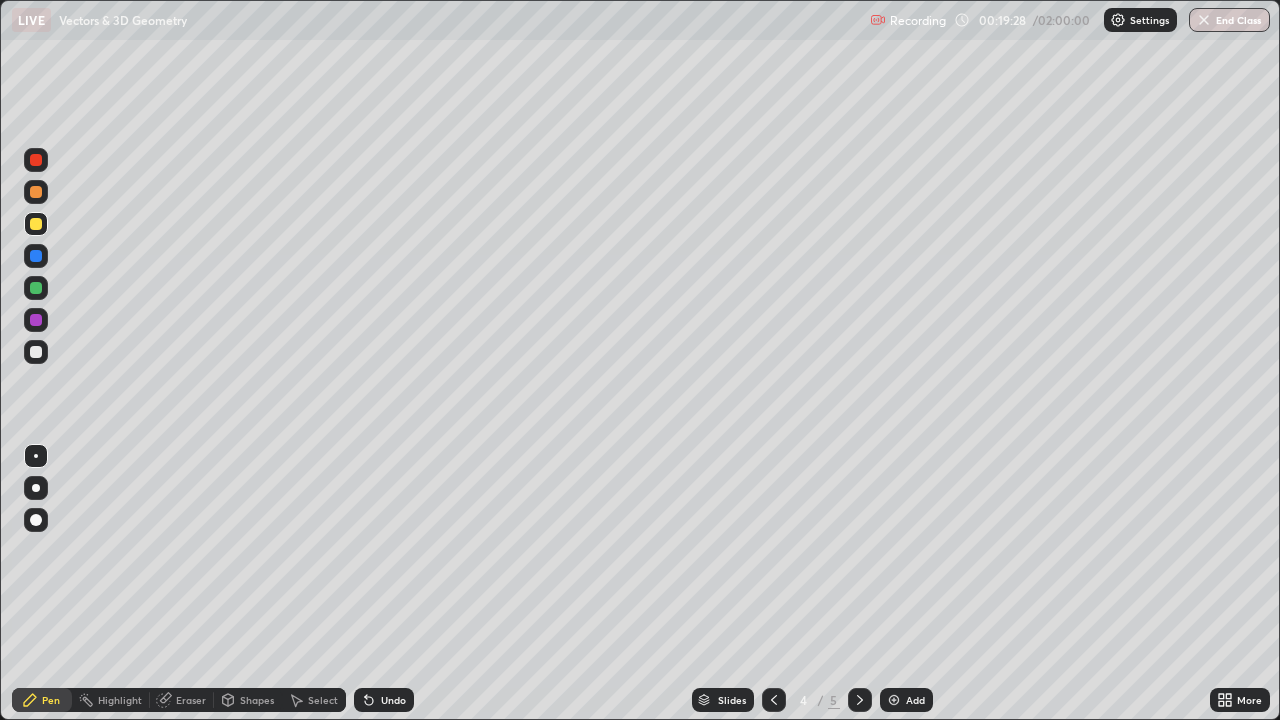 click 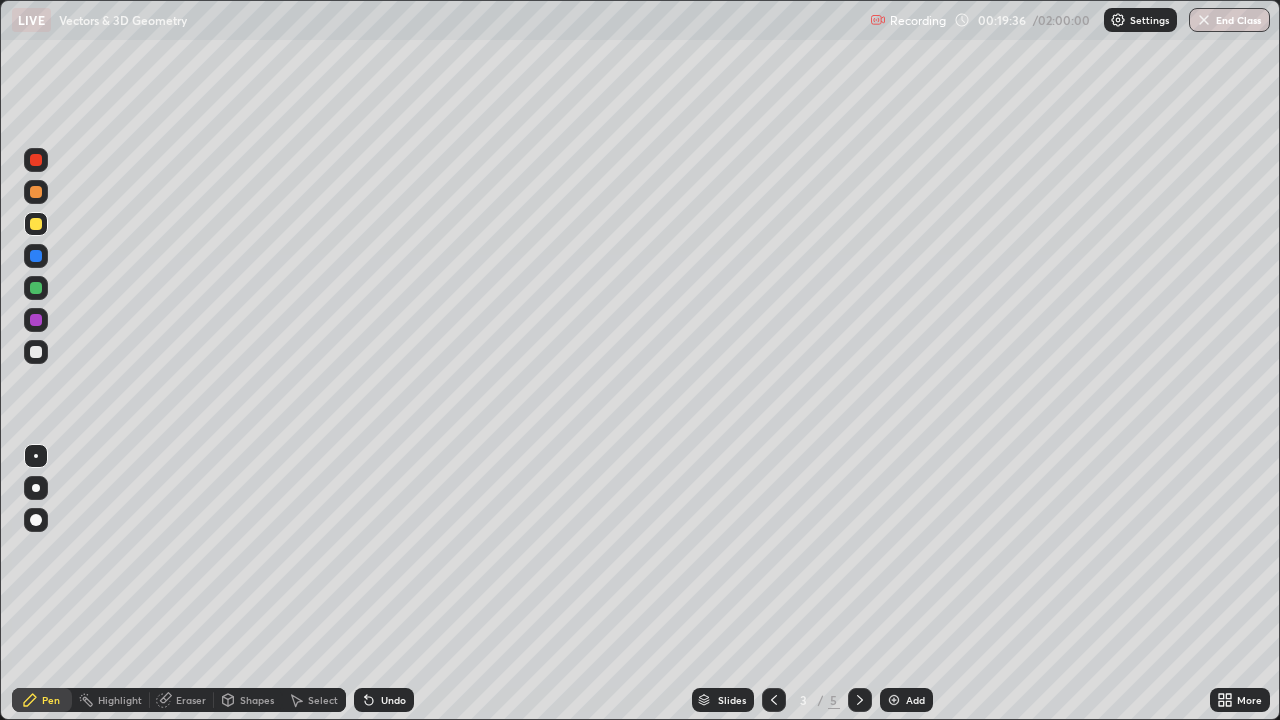 click 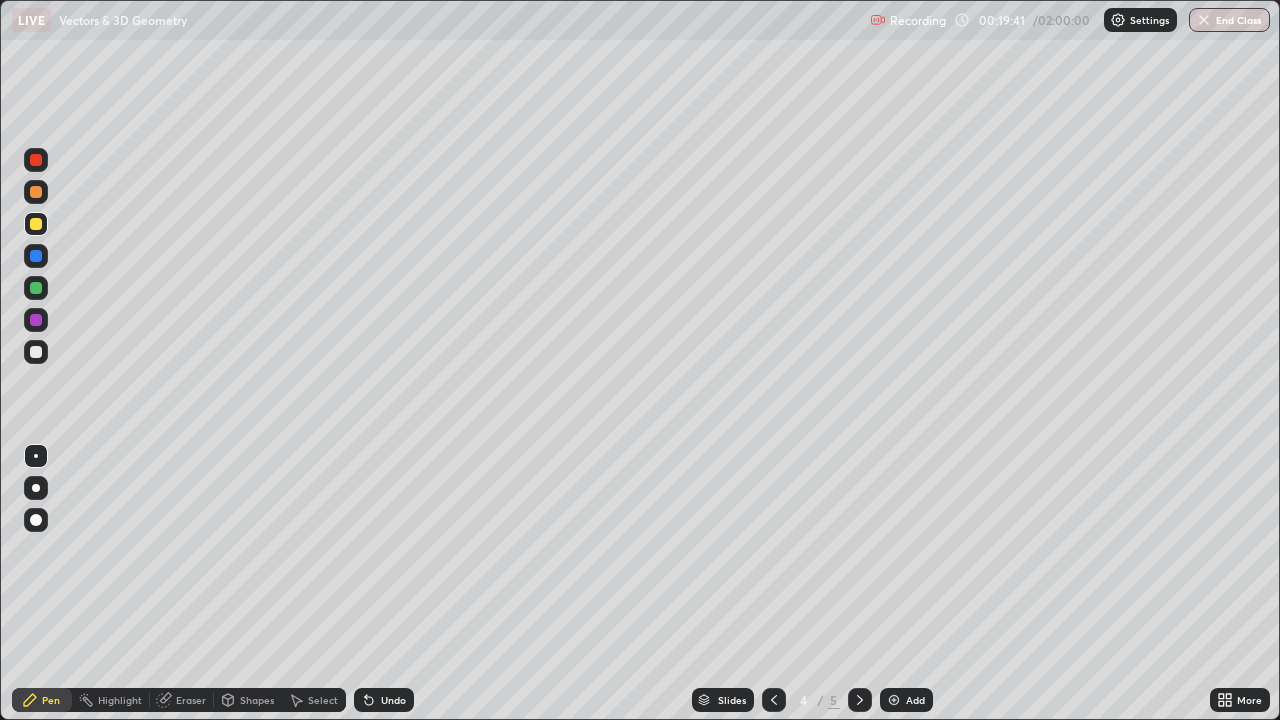 click 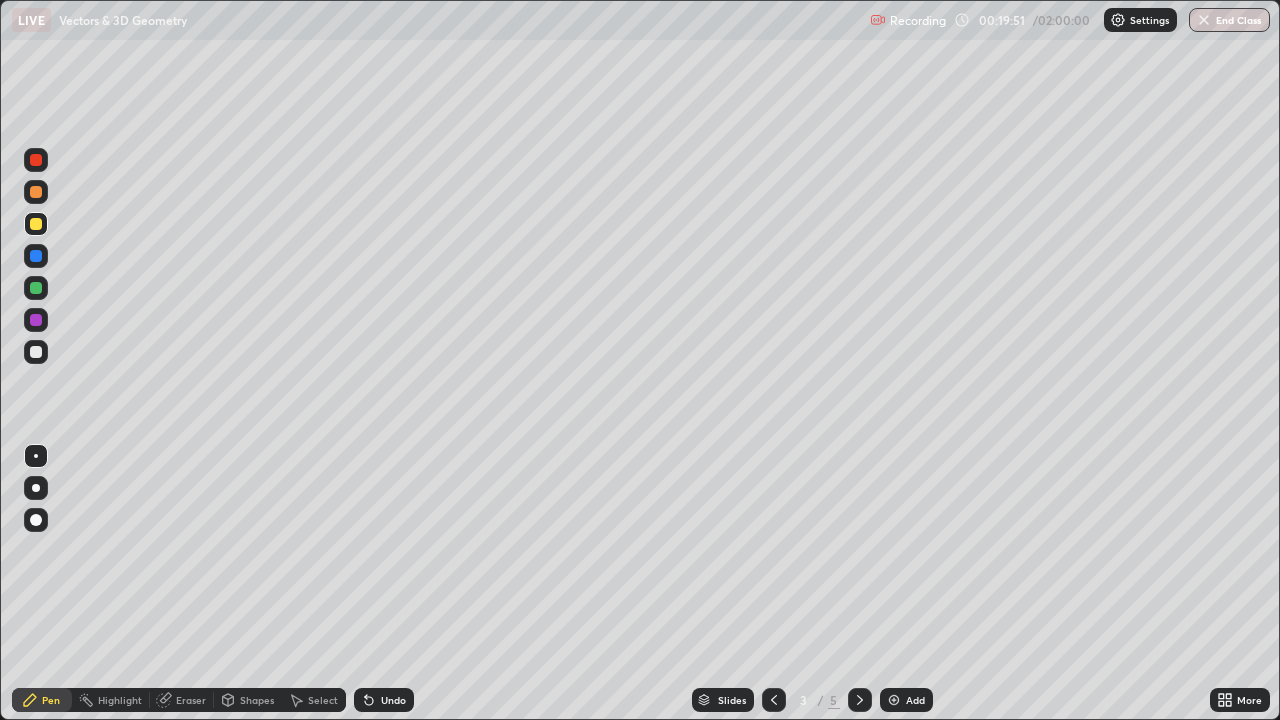 click 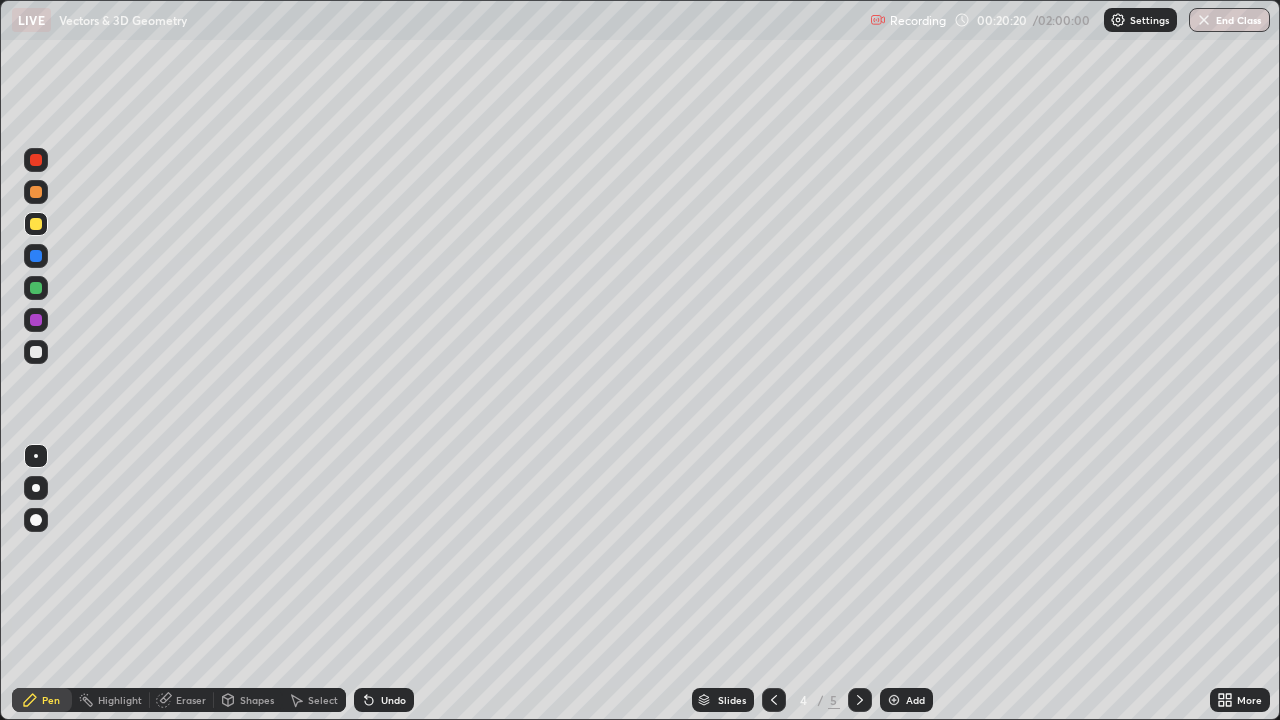 click at bounding box center [36, 352] 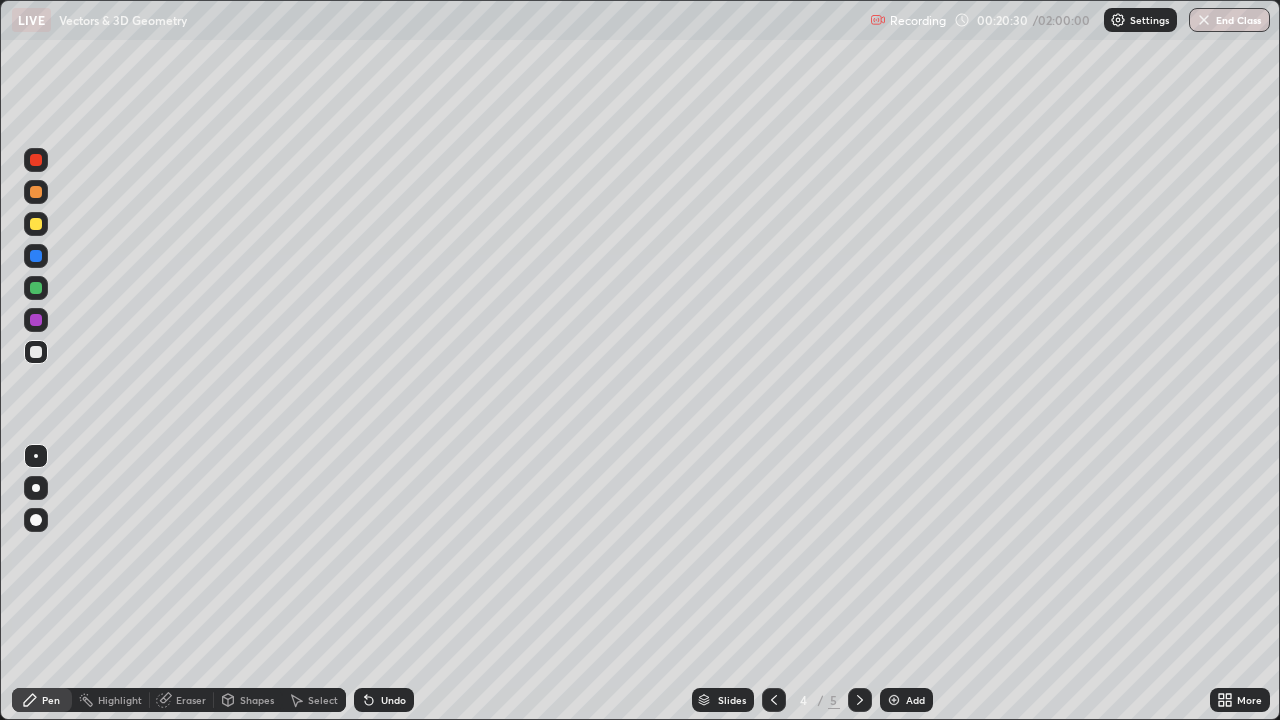 click on "Undo" at bounding box center (384, 700) 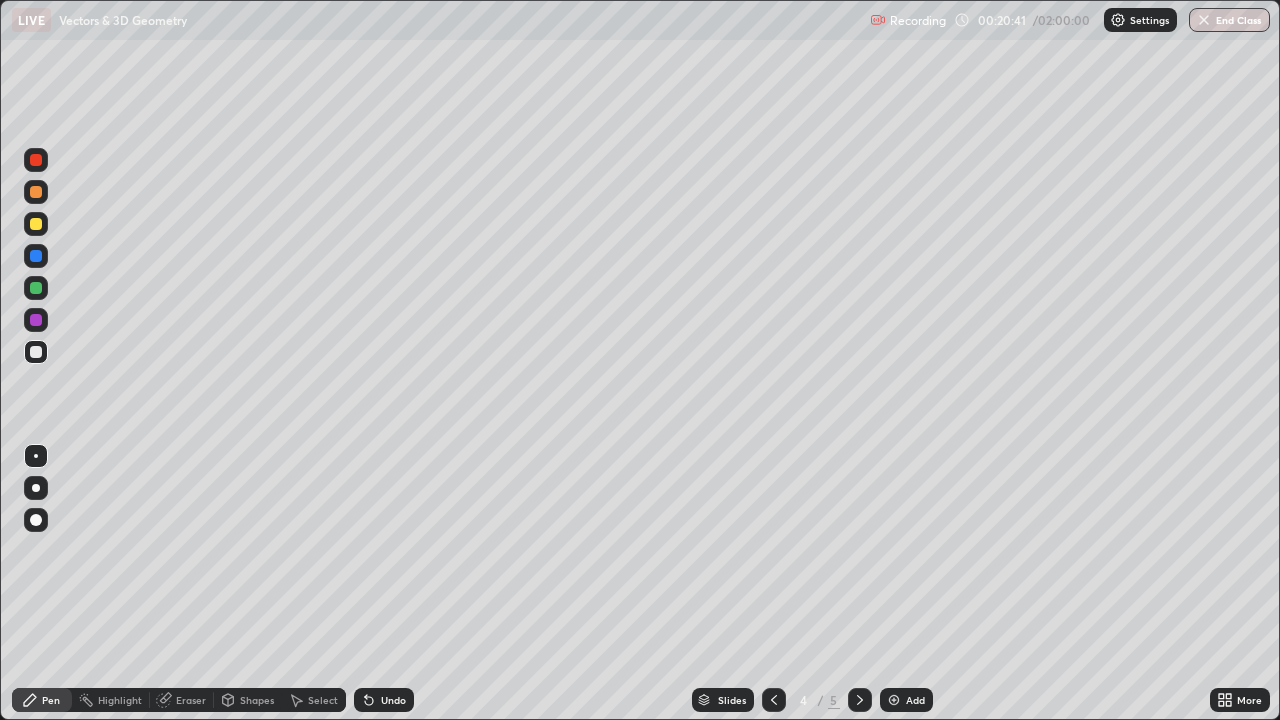 click on "Eraser" at bounding box center (191, 700) 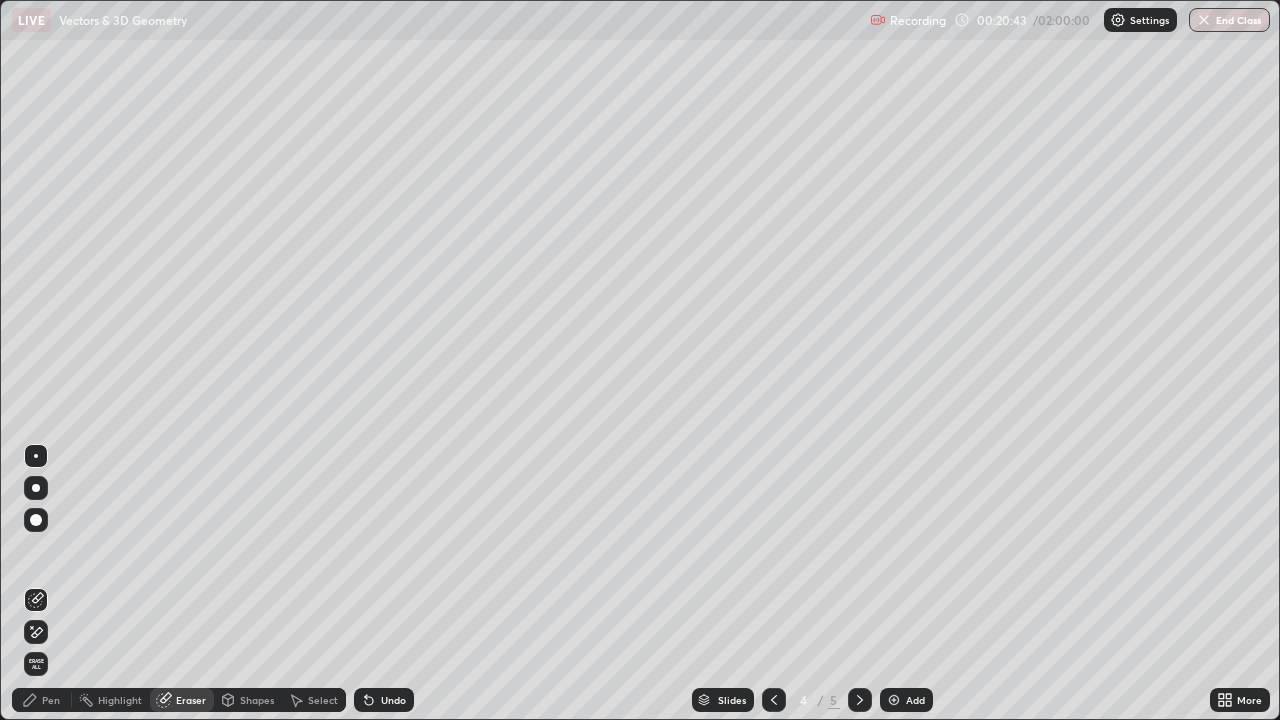 click on "Pen" at bounding box center (51, 700) 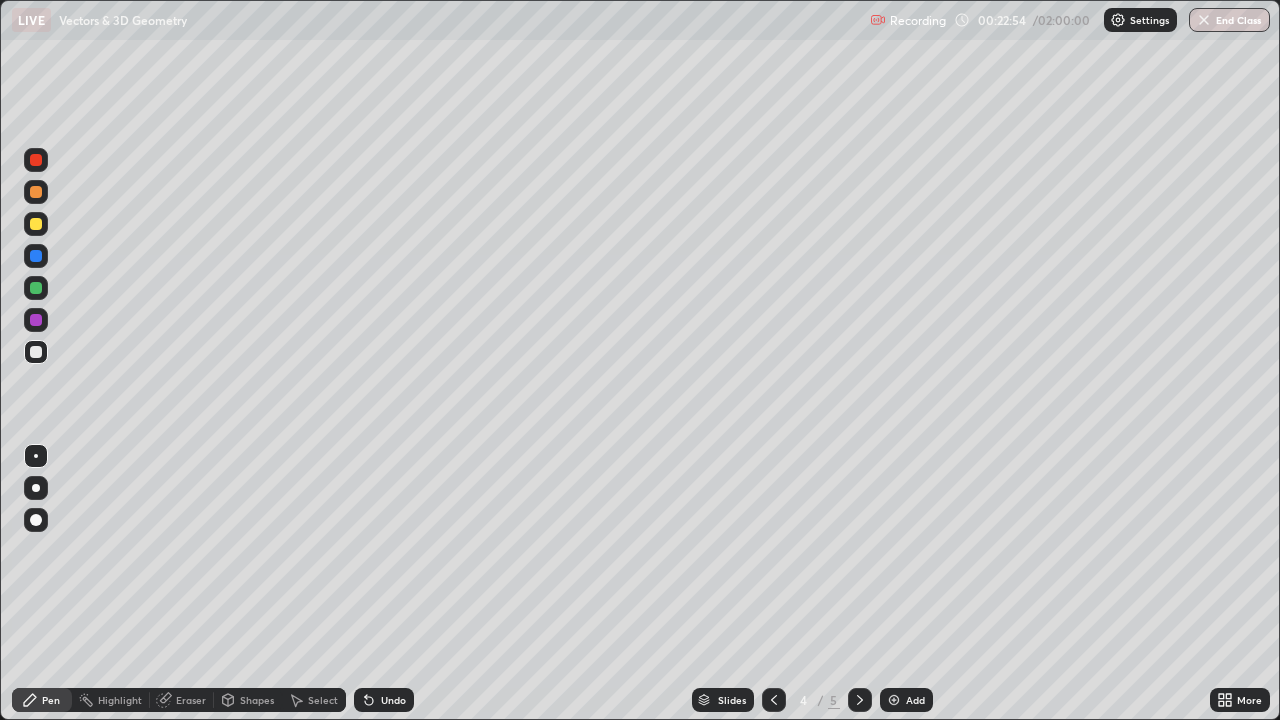 click on "Undo" at bounding box center [384, 700] 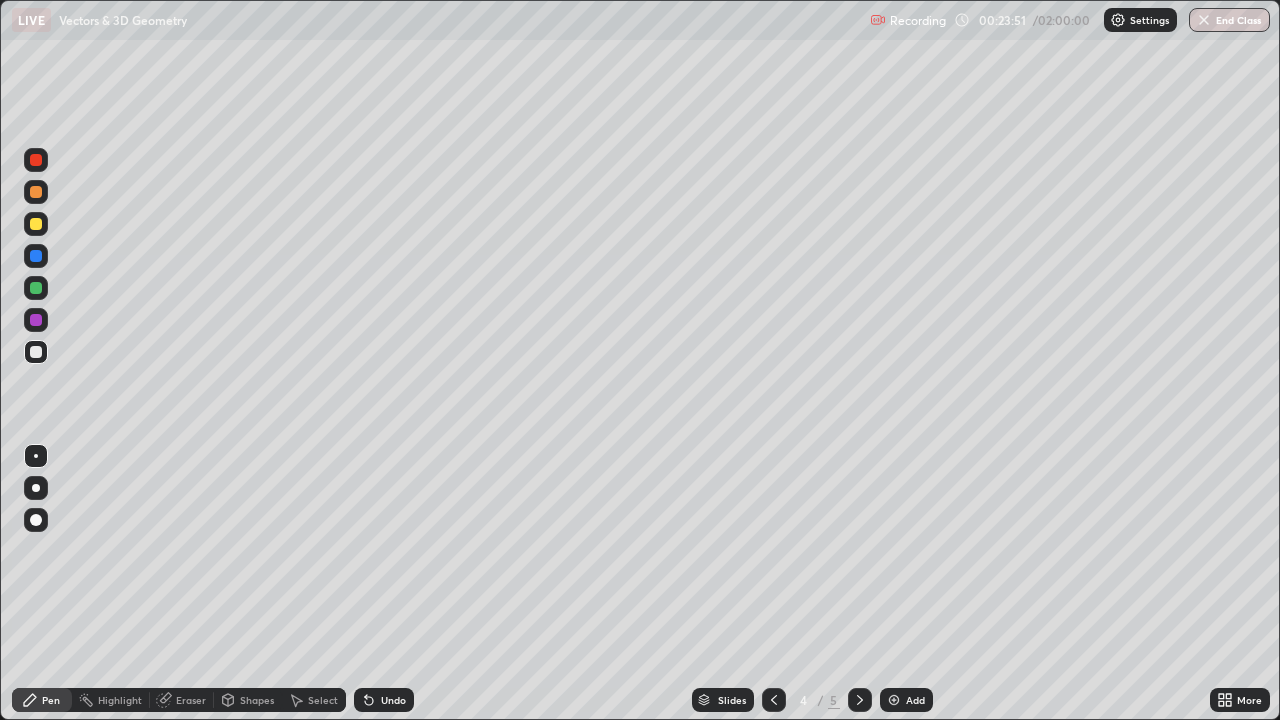 click 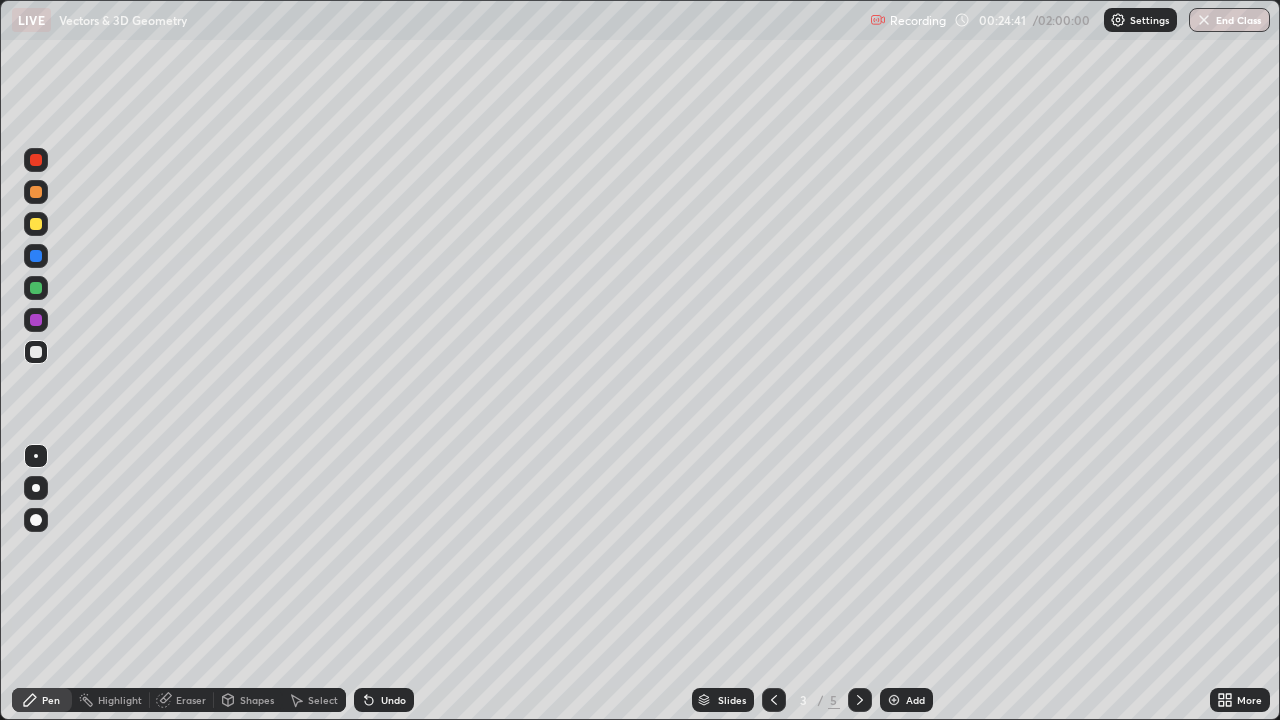 click at bounding box center [860, 700] 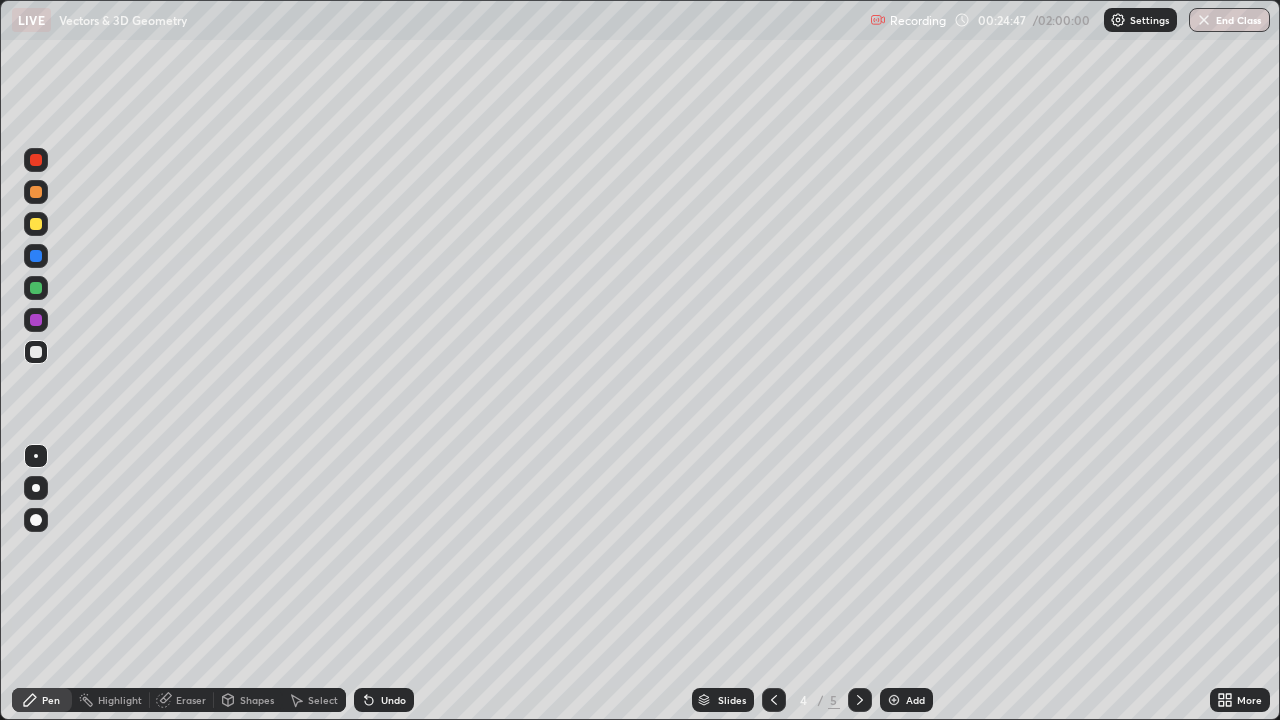 click 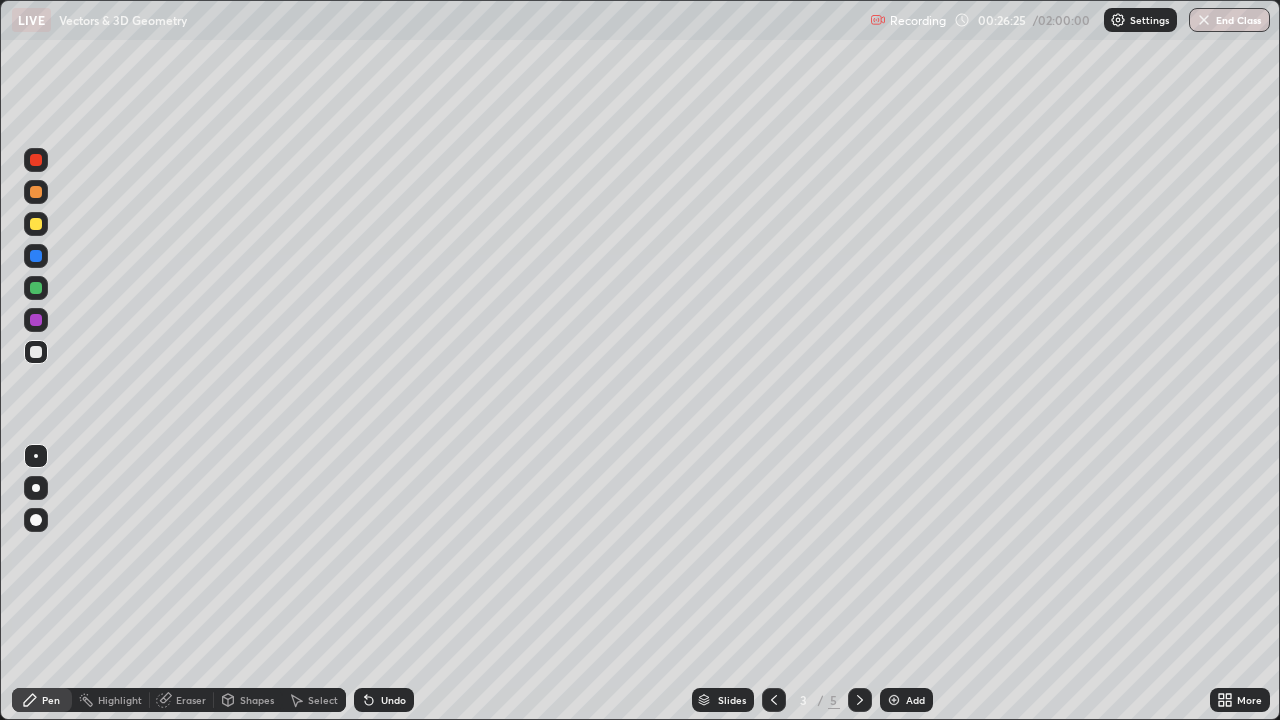 click 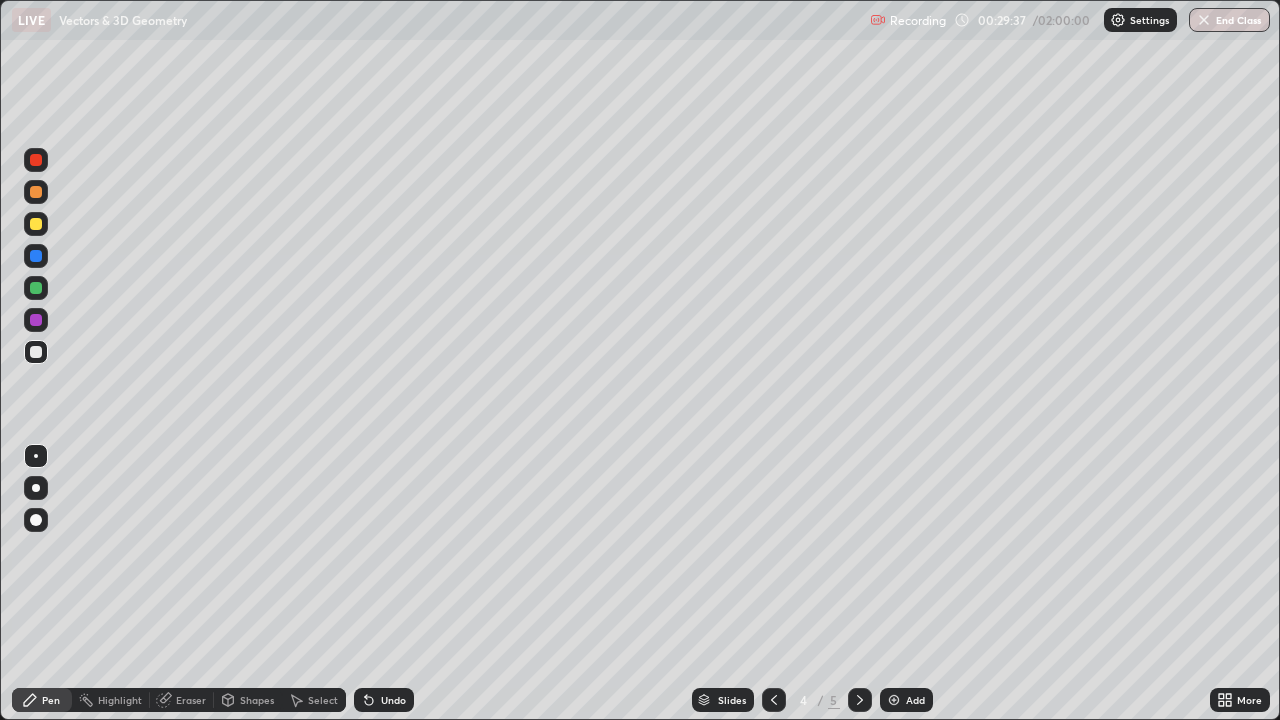 click 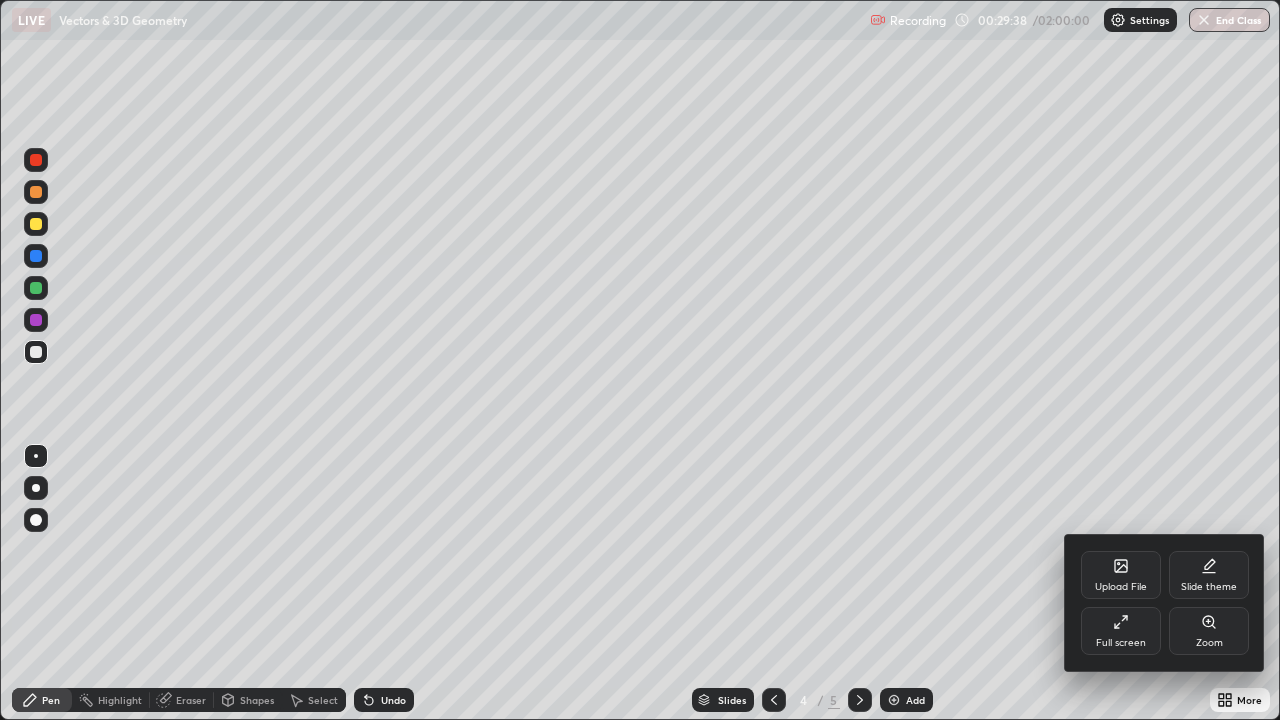 click on "Full screen" at bounding box center [1121, 643] 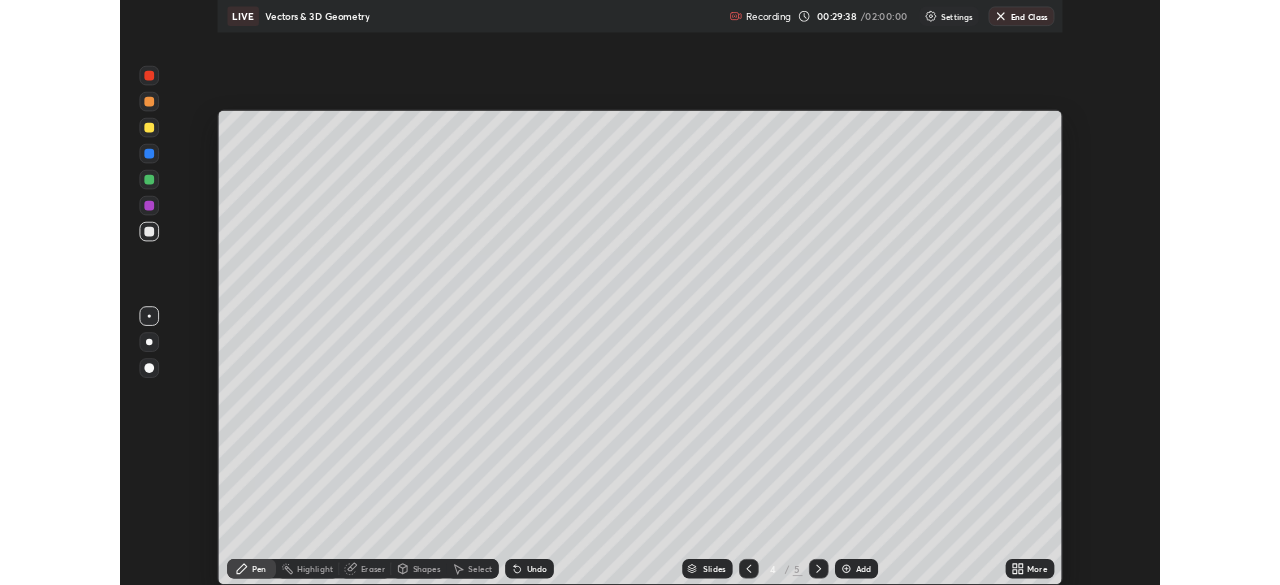 scroll, scrollTop: 585, scrollLeft: 1280, axis: both 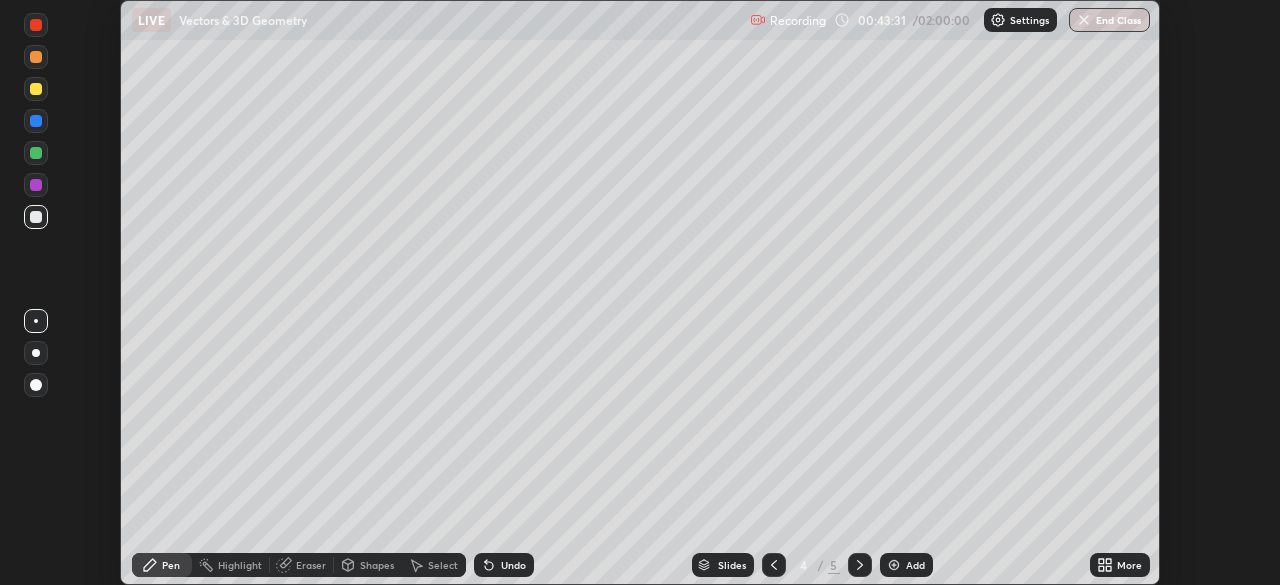 click on "More" at bounding box center (1129, 565) 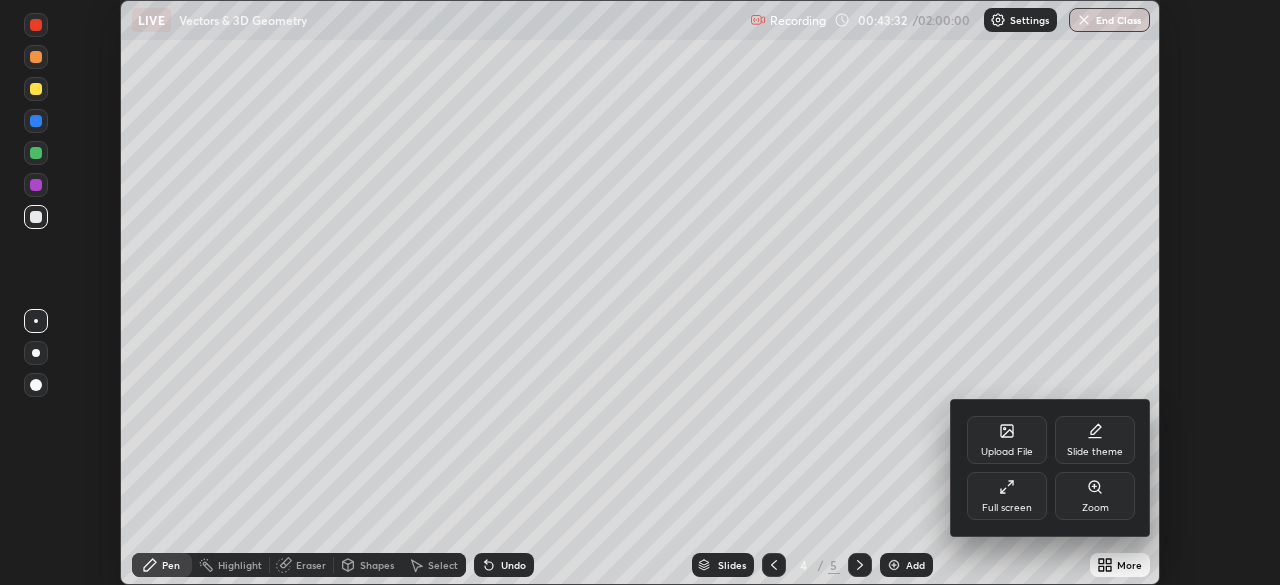 click on "Full screen" at bounding box center [1007, 496] 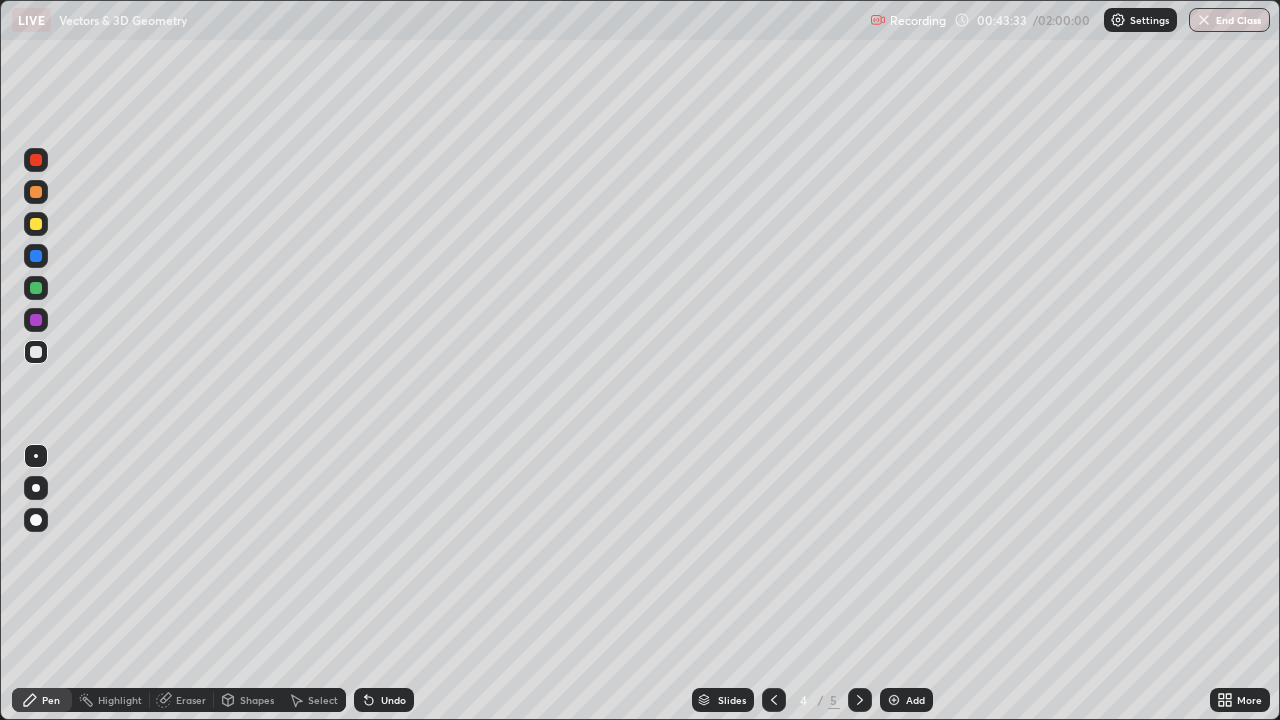 scroll, scrollTop: 99280, scrollLeft: 98720, axis: both 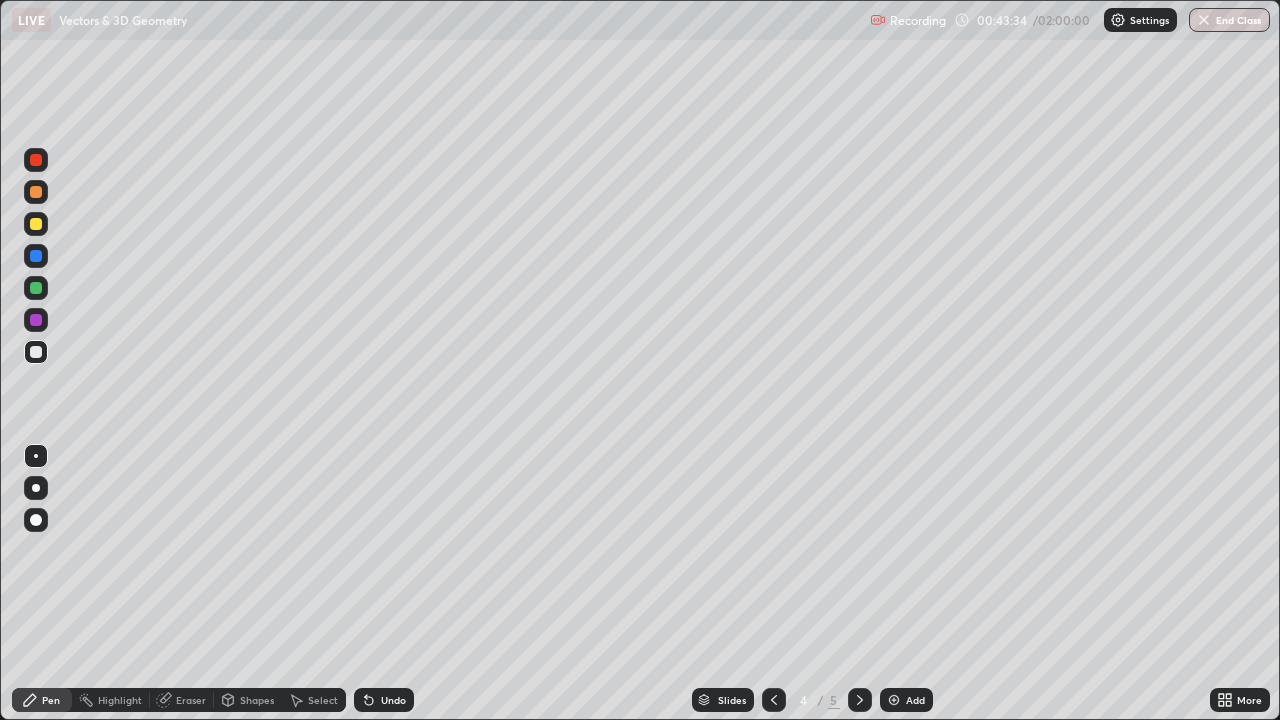 click on "Add" at bounding box center [906, 700] 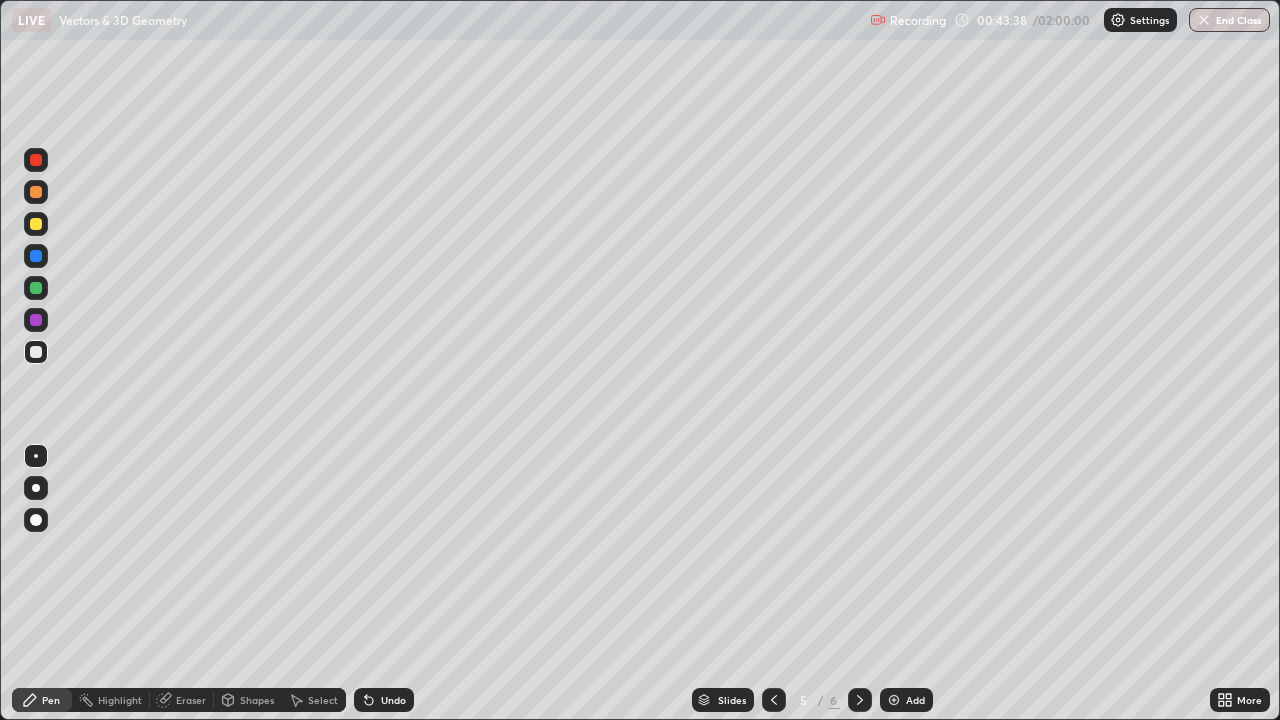 click 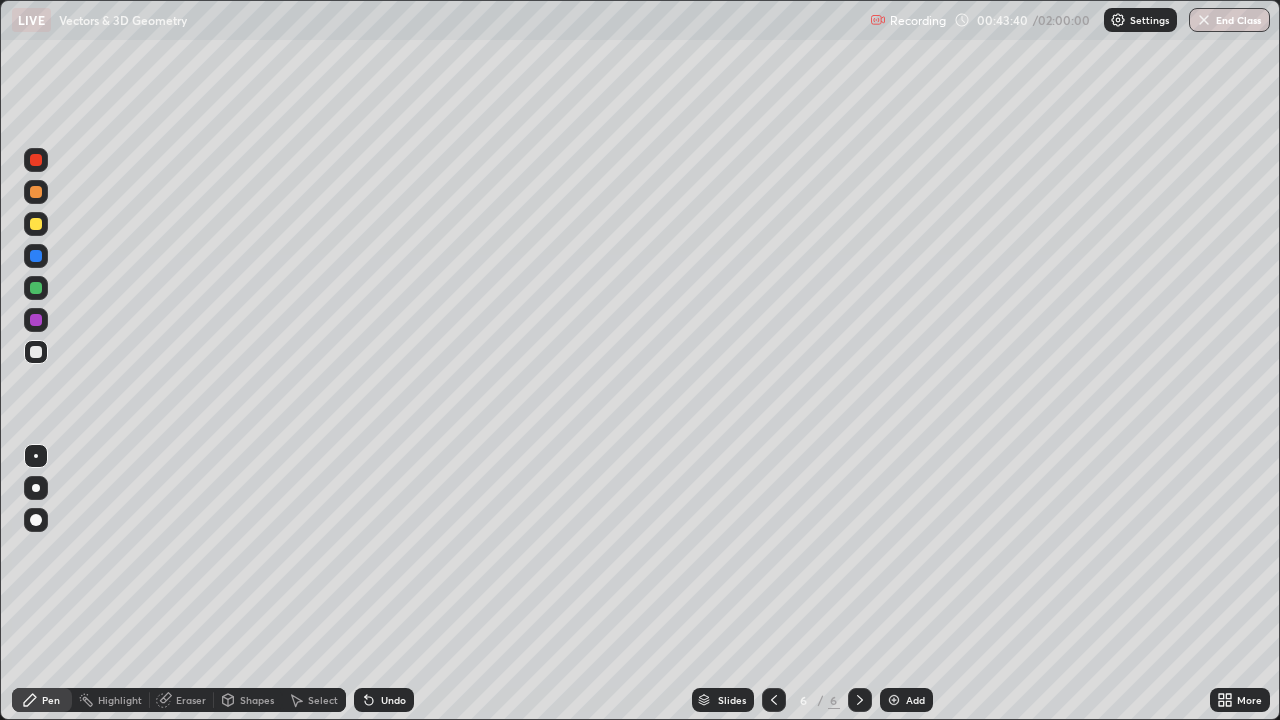 click 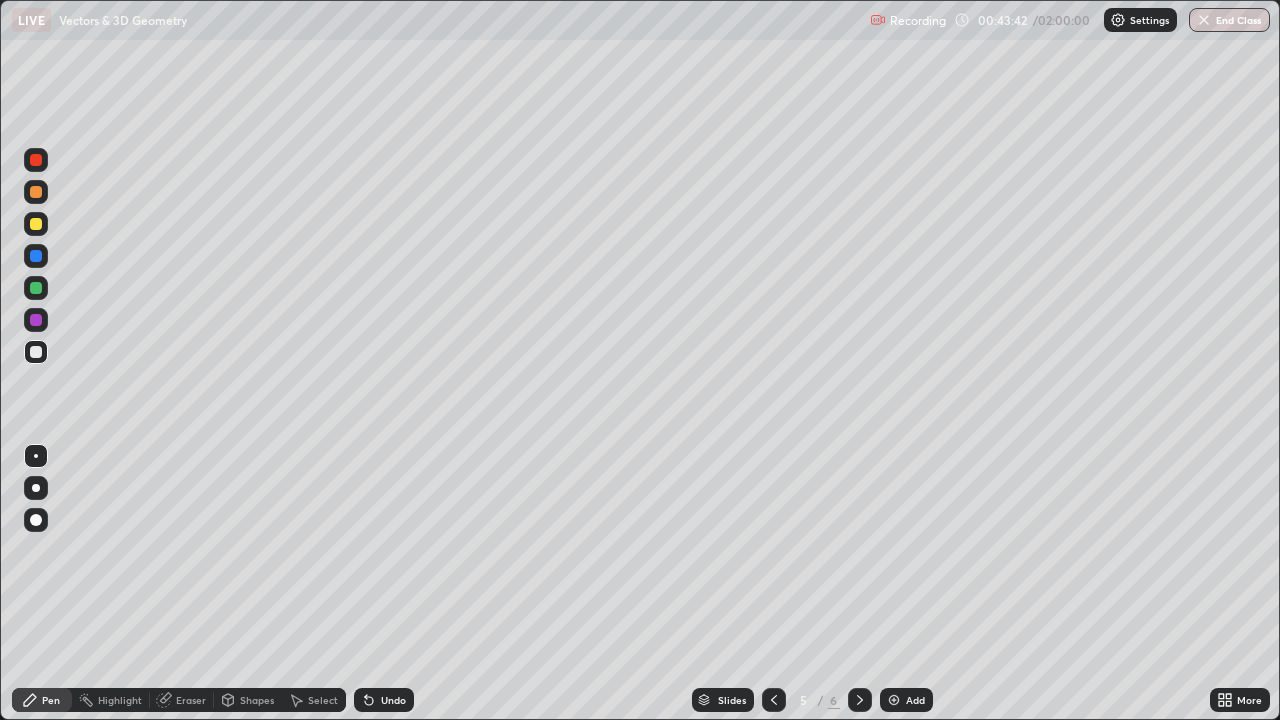 click at bounding box center [36, 224] 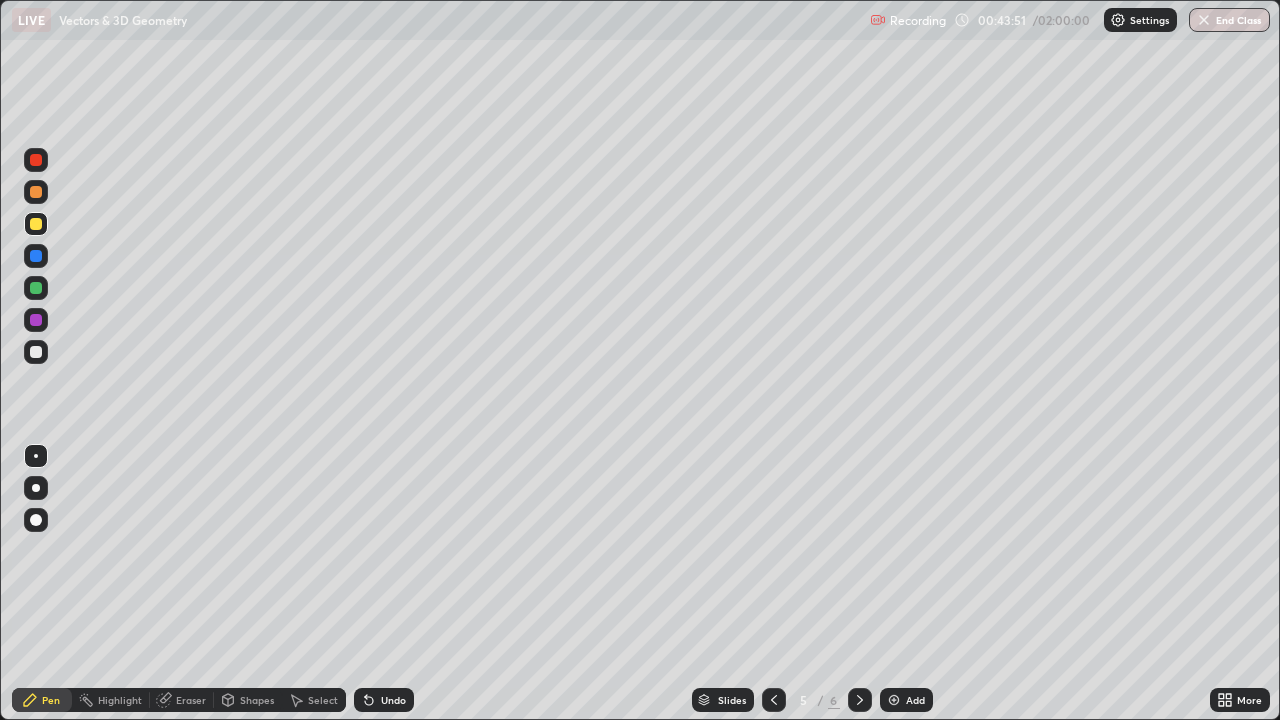 click 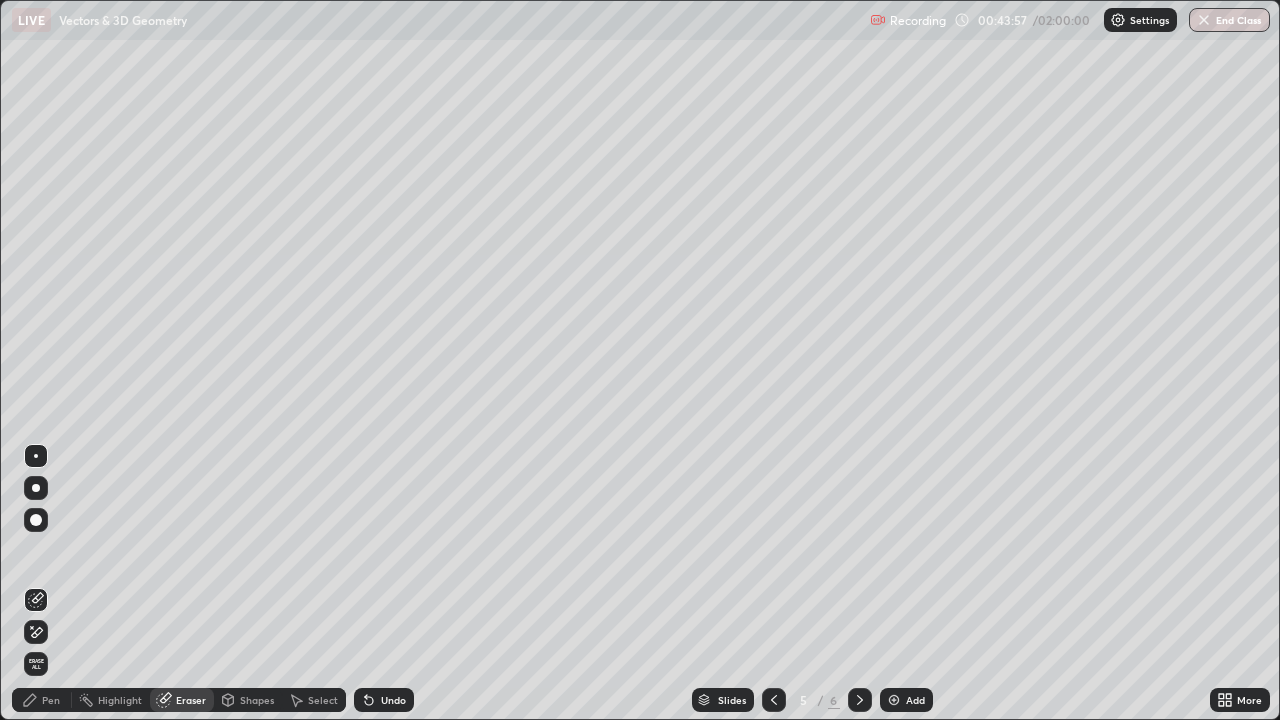 click on "Pen" at bounding box center [51, 700] 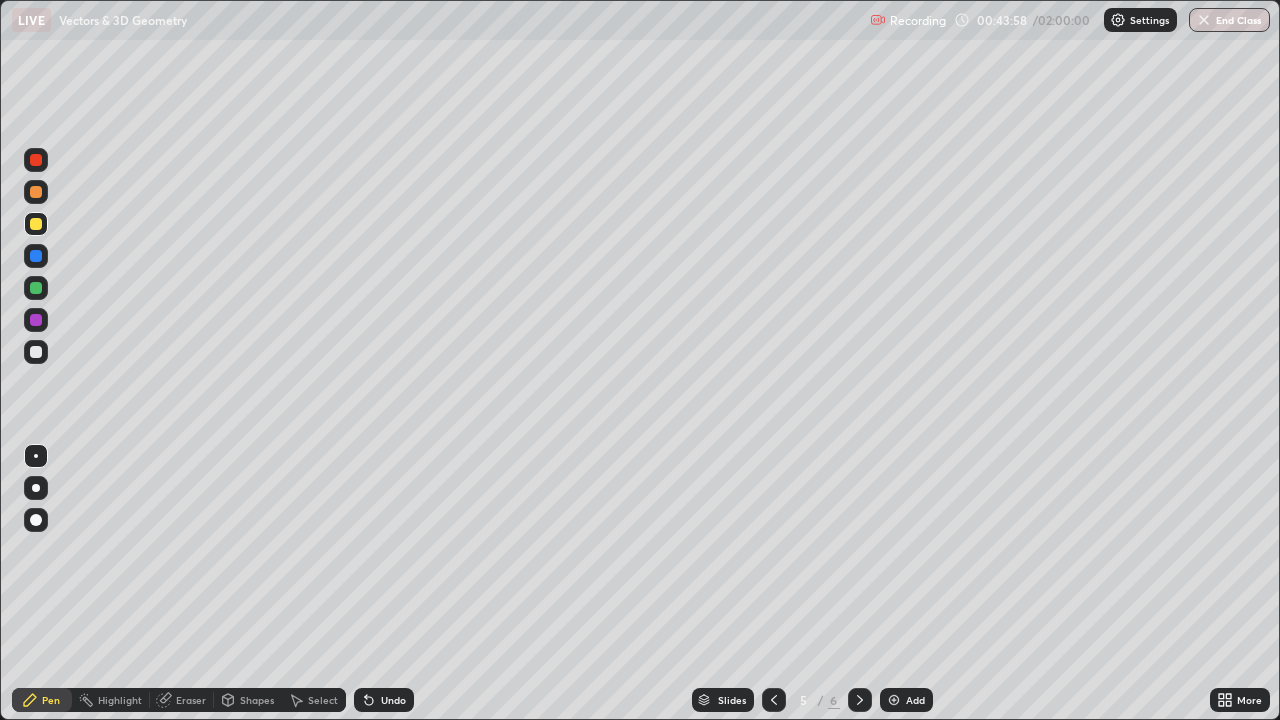 click at bounding box center (36, 288) 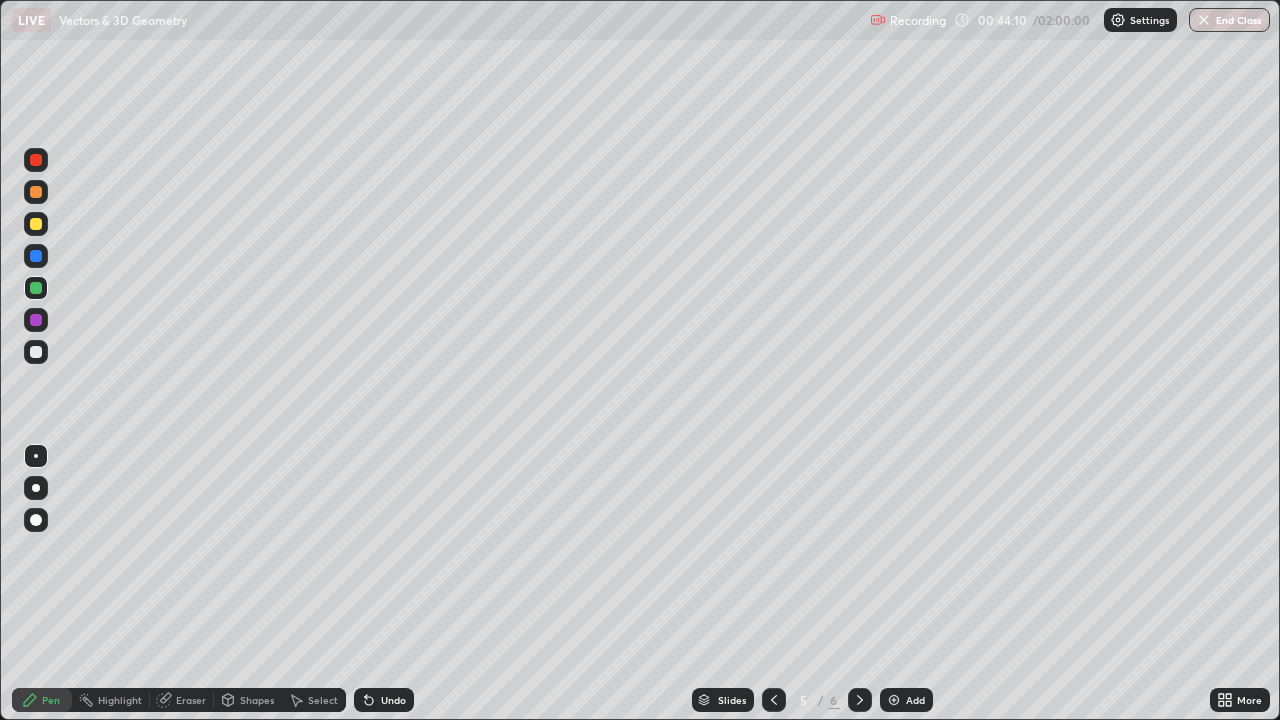 click on "Undo" at bounding box center [393, 700] 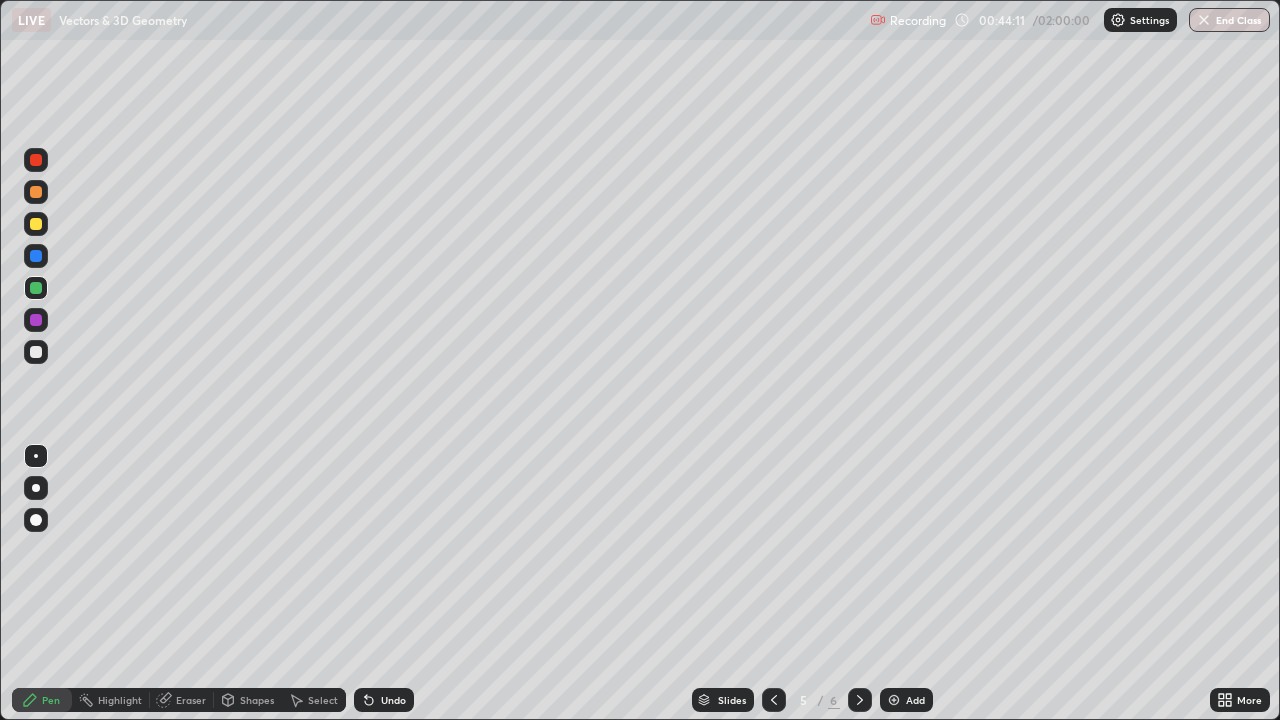 click at bounding box center (36, 192) 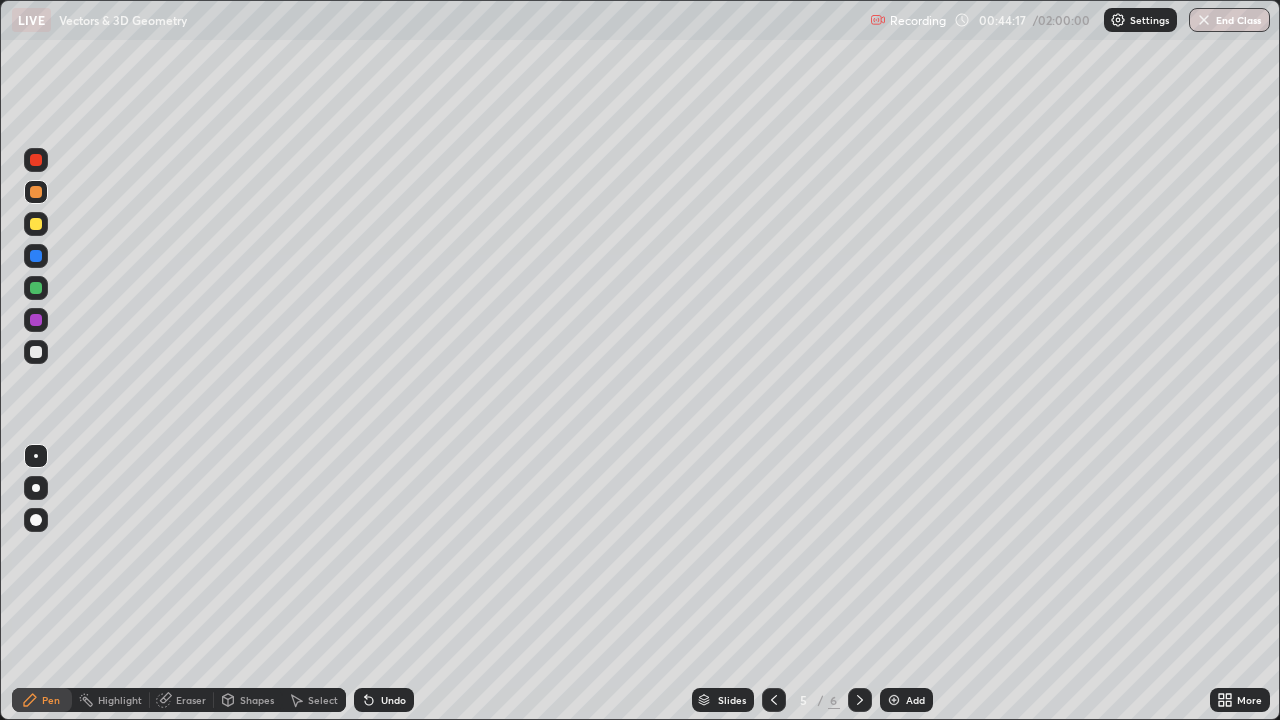 click at bounding box center (36, 288) 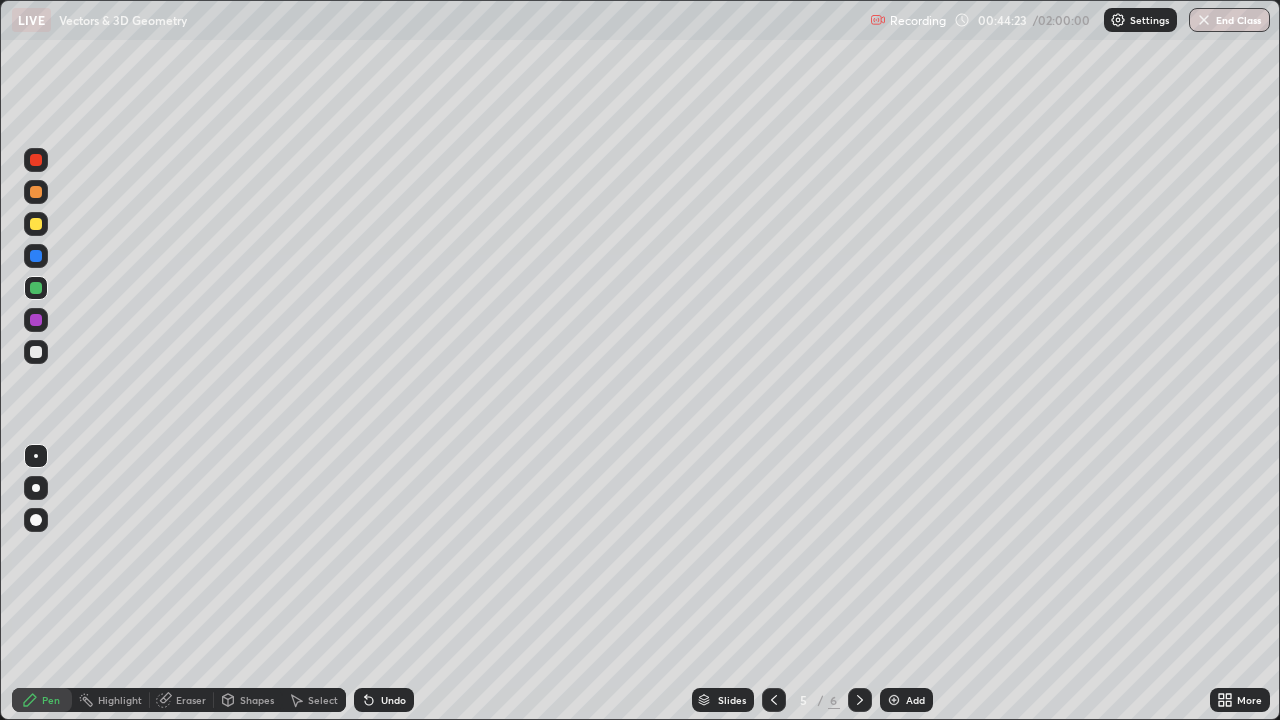 click at bounding box center [36, 320] 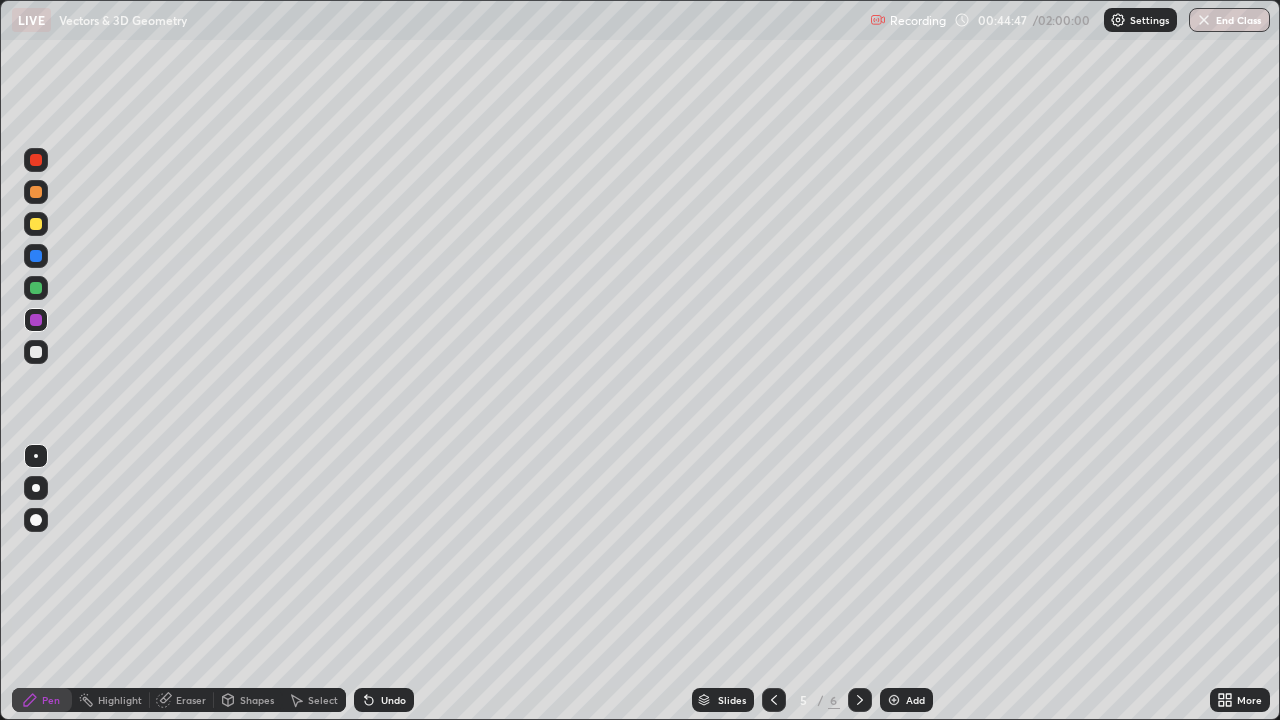 click on "Undo" at bounding box center (384, 700) 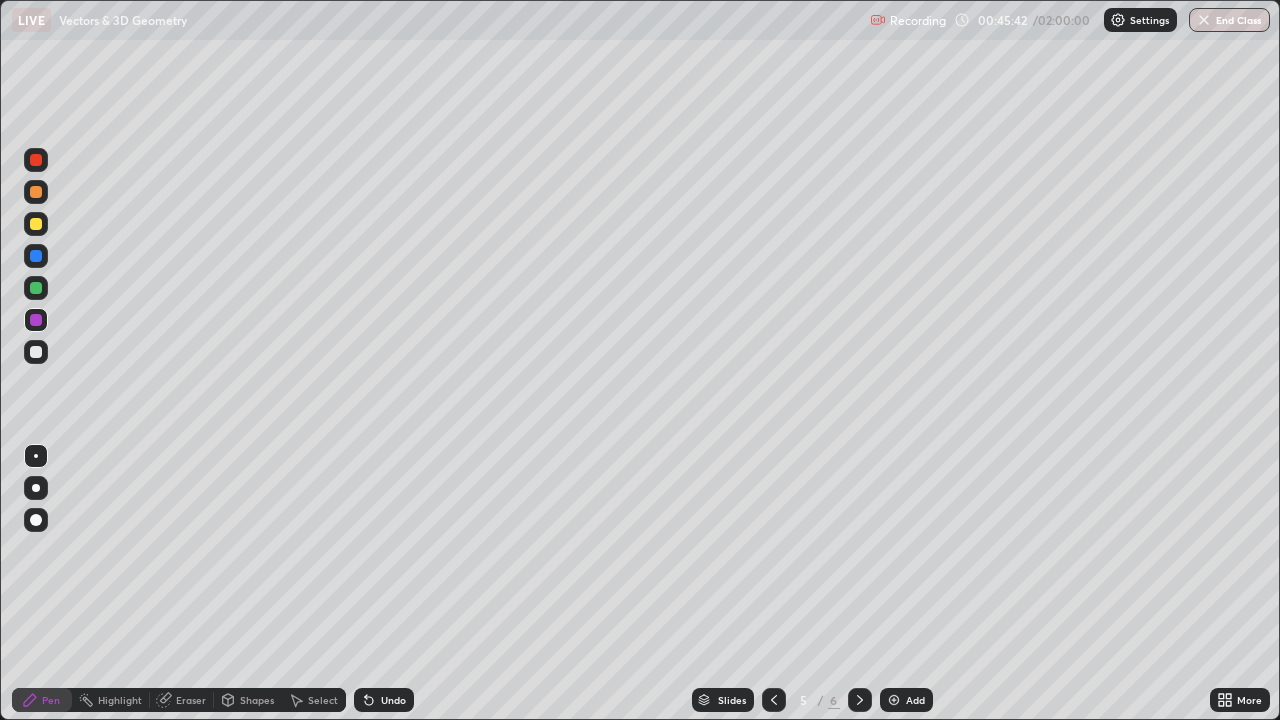 click 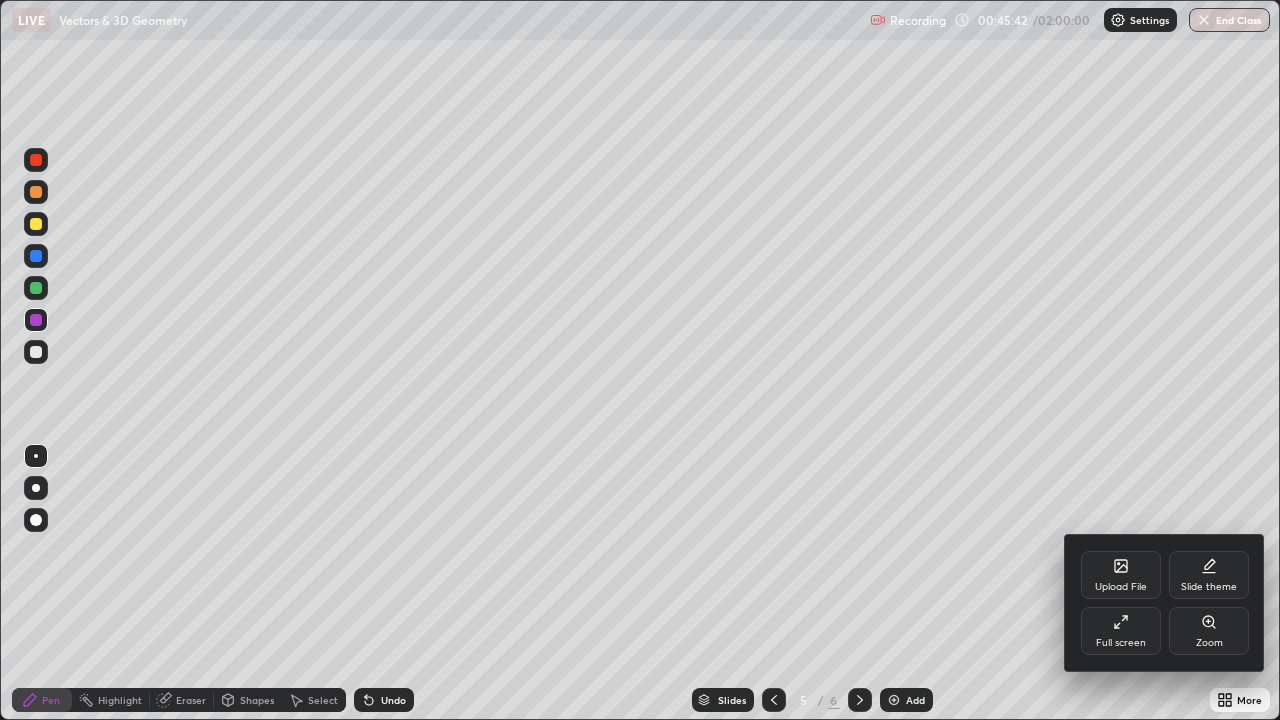 click on "Full screen" at bounding box center (1121, 643) 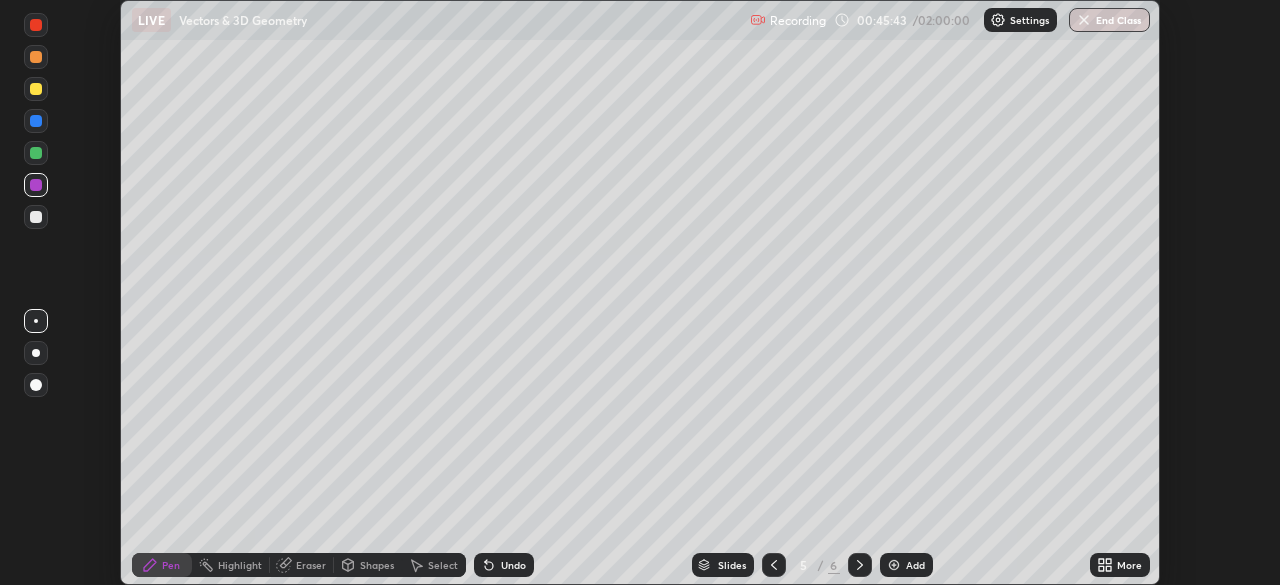 scroll, scrollTop: 585, scrollLeft: 1280, axis: both 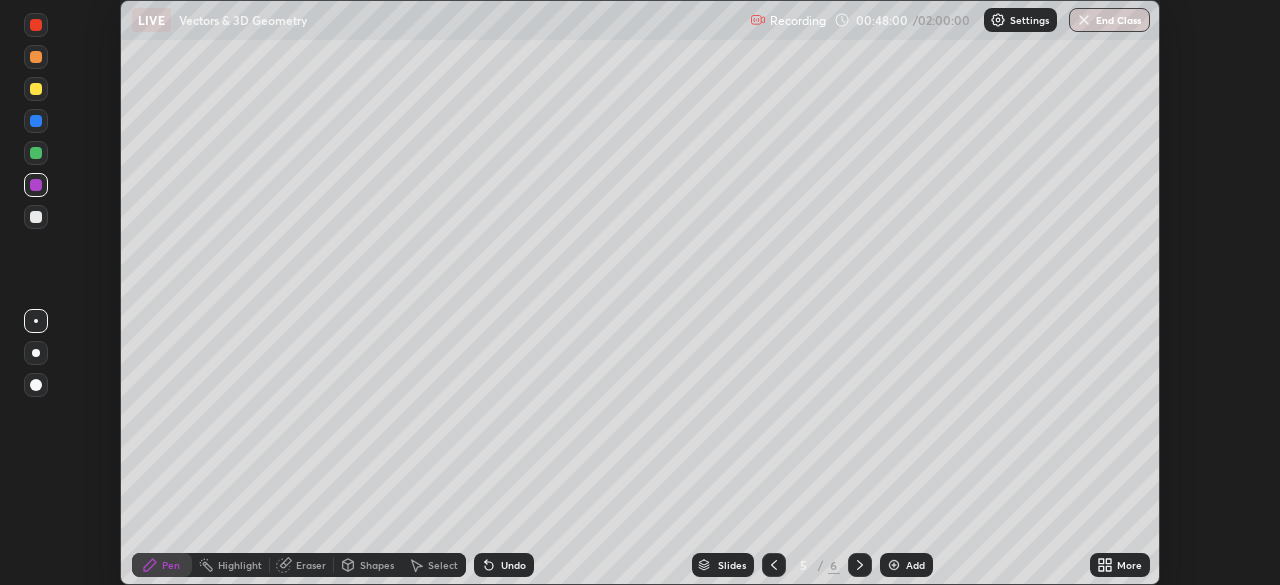 click at bounding box center (36, 185) 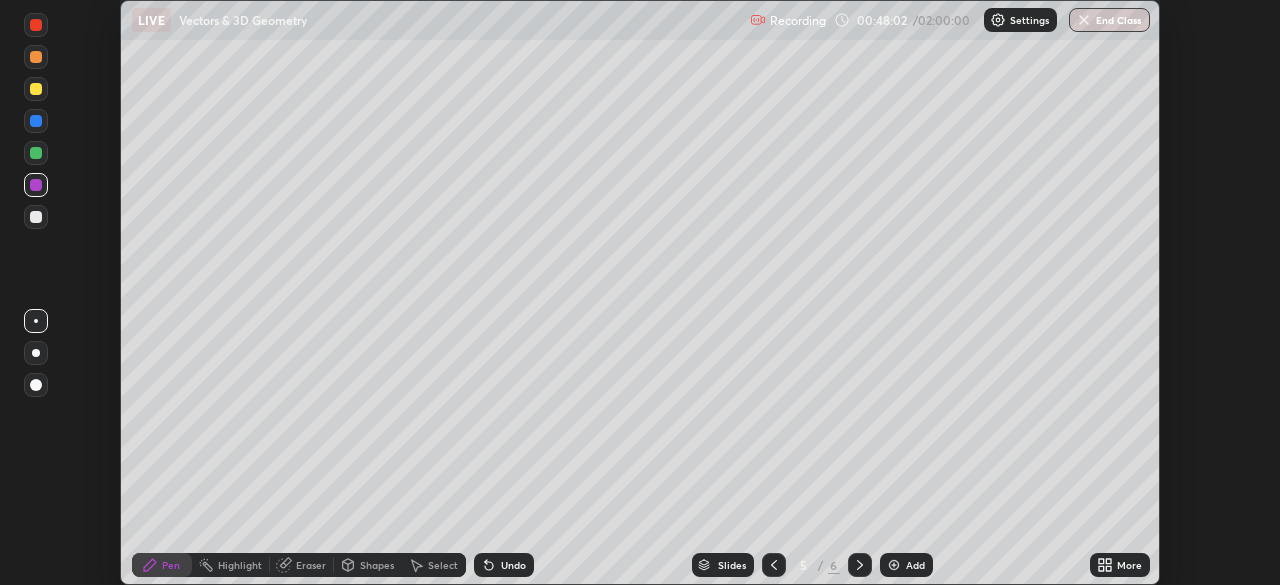 click at bounding box center [36, 121] 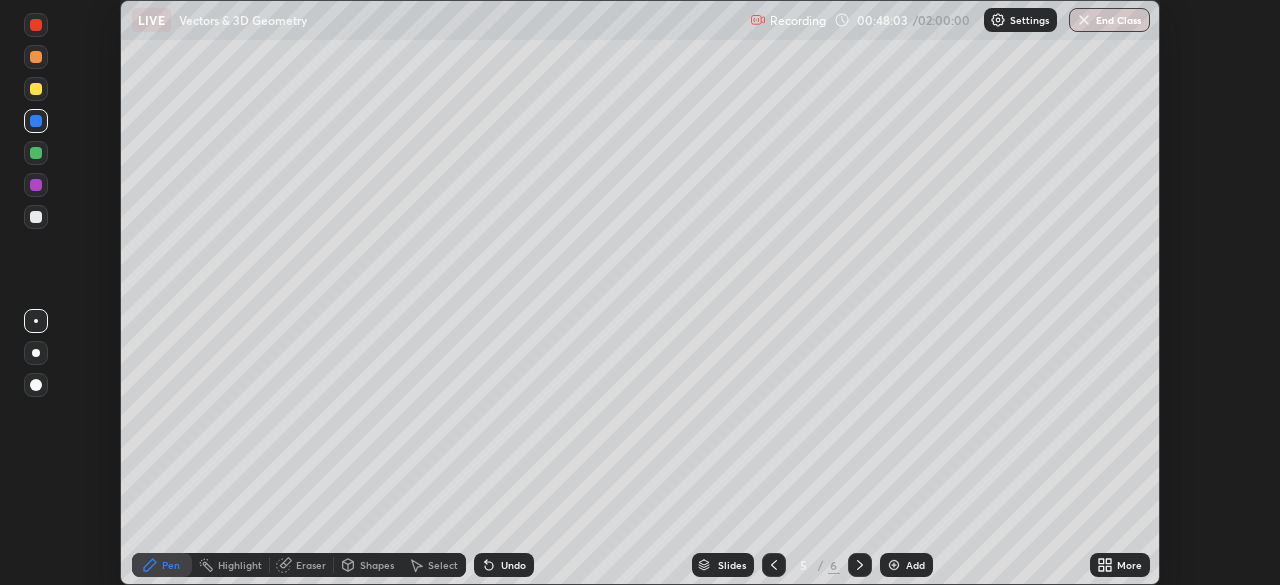 click at bounding box center (36, 153) 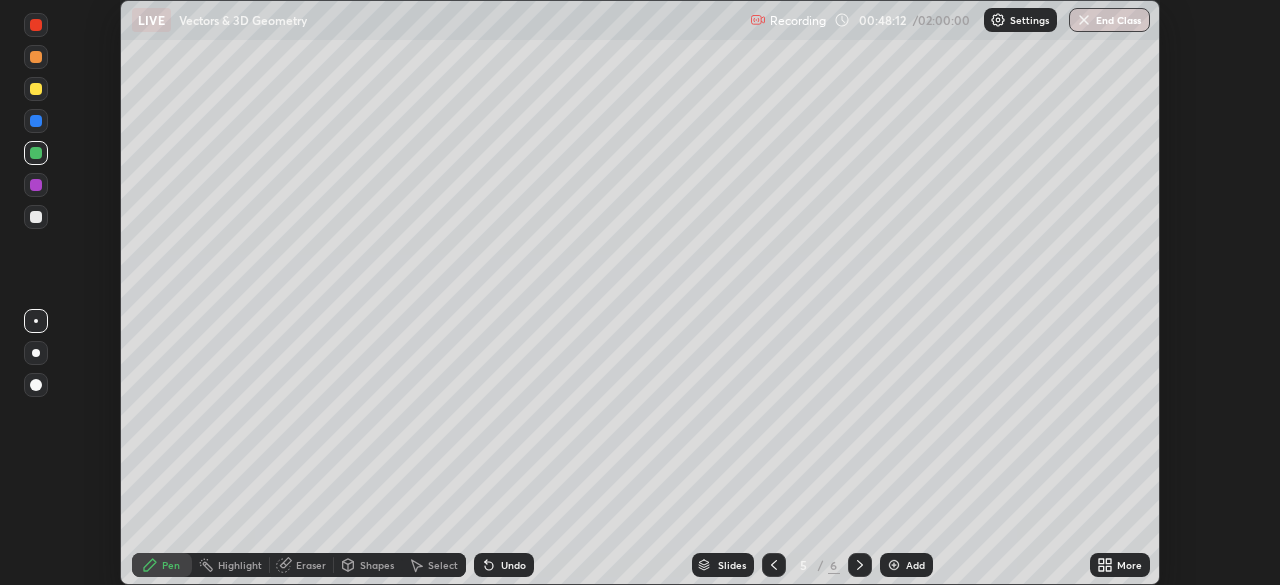 click at bounding box center (36, 217) 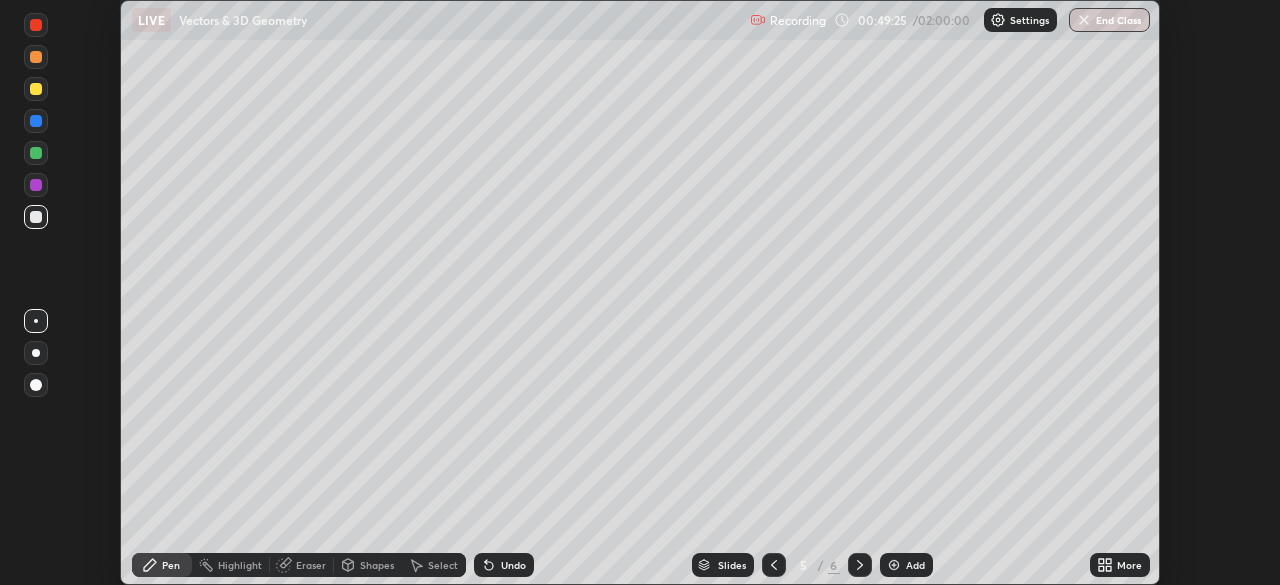 click at bounding box center [36, 89] 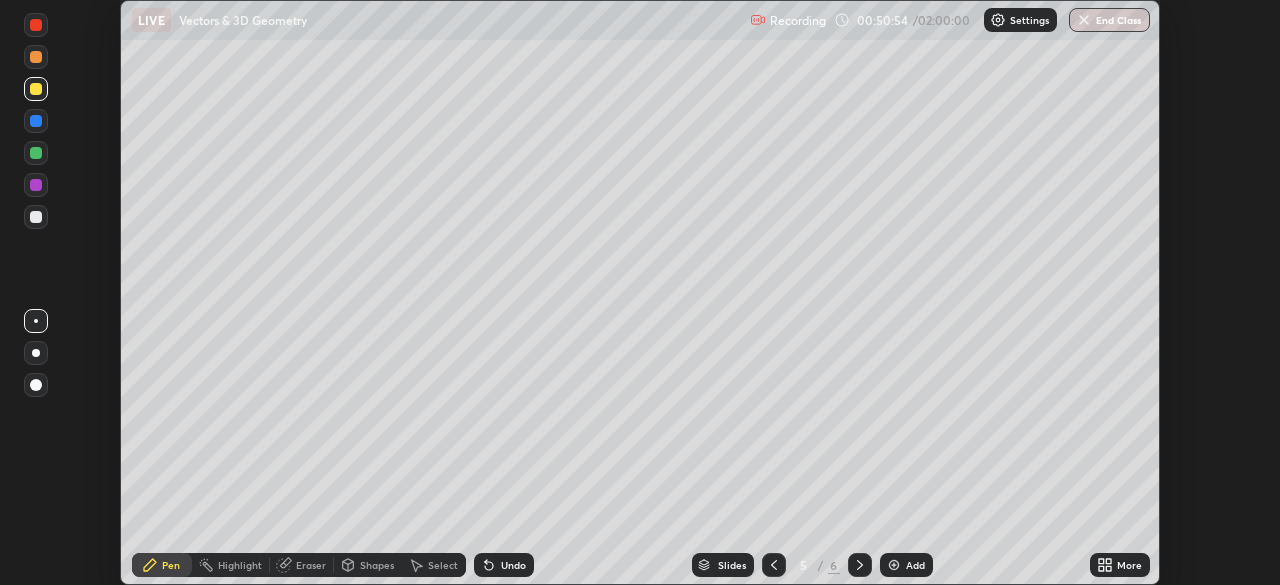 click at bounding box center (36, 185) 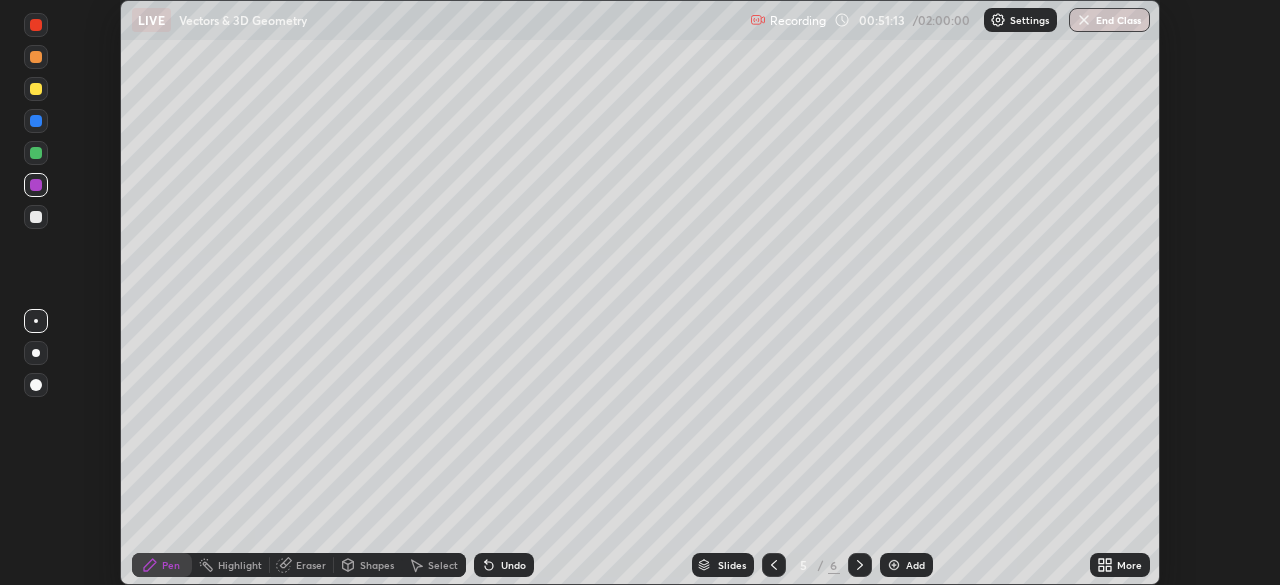 click at bounding box center (36, 153) 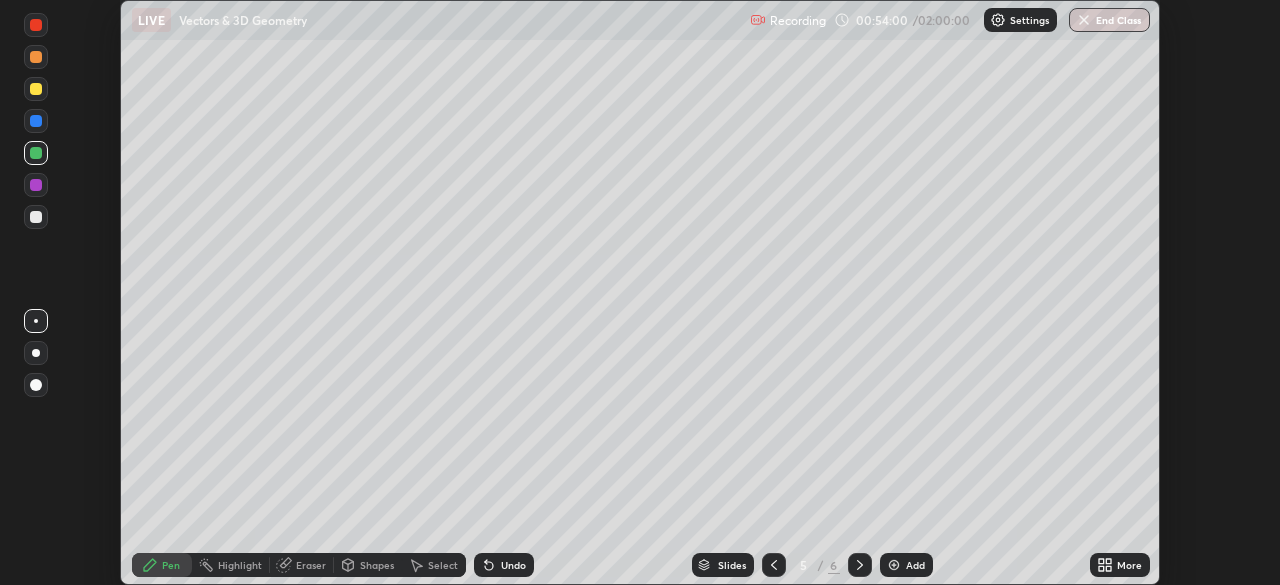 click on "Eraser" at bounding box center [311, 565] 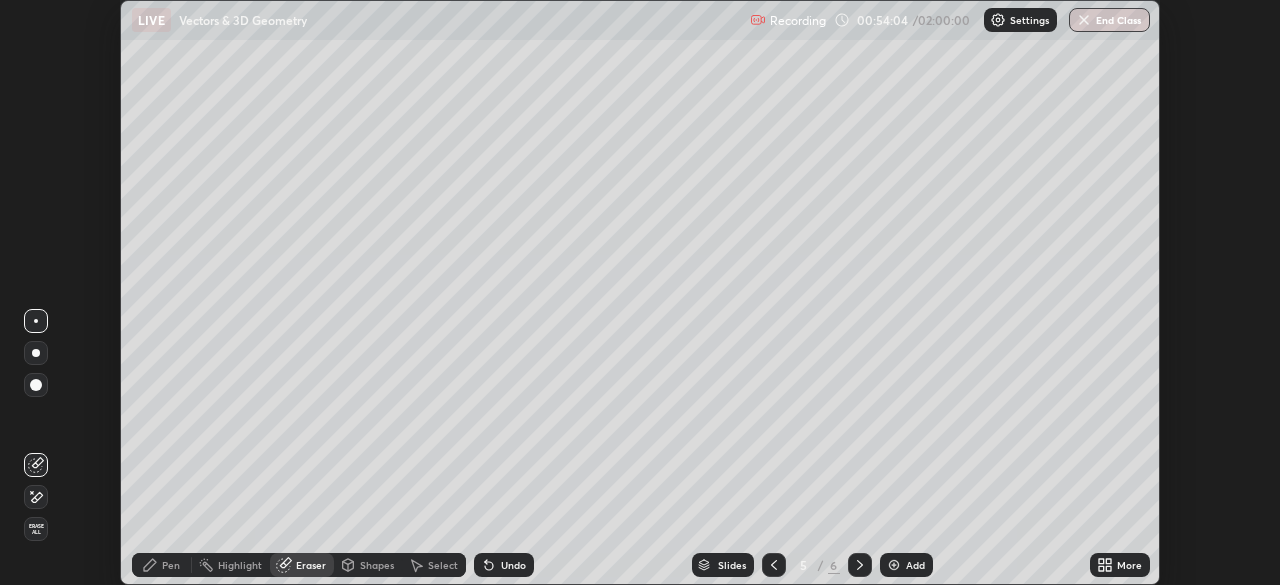 click on "Pen" at bounding box center [171, 565] 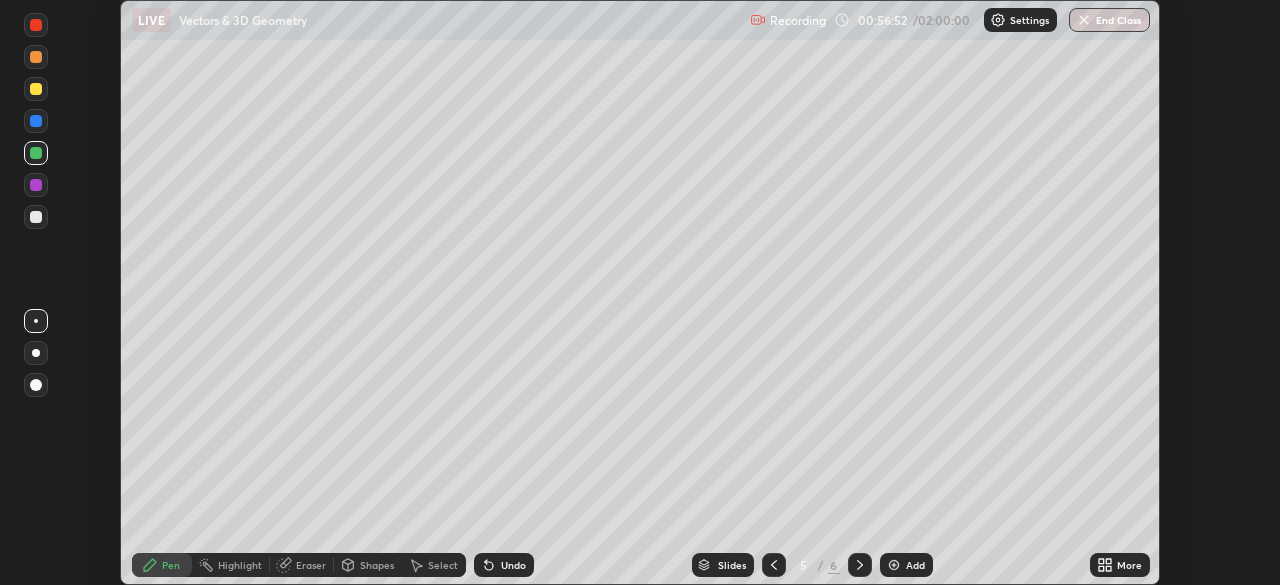 click at bounding box center (36, 185) 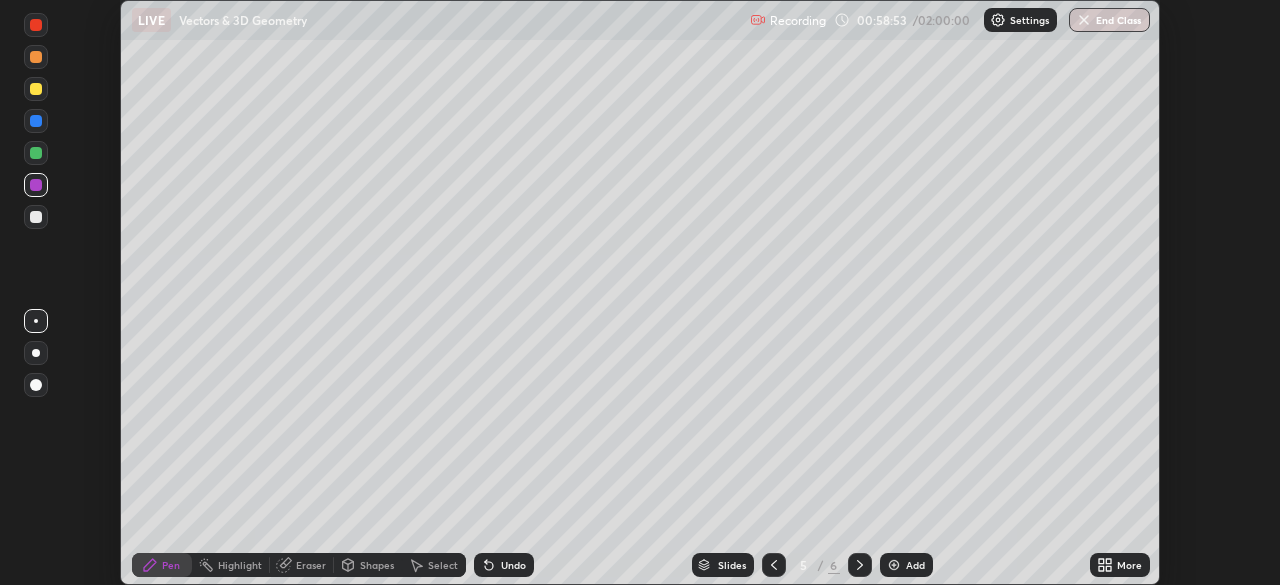 click at bounding box center (36, 153) 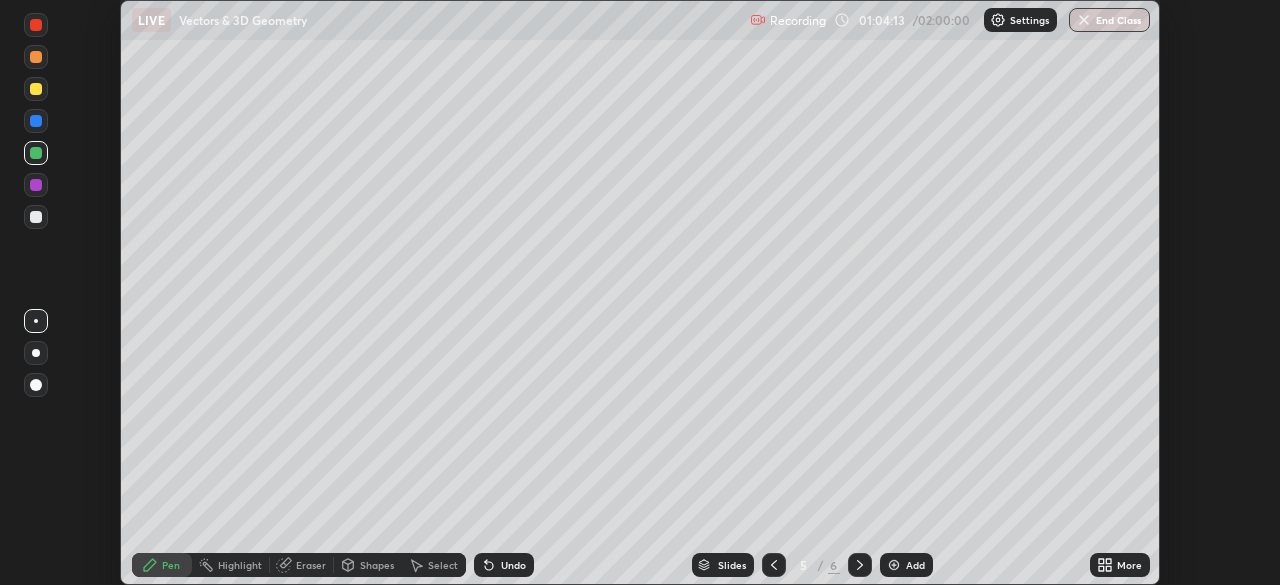 click on "Add" at bounding box center [915, 565] 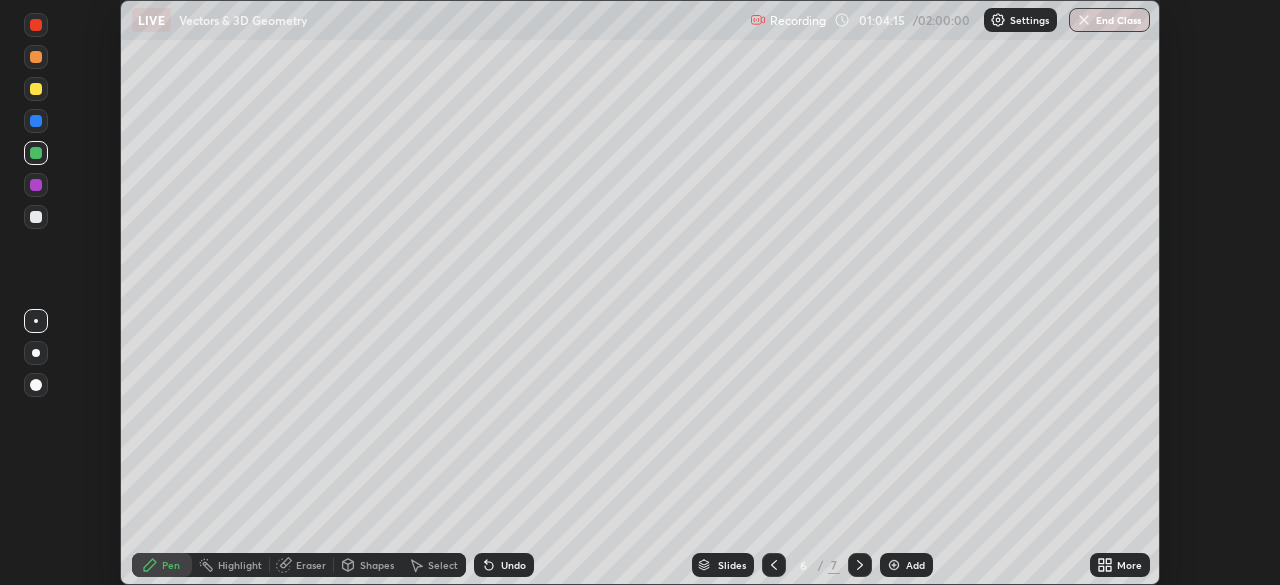 click 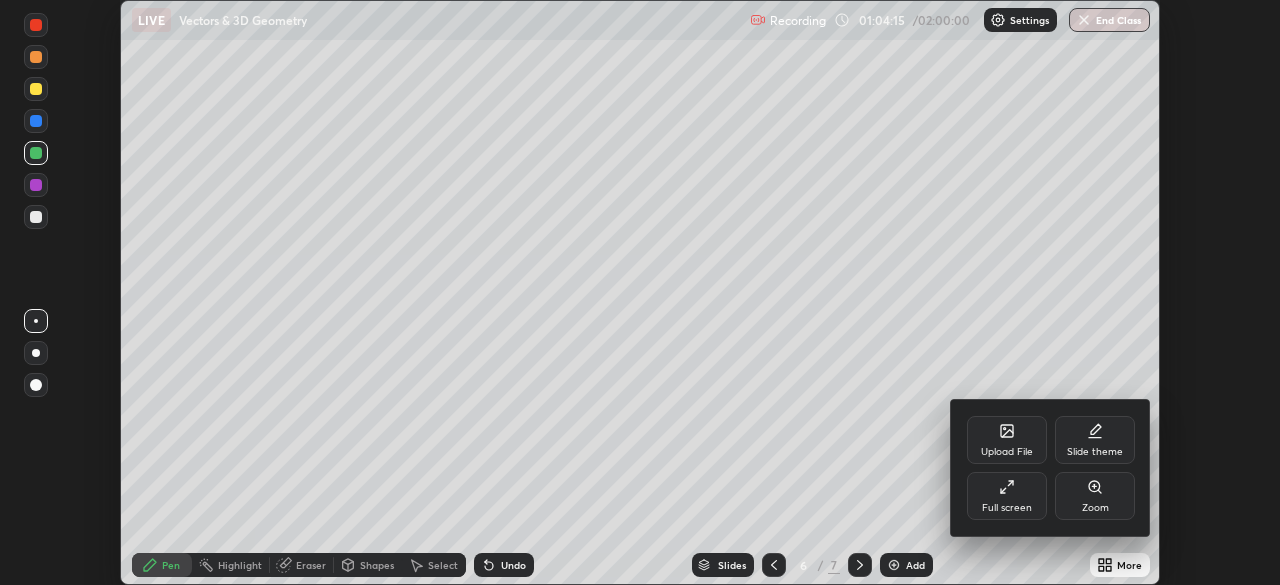 click on "Full screen" at bounding box center [1007, 496] 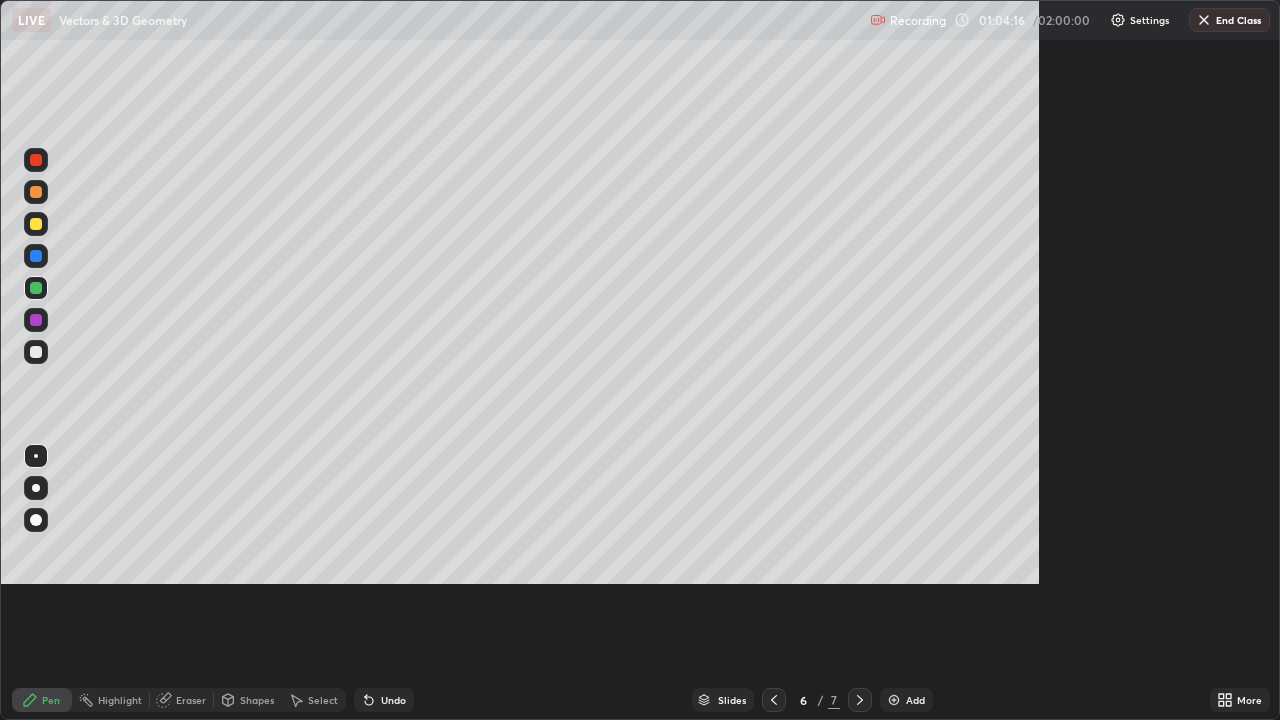 scroll, scrollTop: 99280, scrollLeft: 98720, axis: both 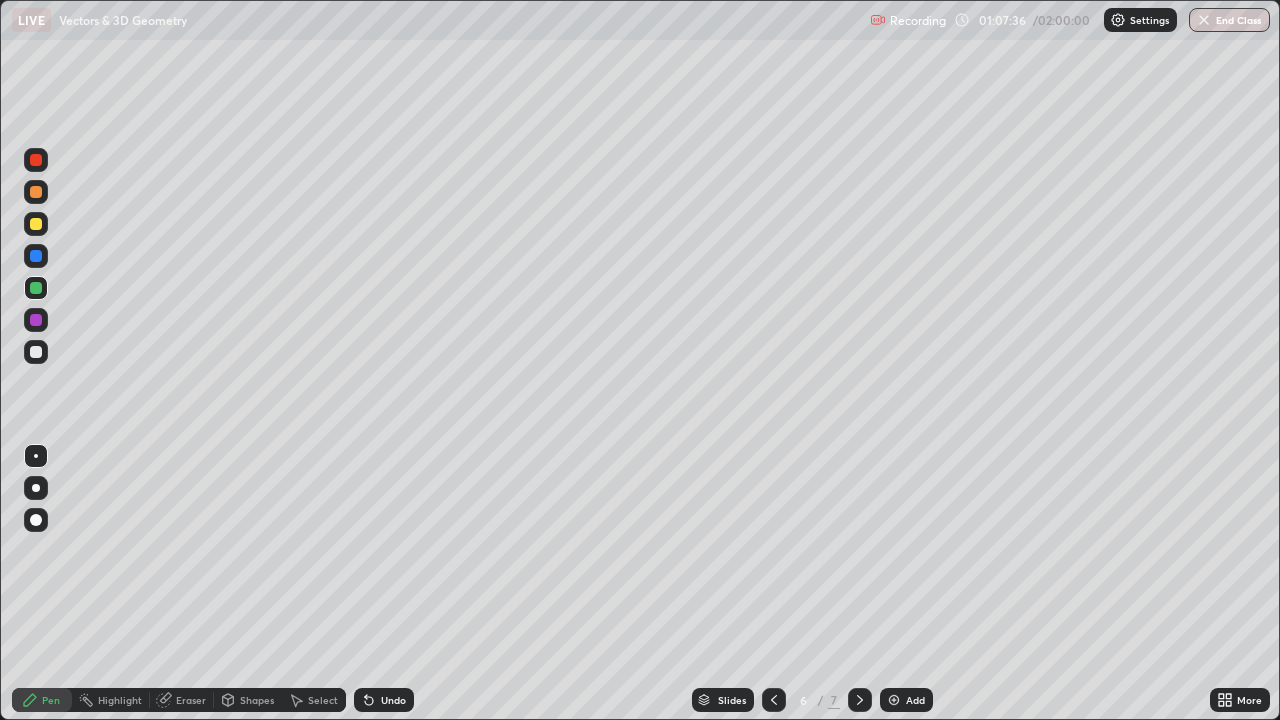 click at bounding box center (36, 224) 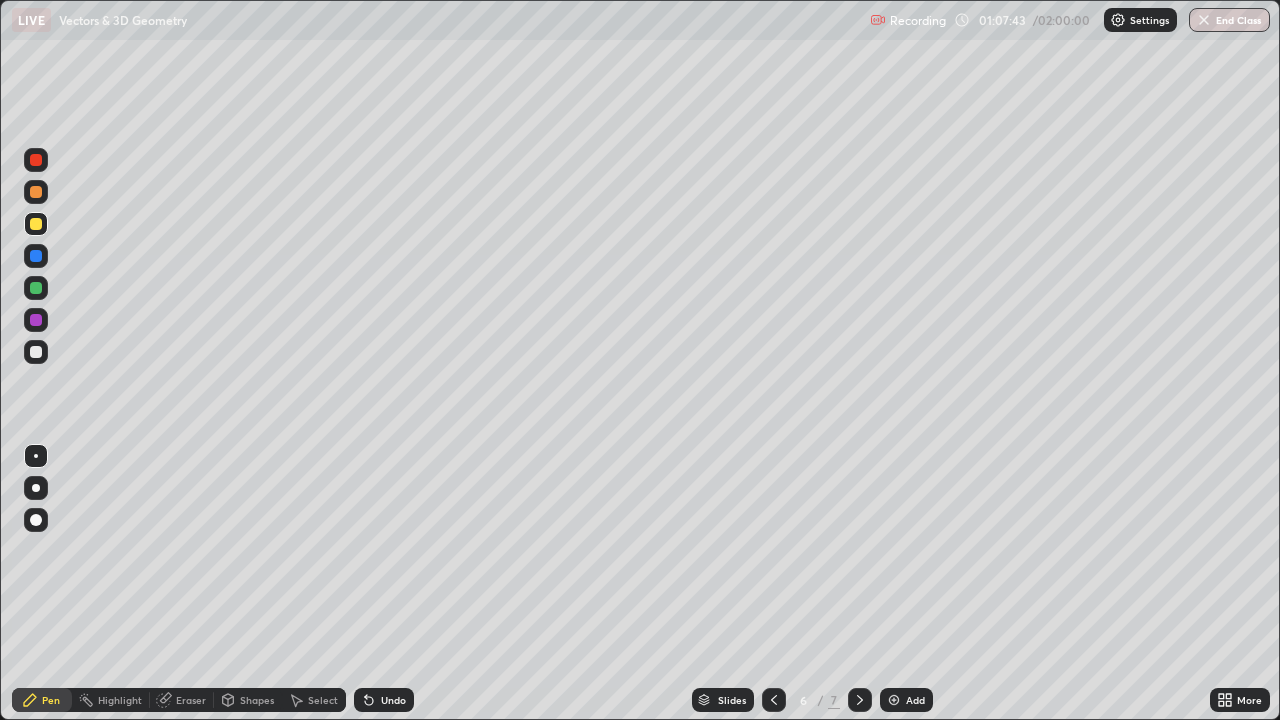 click at bounding box center (36, 288) 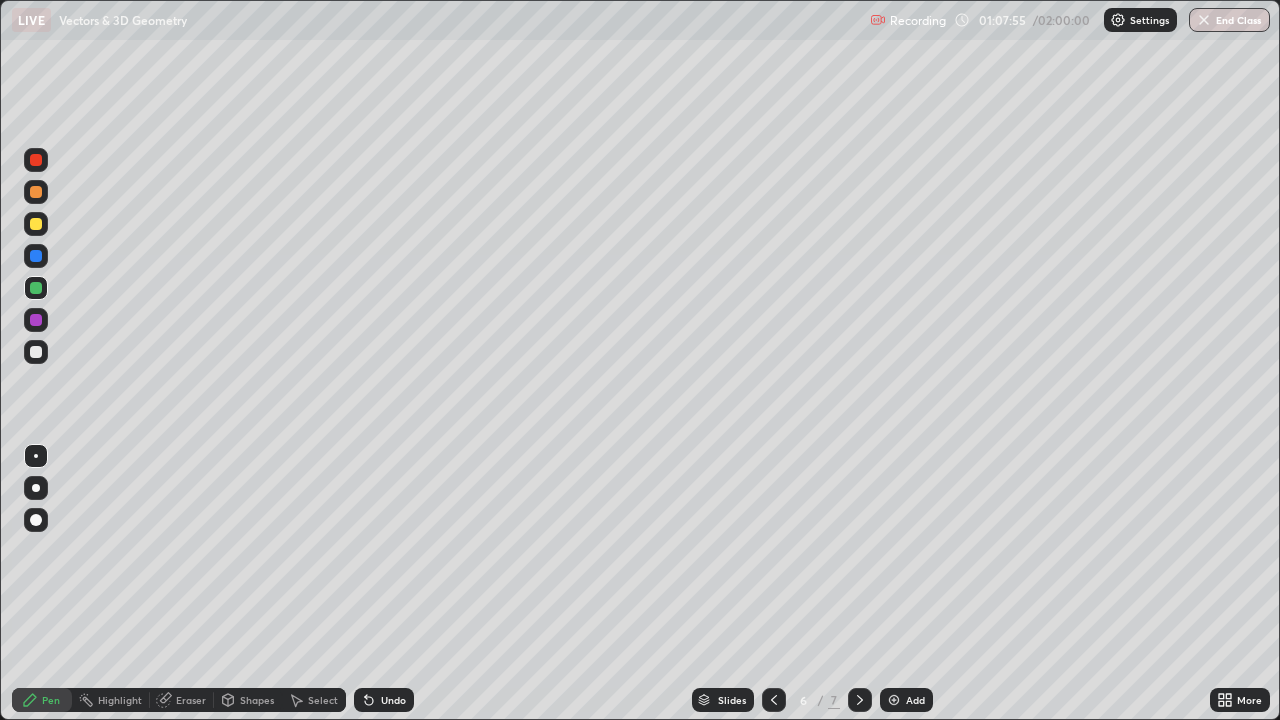 click at bounding box center [36, 352] 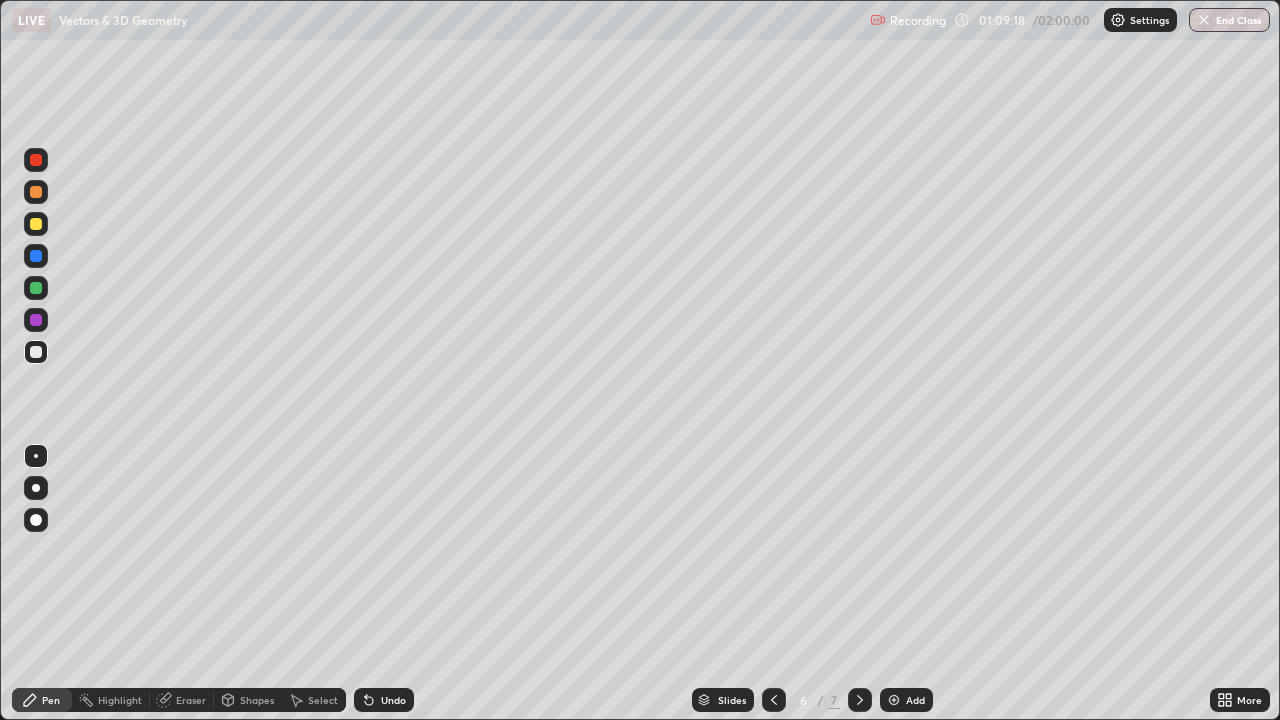 click on "Eraser" at bounding box center [182, 700] 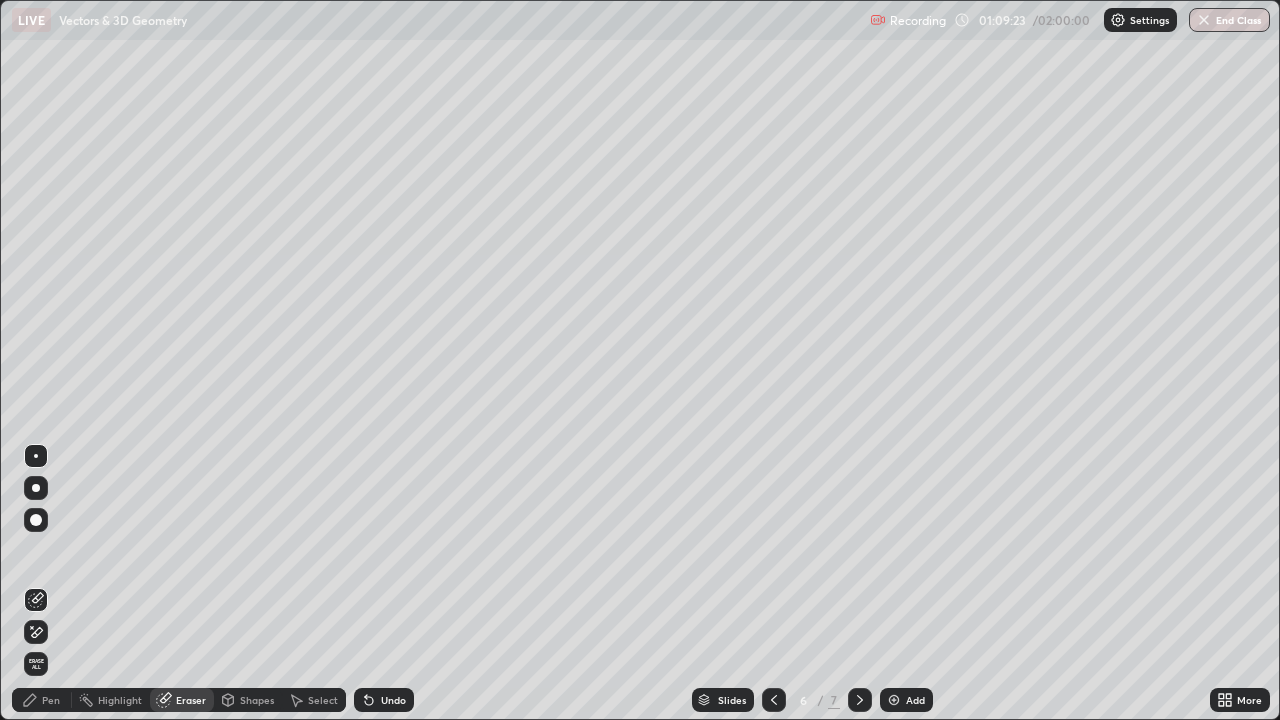 click on "Pen" at bounding box center (51, 700) 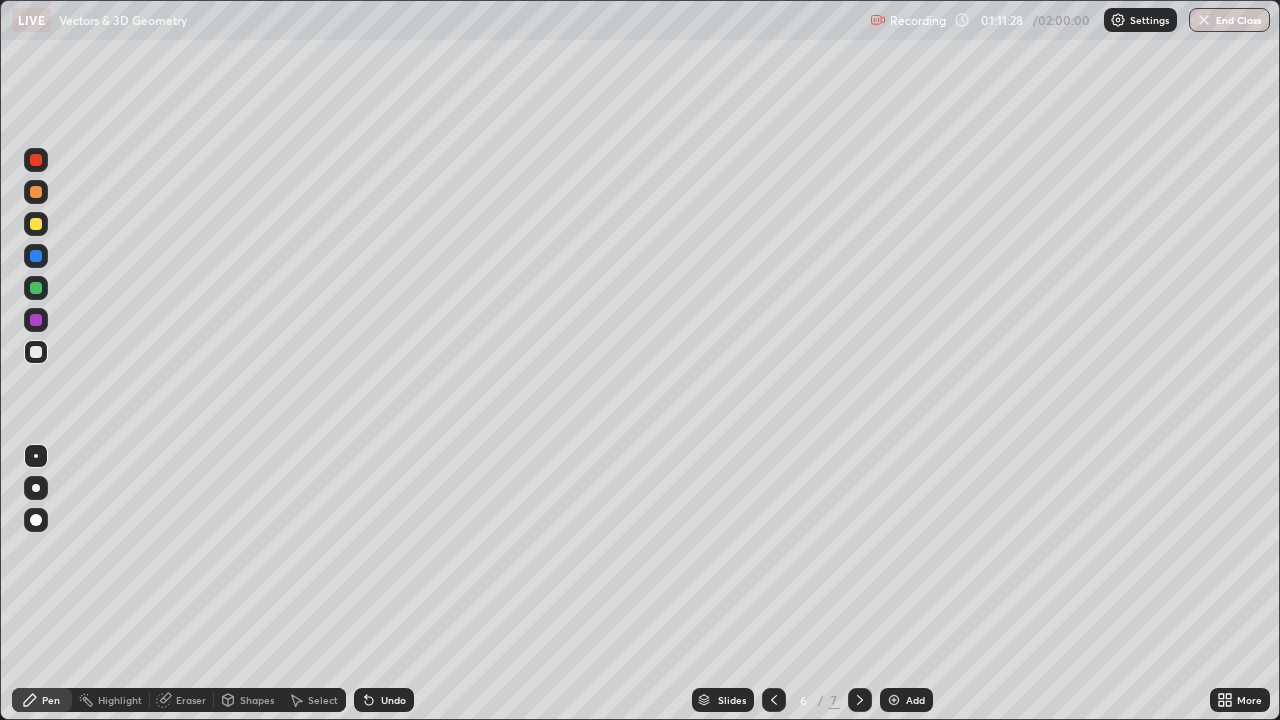 click on "Undo" at bounding box center [393, 700] 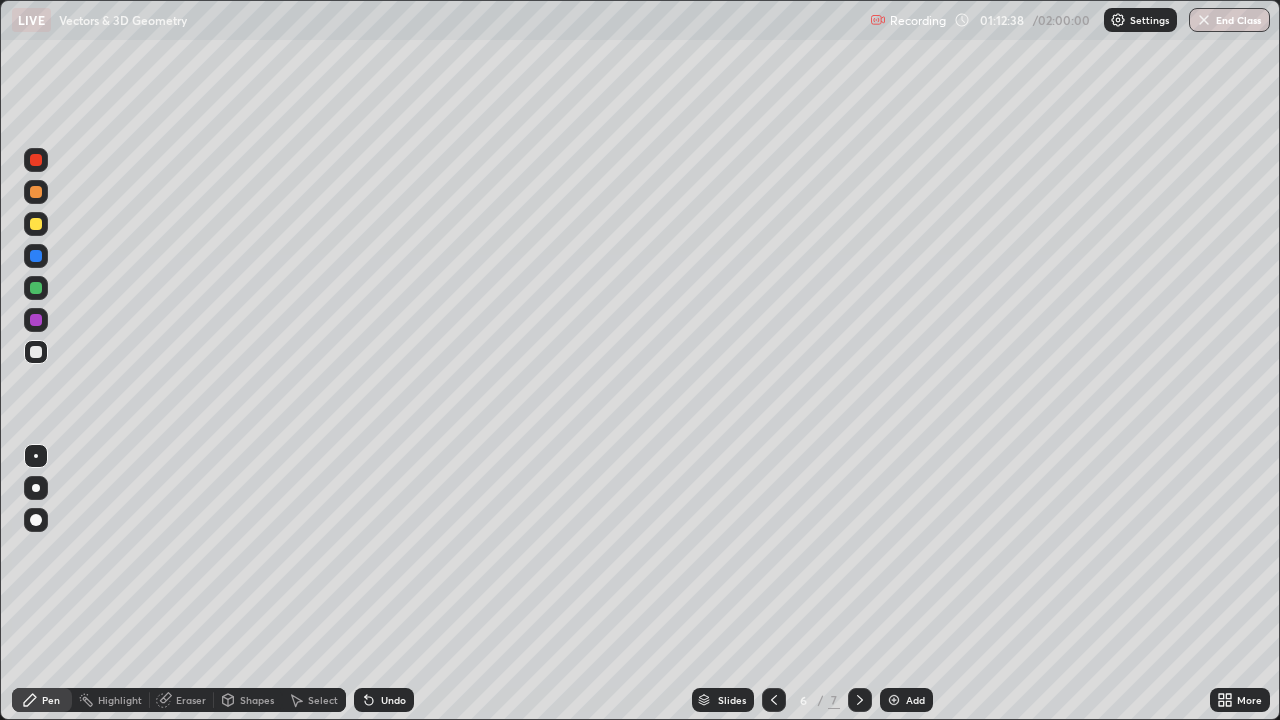 click on "Eraser" at bounding box center (191, 700) 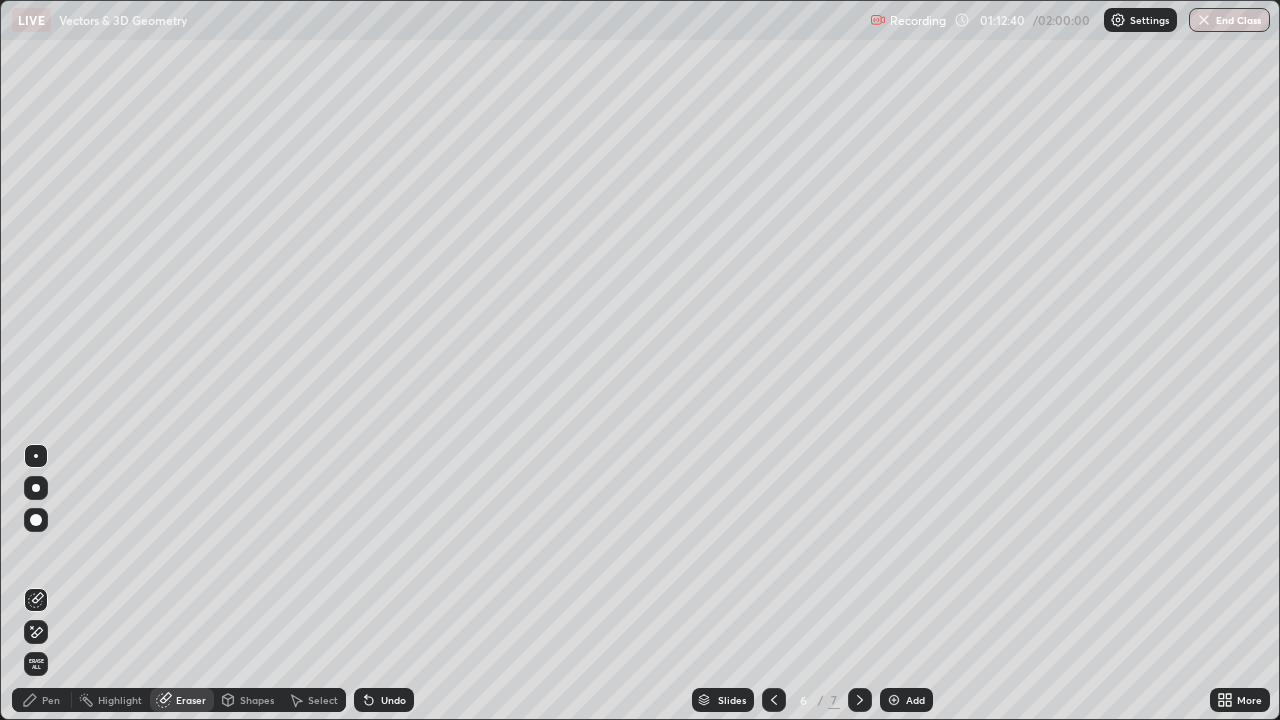 click on "Pen" at bounding box center (51, 700) 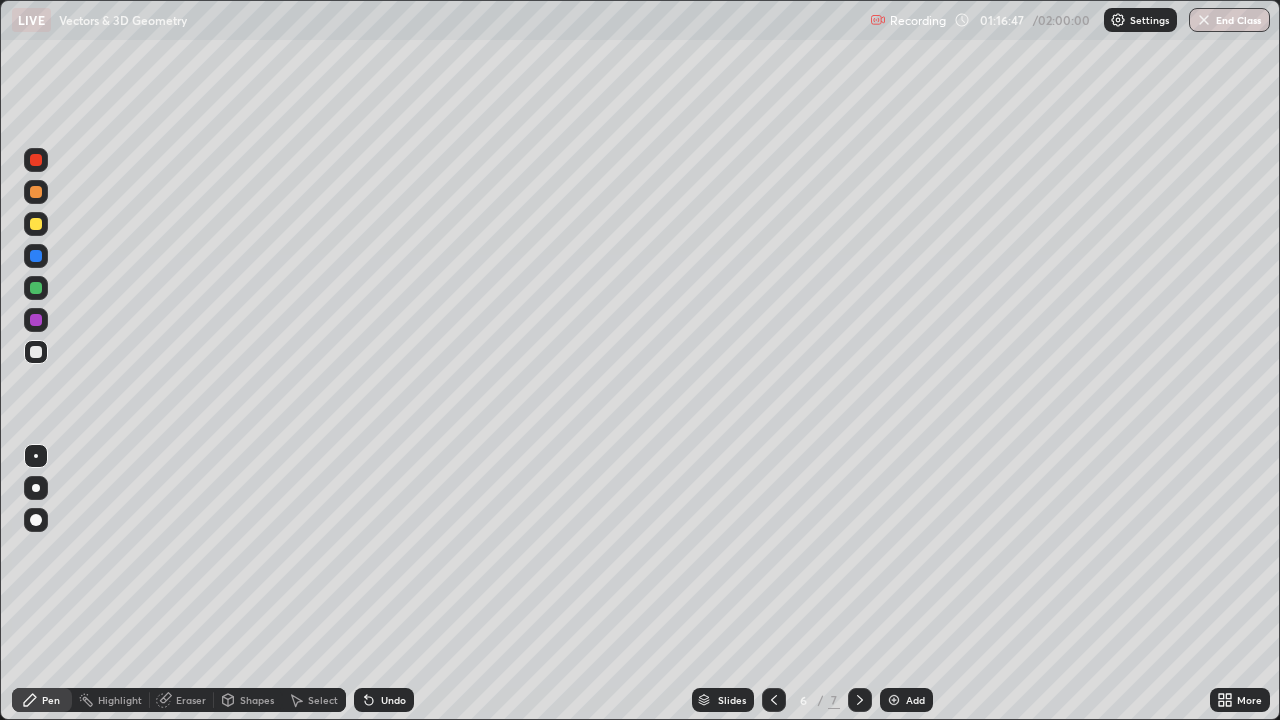 click 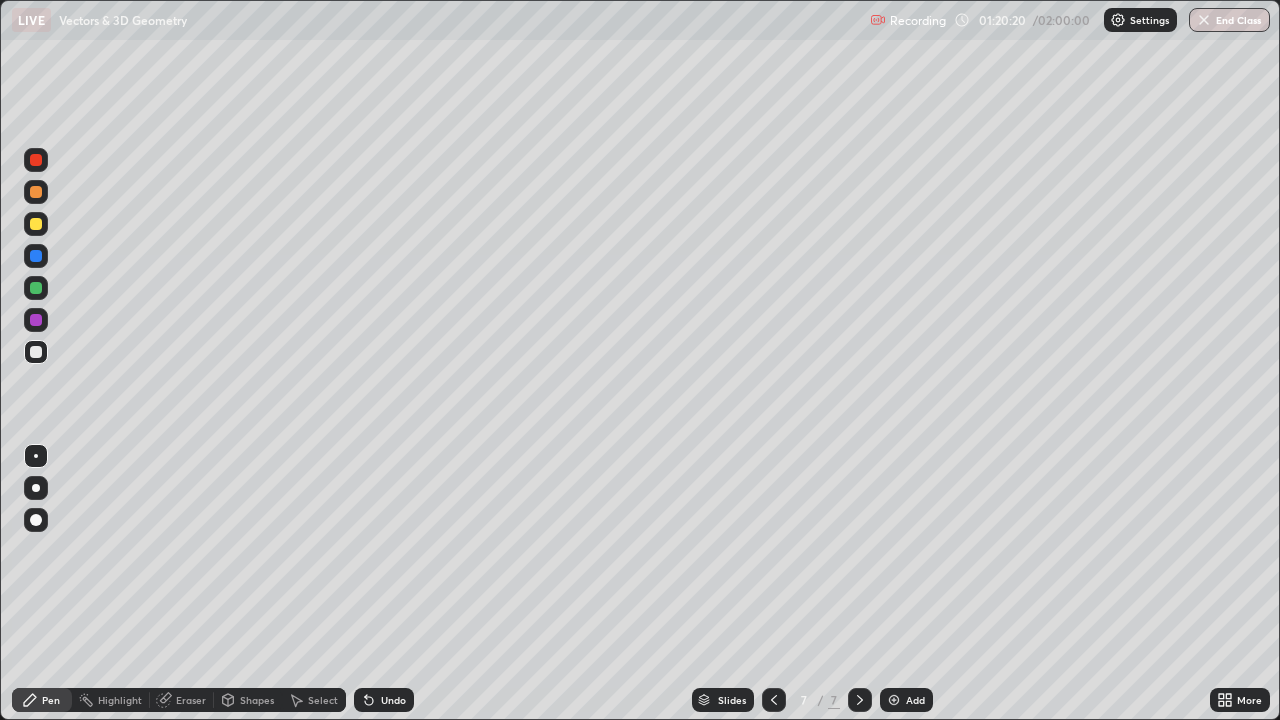 click on "Undo" at bounding box center [384, 700] 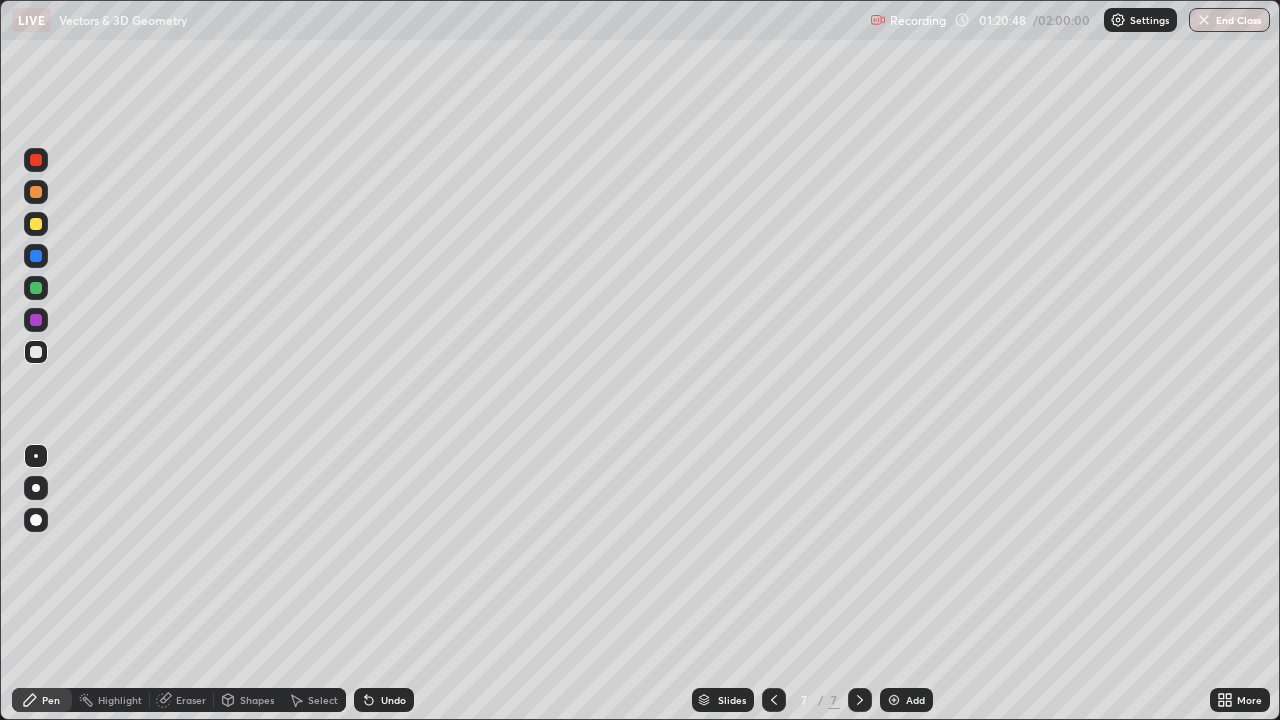 click at bounding box center (36, 224) 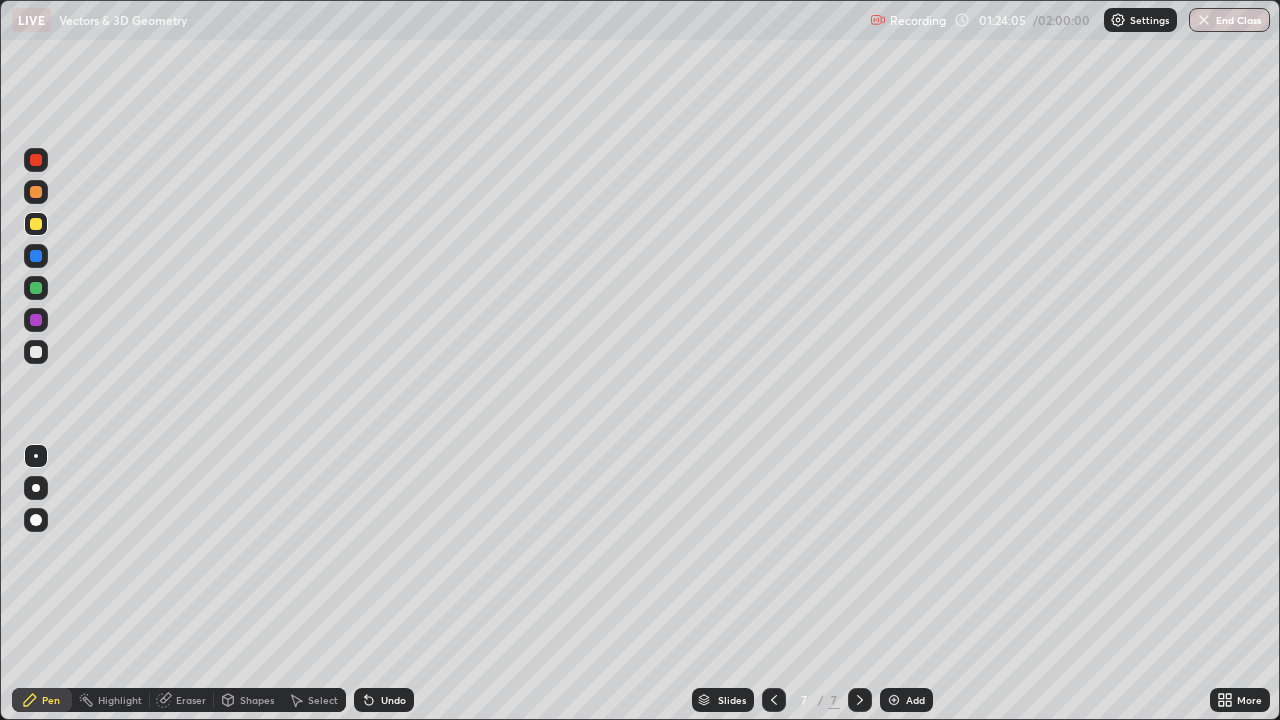 click at bounding box center [36, 352] 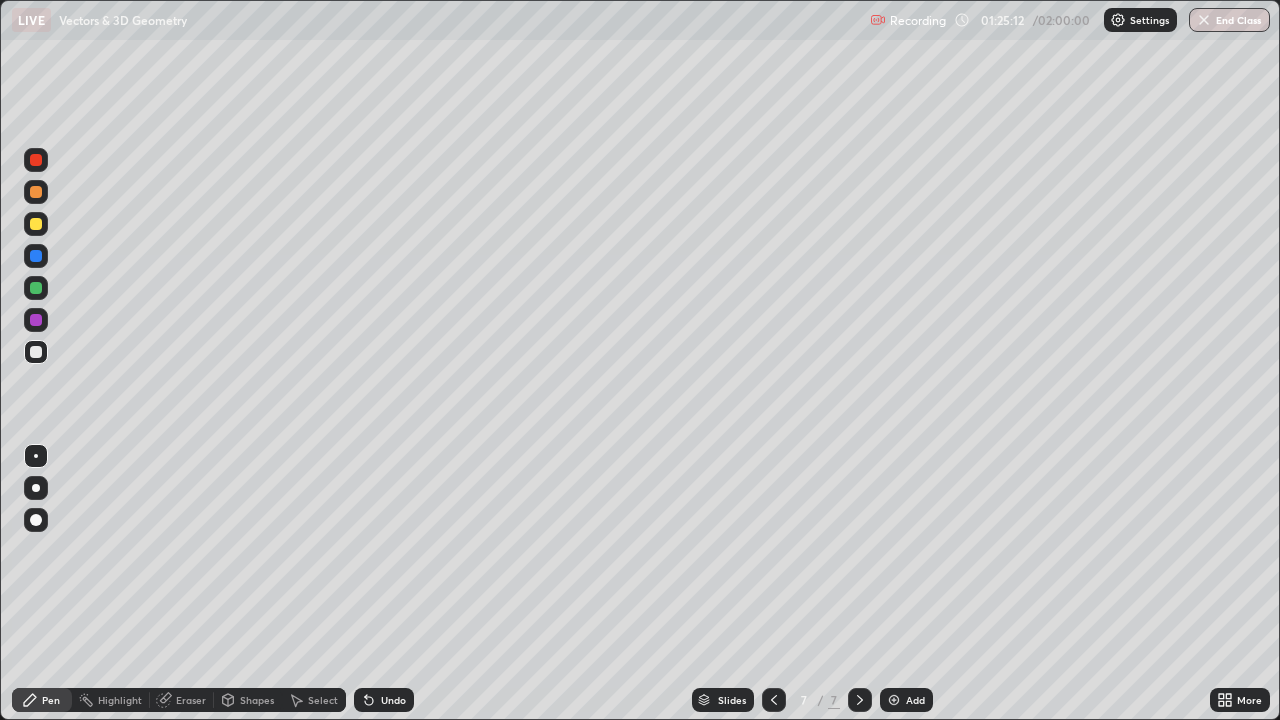 click at bounding box center (36, 224) 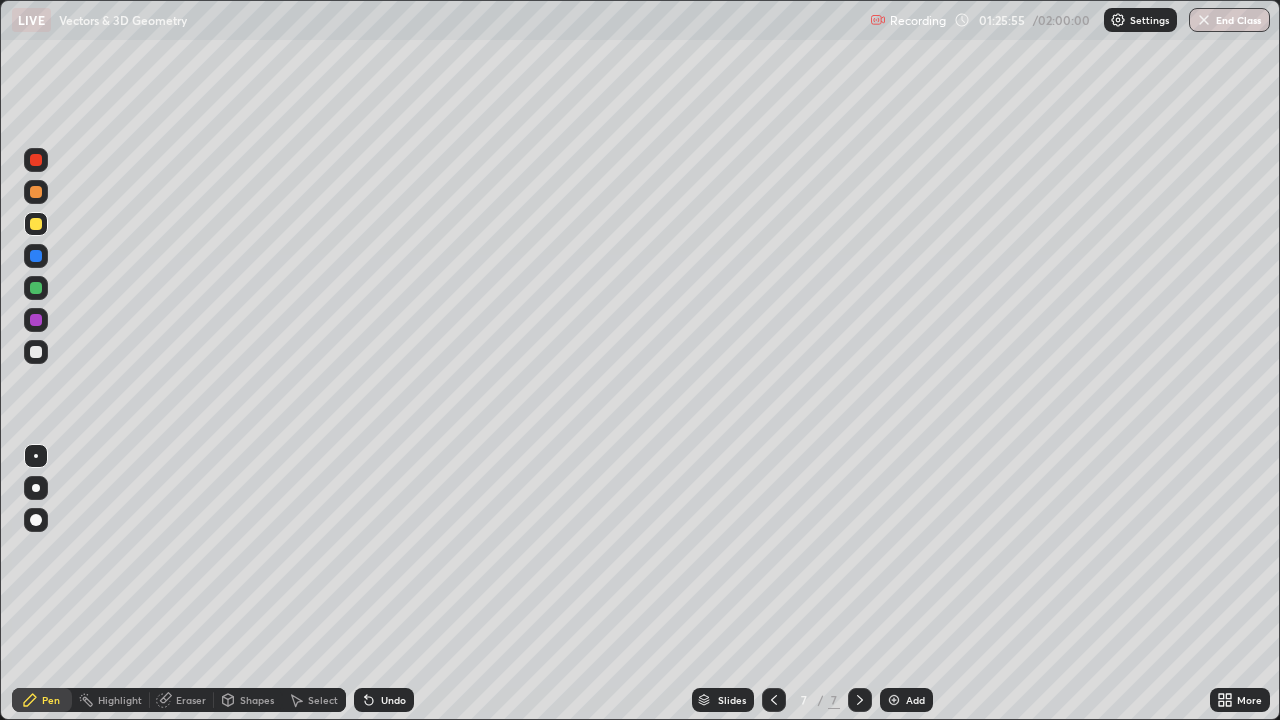 click on "Eraser" at bounding box center (191, 700) 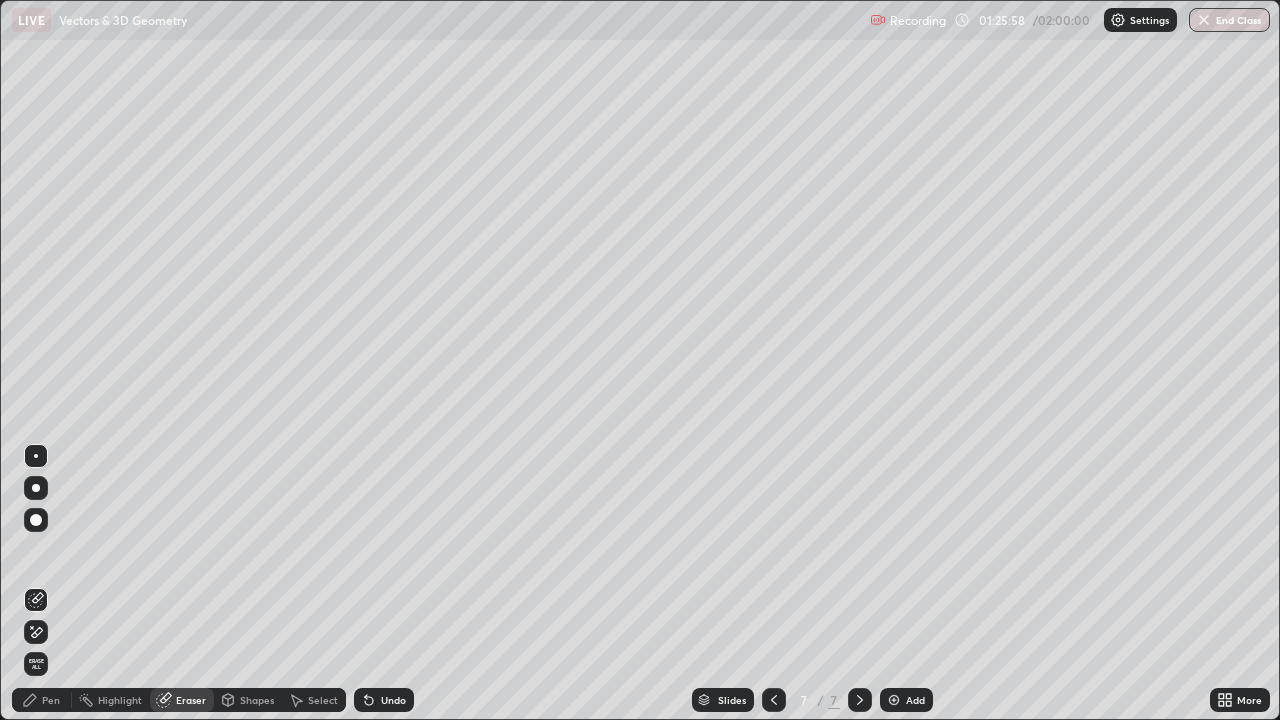 click on "Pen" at bounding box center (51, 700) 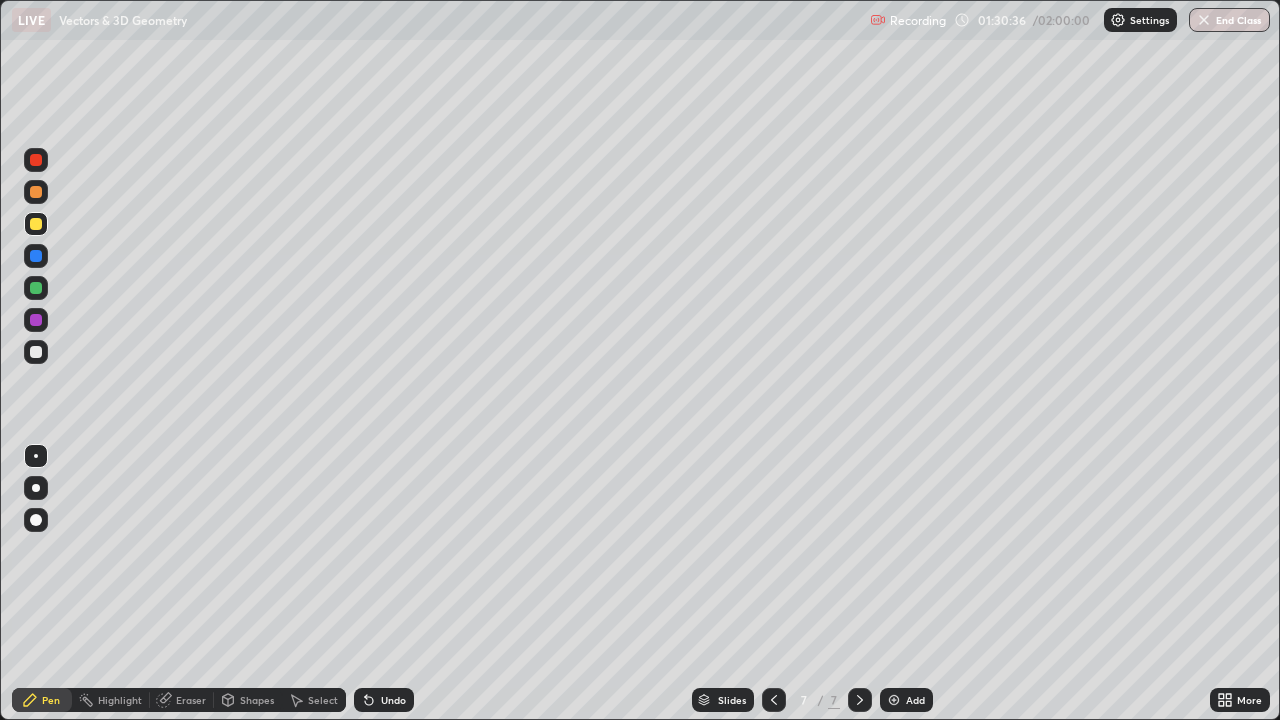 click 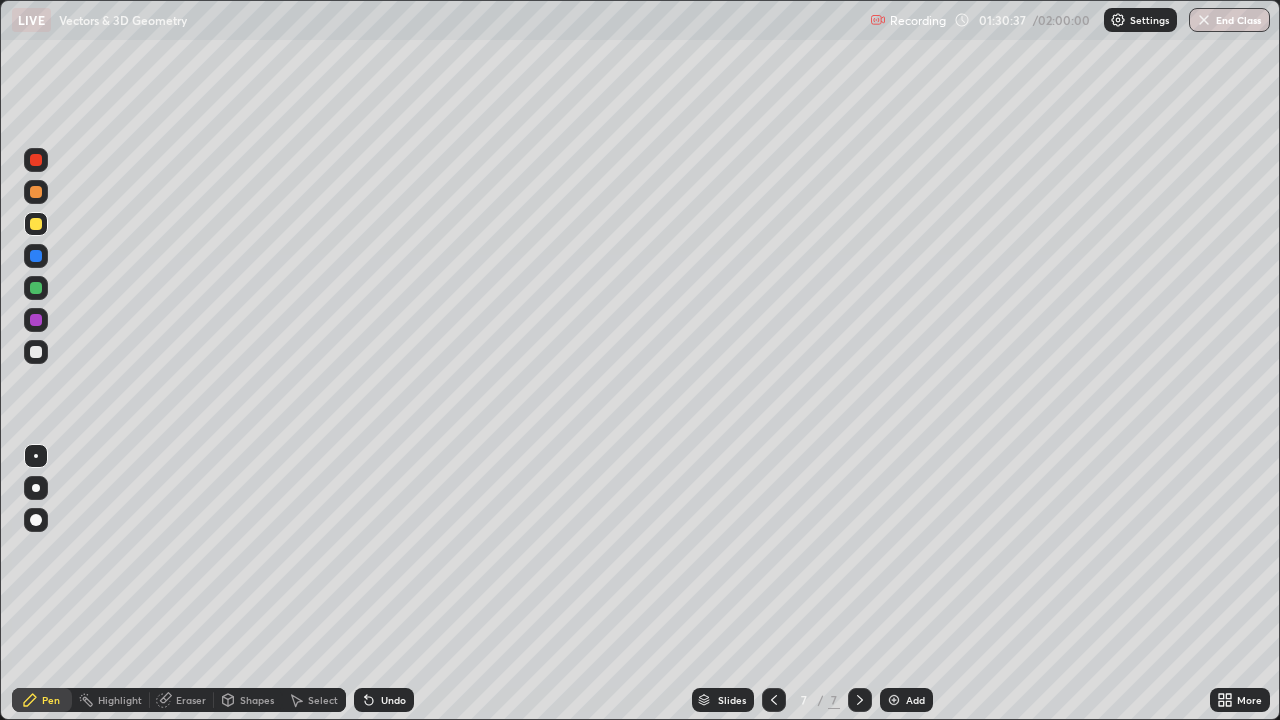 click on "Add" at bounding box center (906, 700) 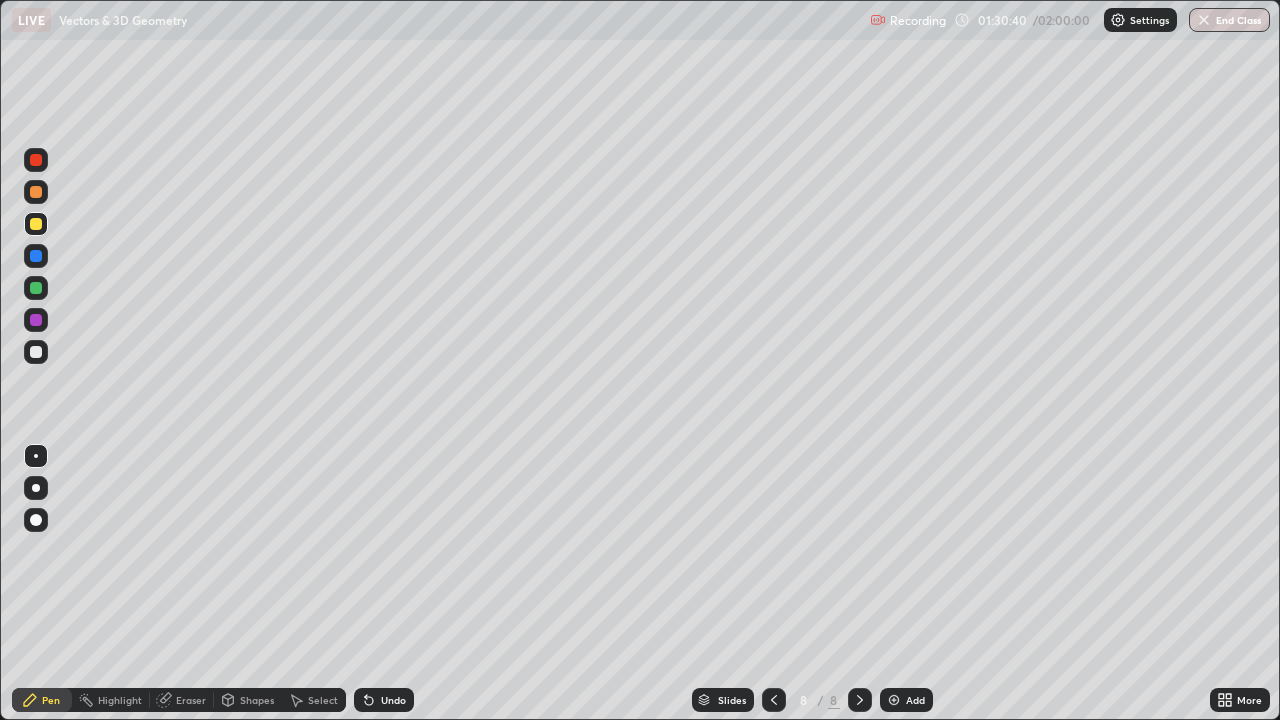 click at bounding box center (36, 288) 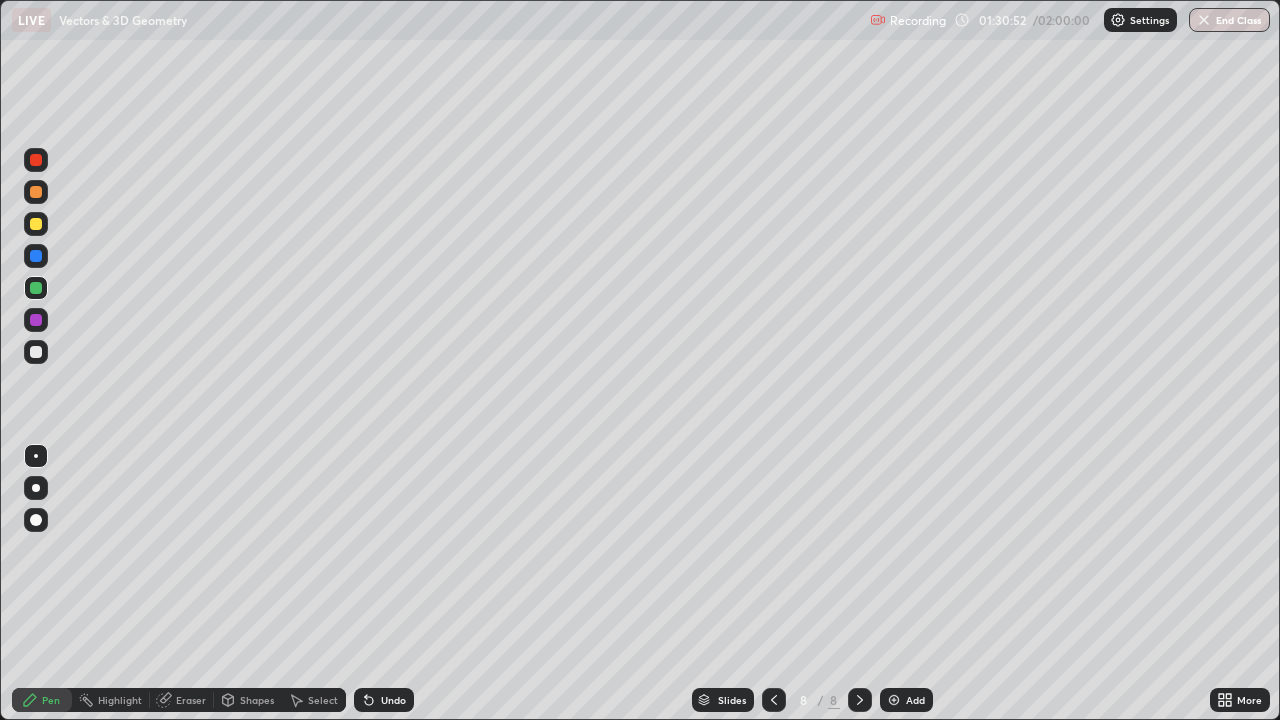 click on "Undo" at bounding box center [384, 700] 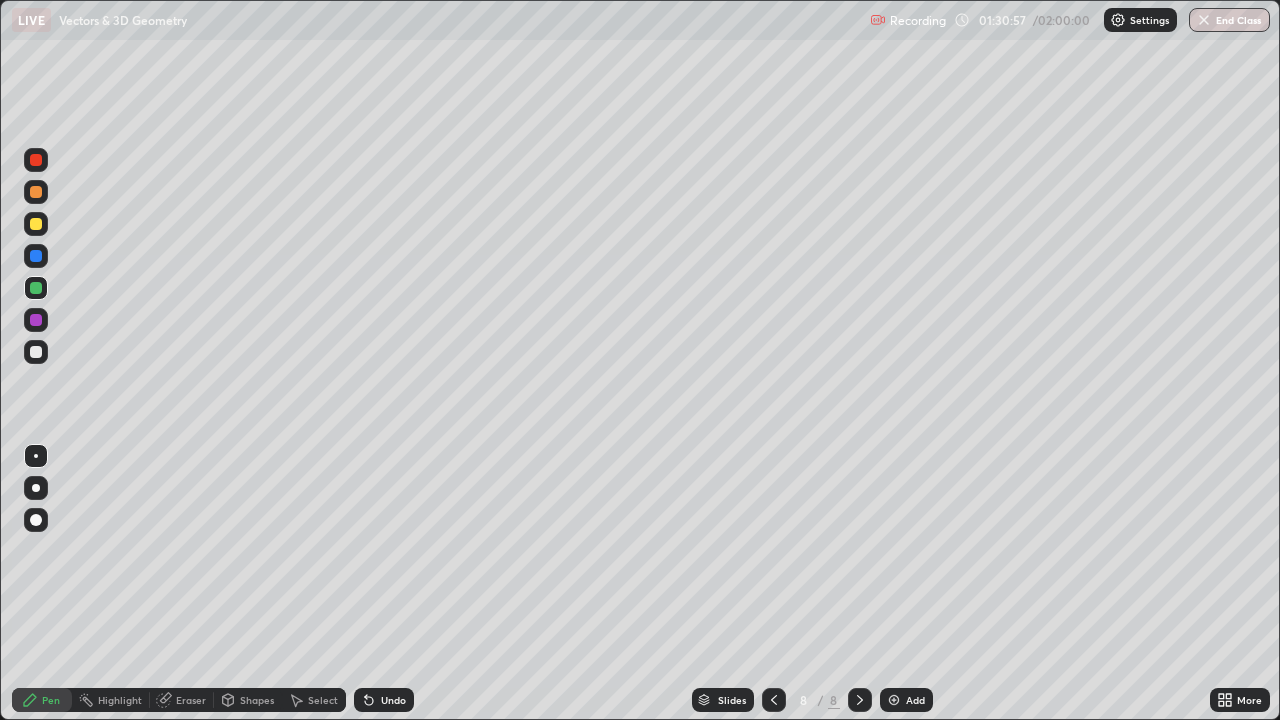 click on "Undo" at bounding box center [384, 700] 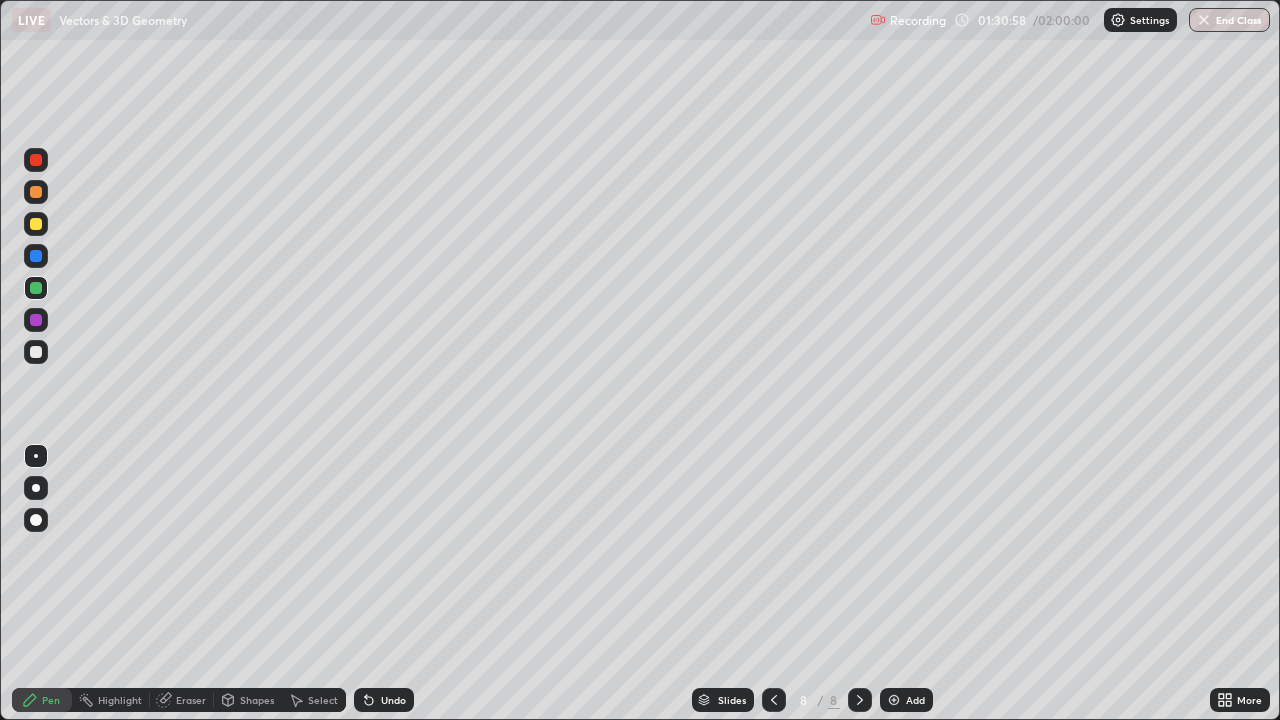click at bounding box center [36, 352] 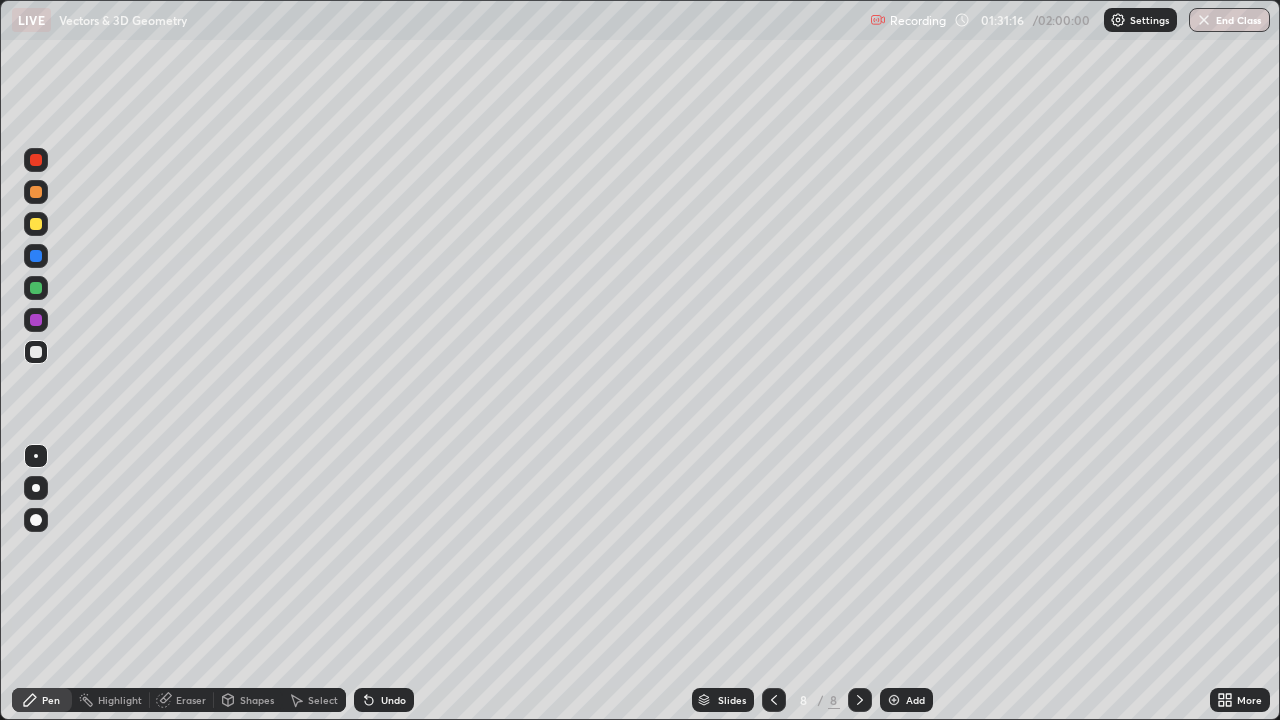 click on "Eraser" at bounding box center [191, 700] 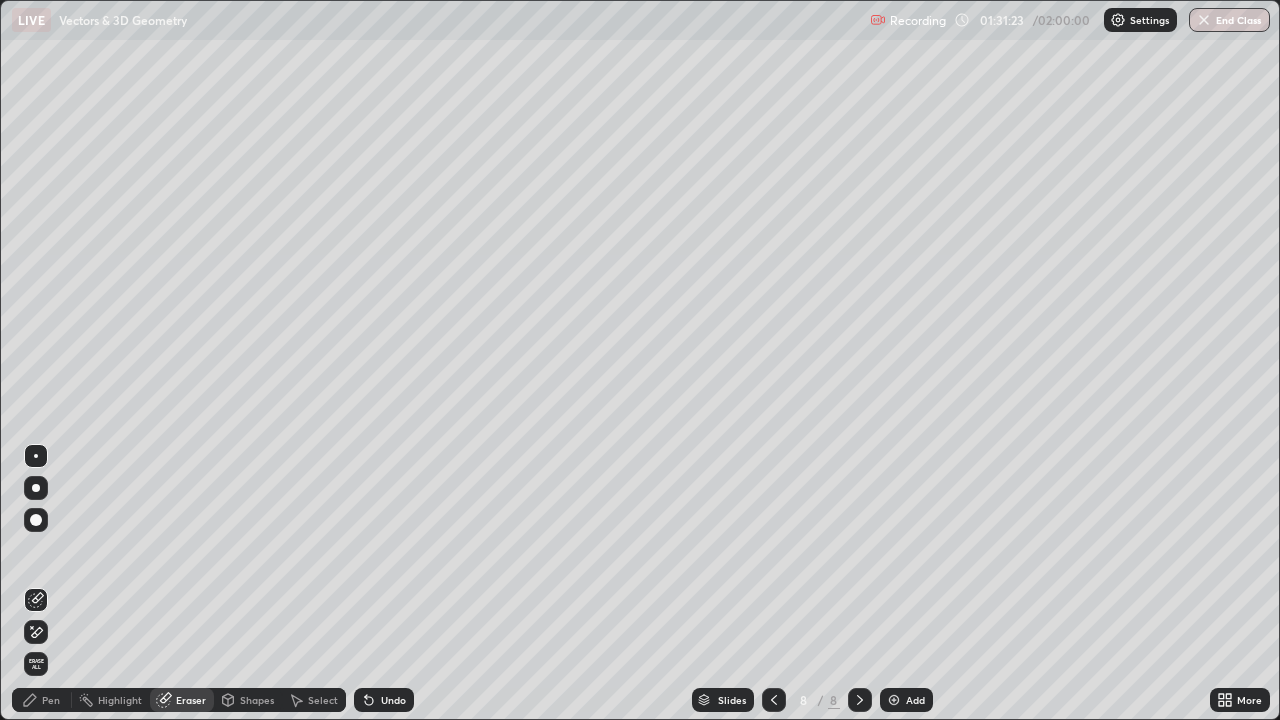 click on "Pen" at bounding box center [51, 700] 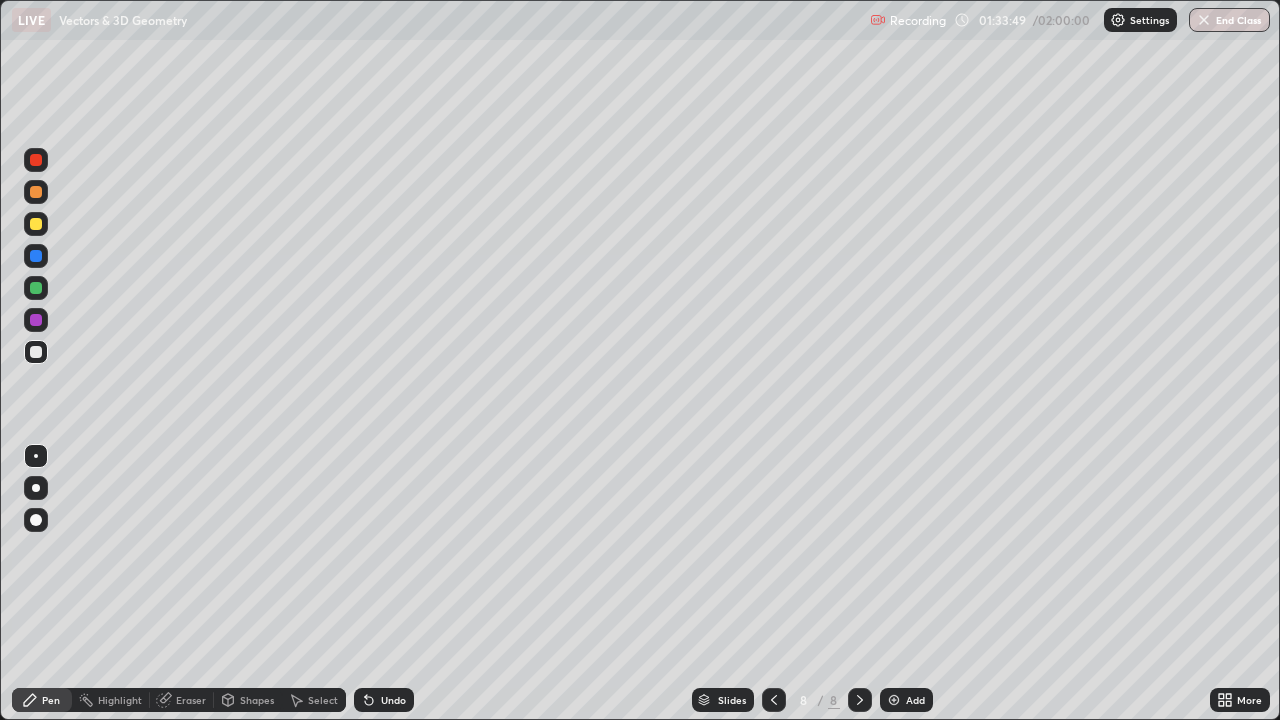 click at bounding box center (36, 288) 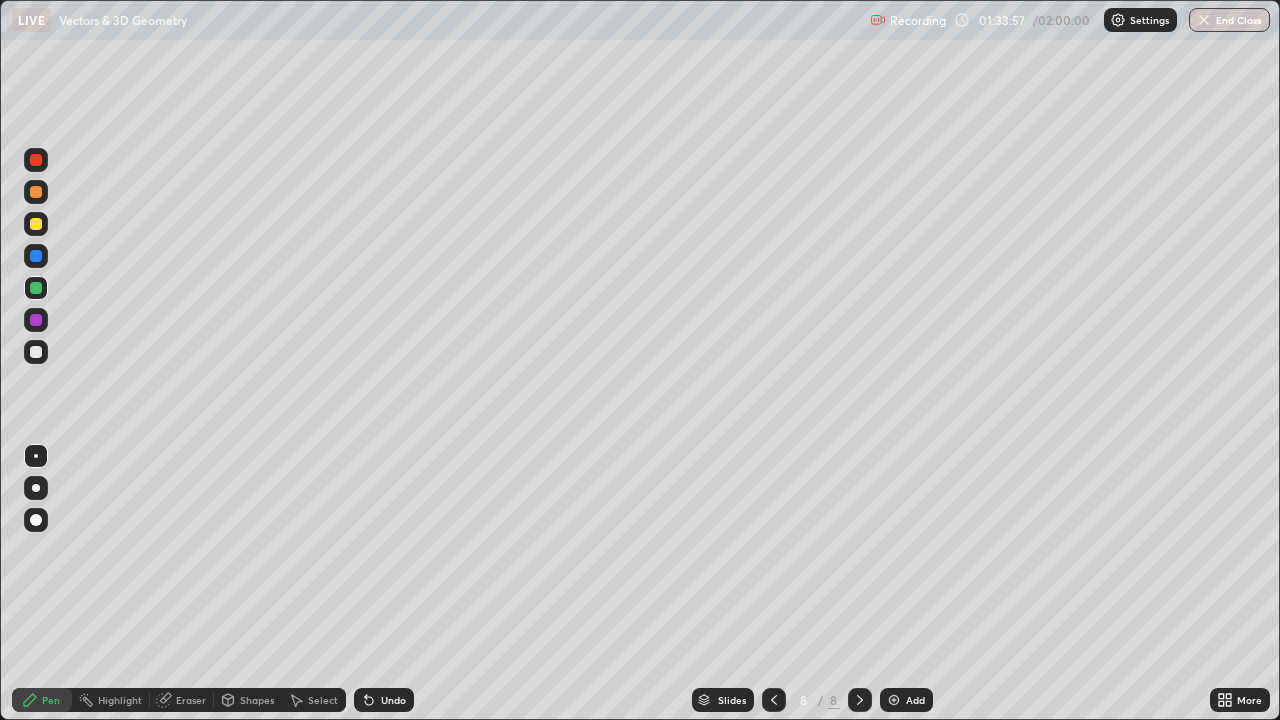 click at bounding box center (36, 352) 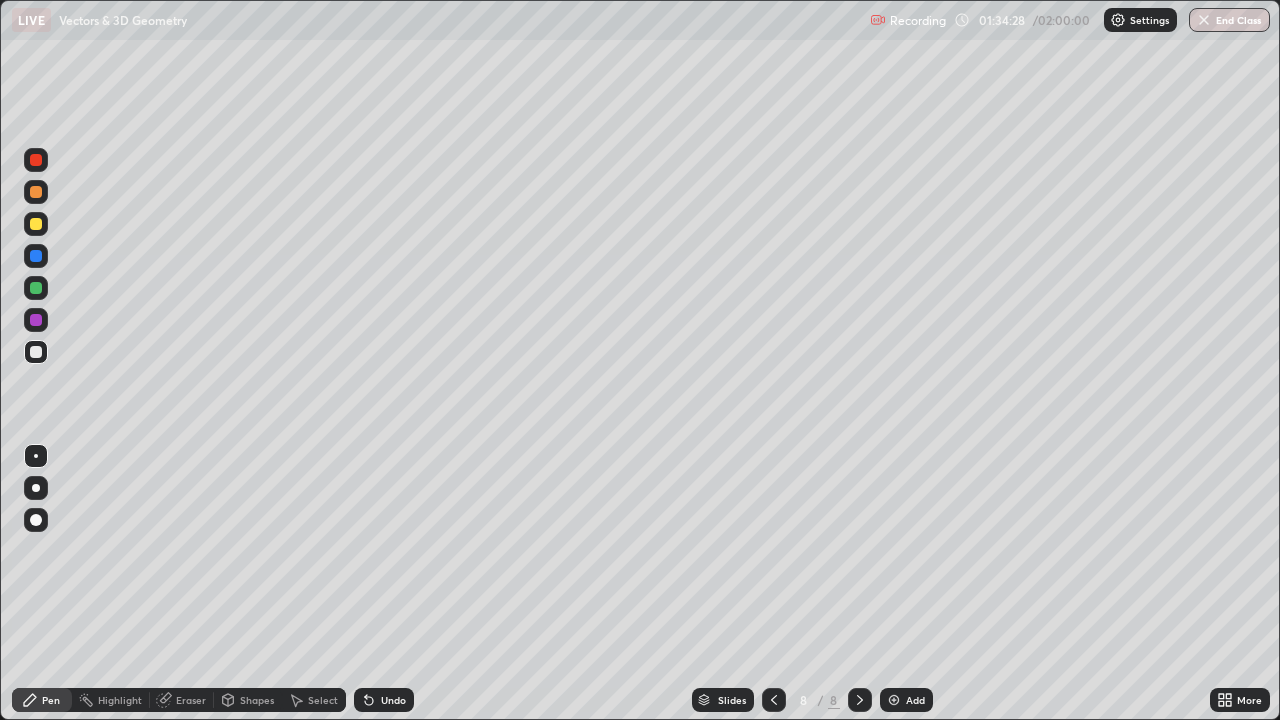 click at bounding box center (894, 700) 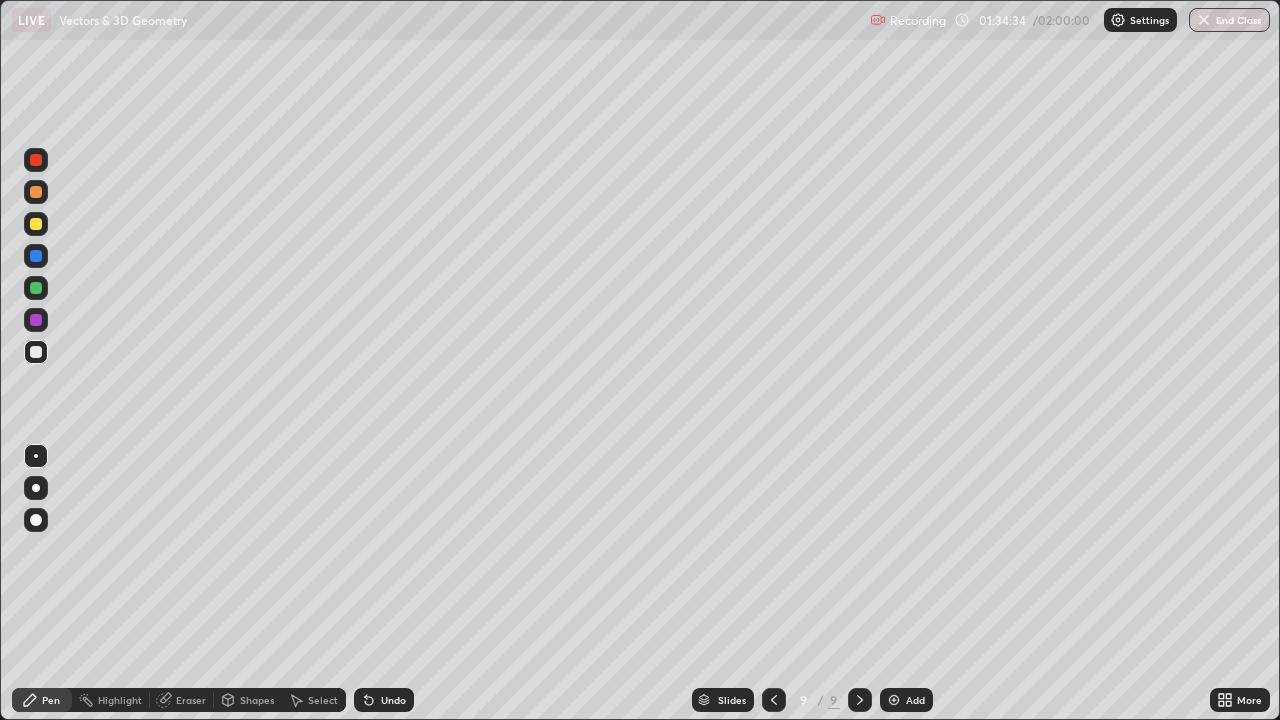 click at bounding box center (36, 288) 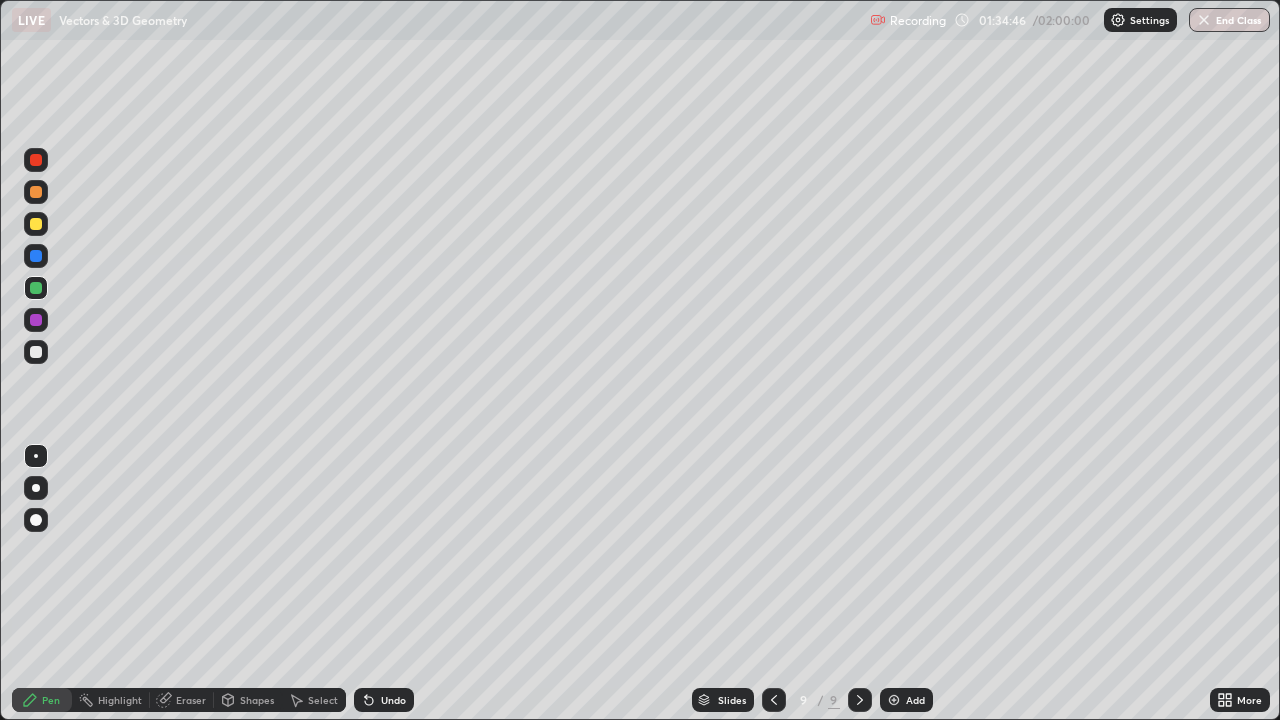 click at bounding box center (36, 256) 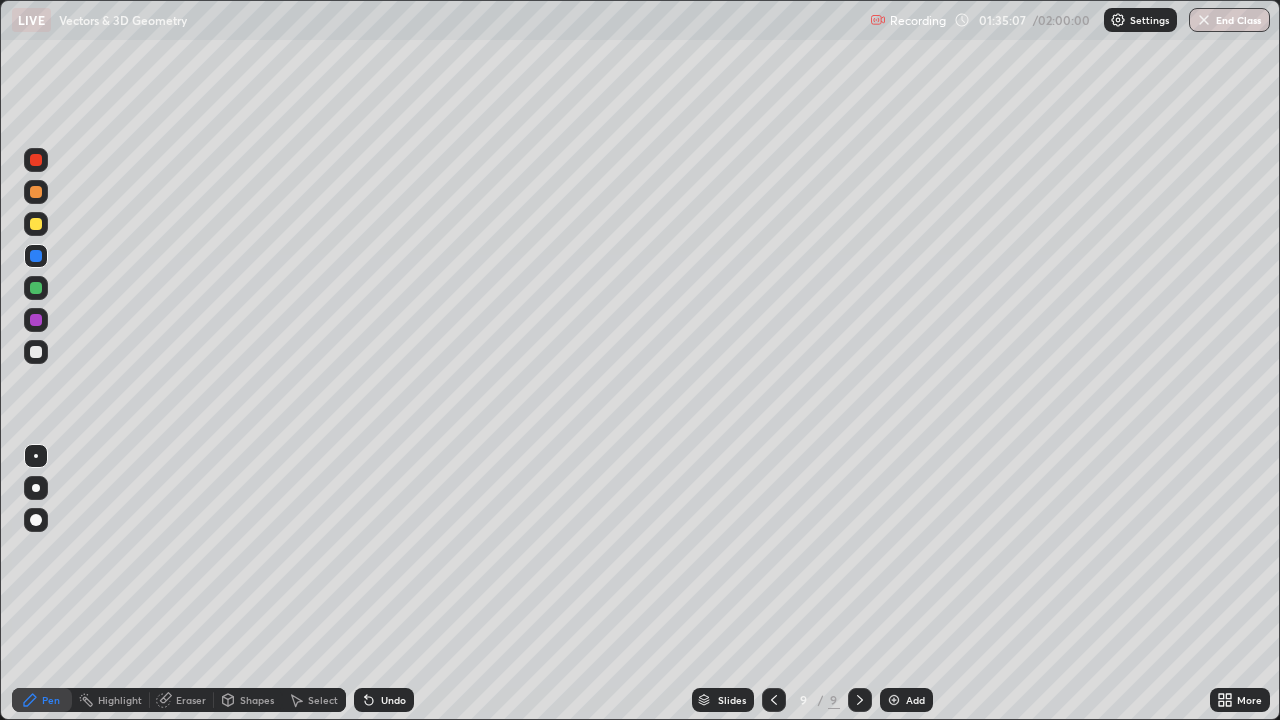 click at bounding box center (36, 288) 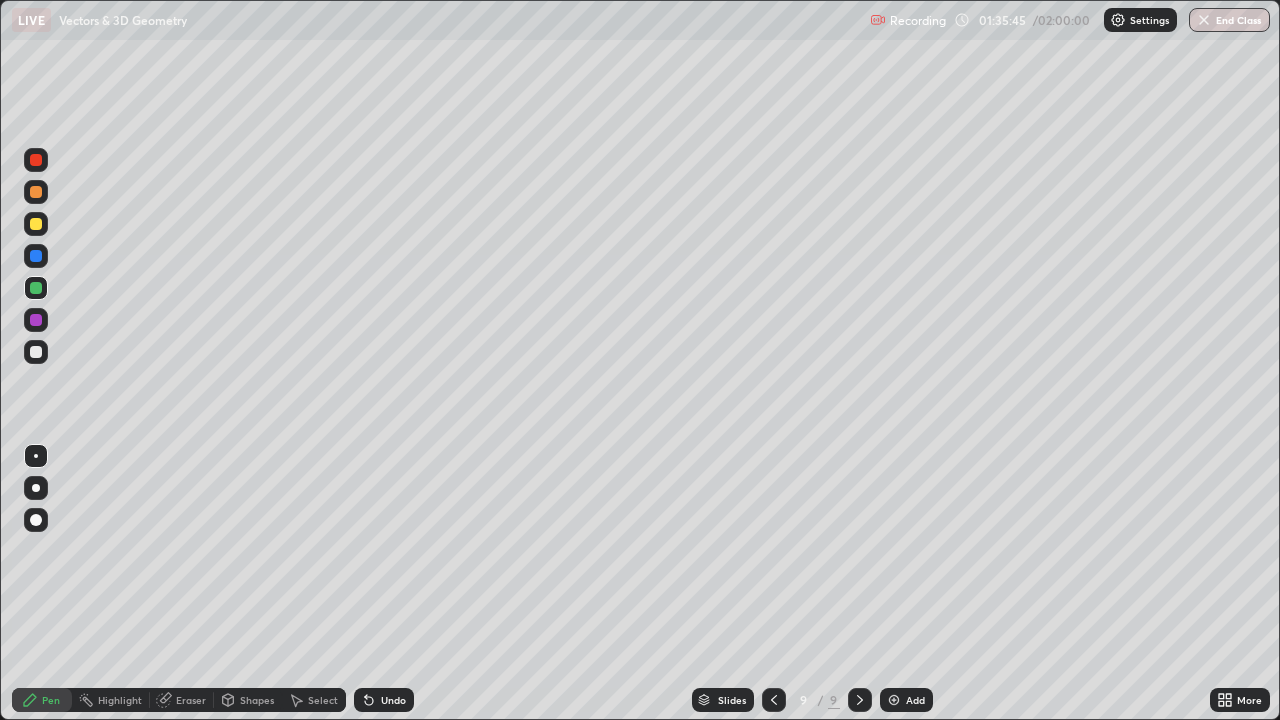 click 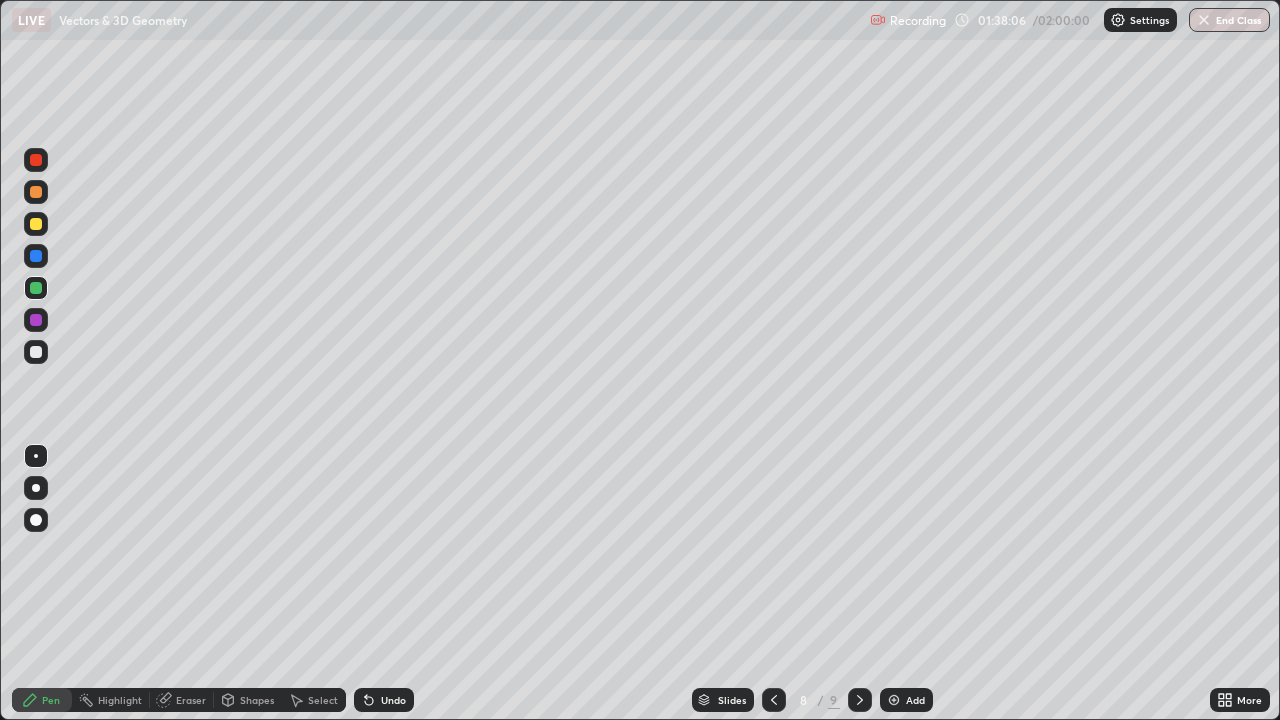 click at bounding box center (36, 352) 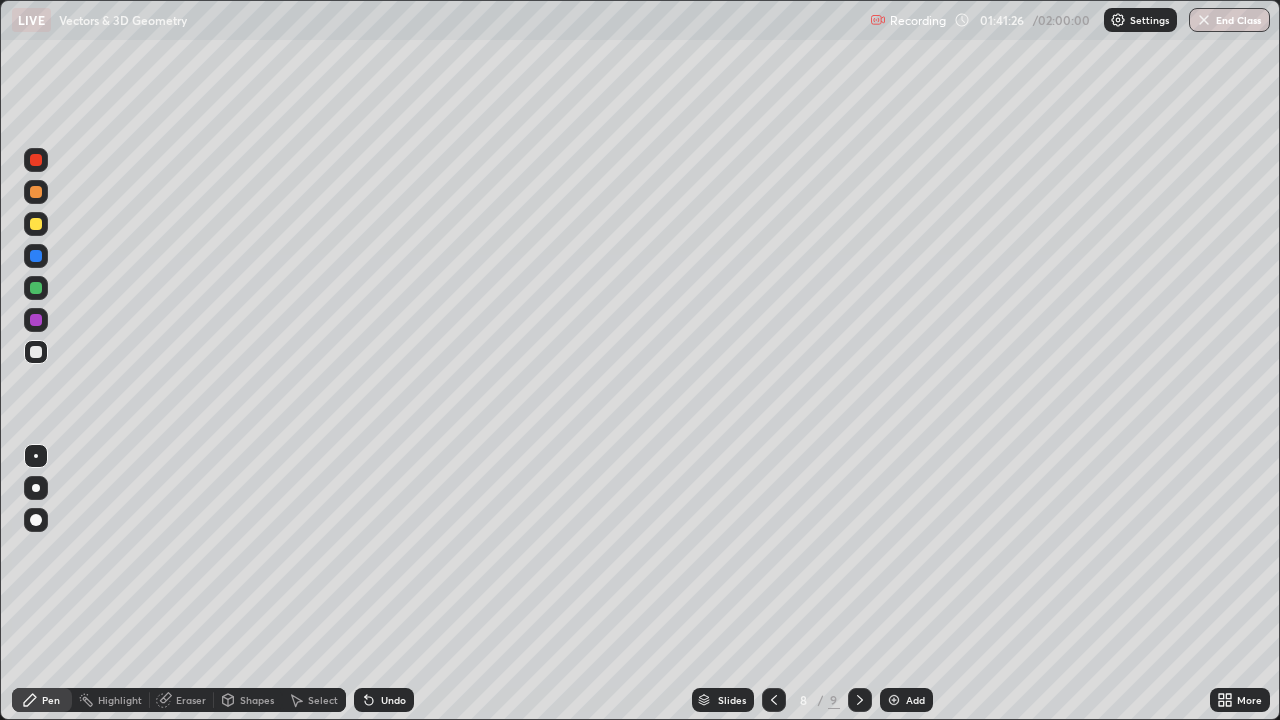 click on "Slides 8 / 9 Add" at bounding box center [812, 700] 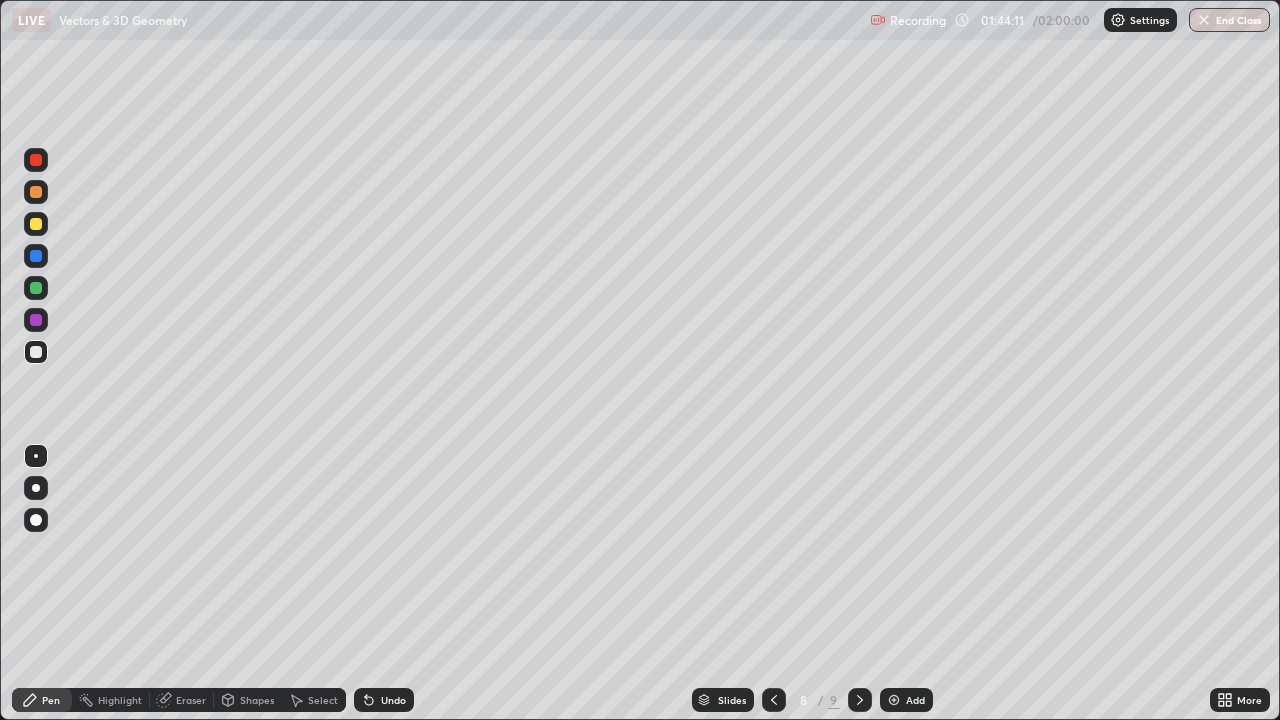 click 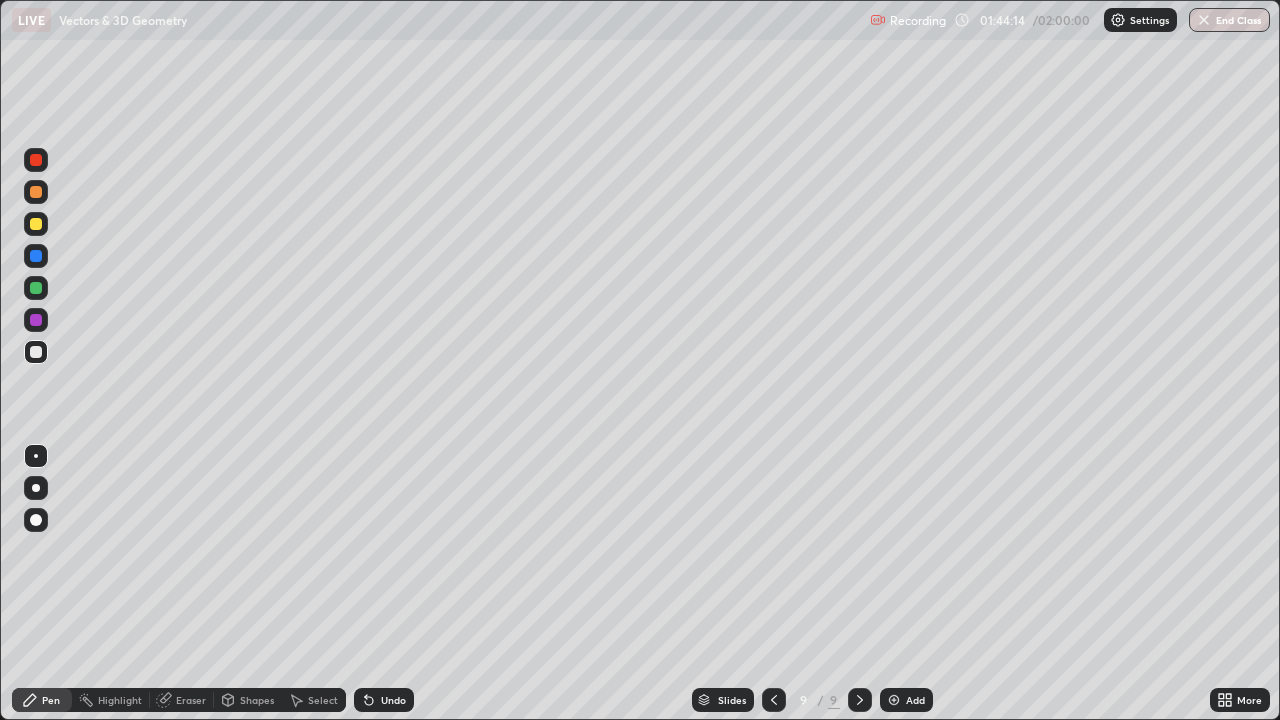 click on "Add" at bounding box center (906, 700) 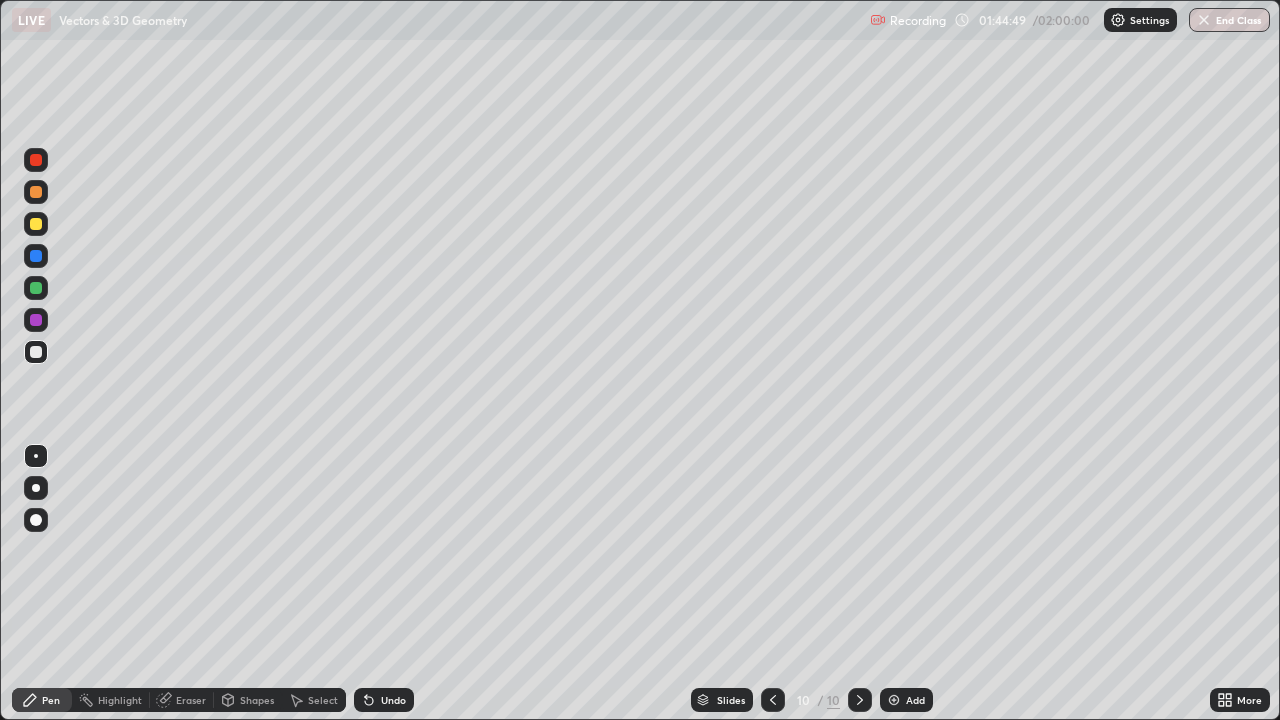 click 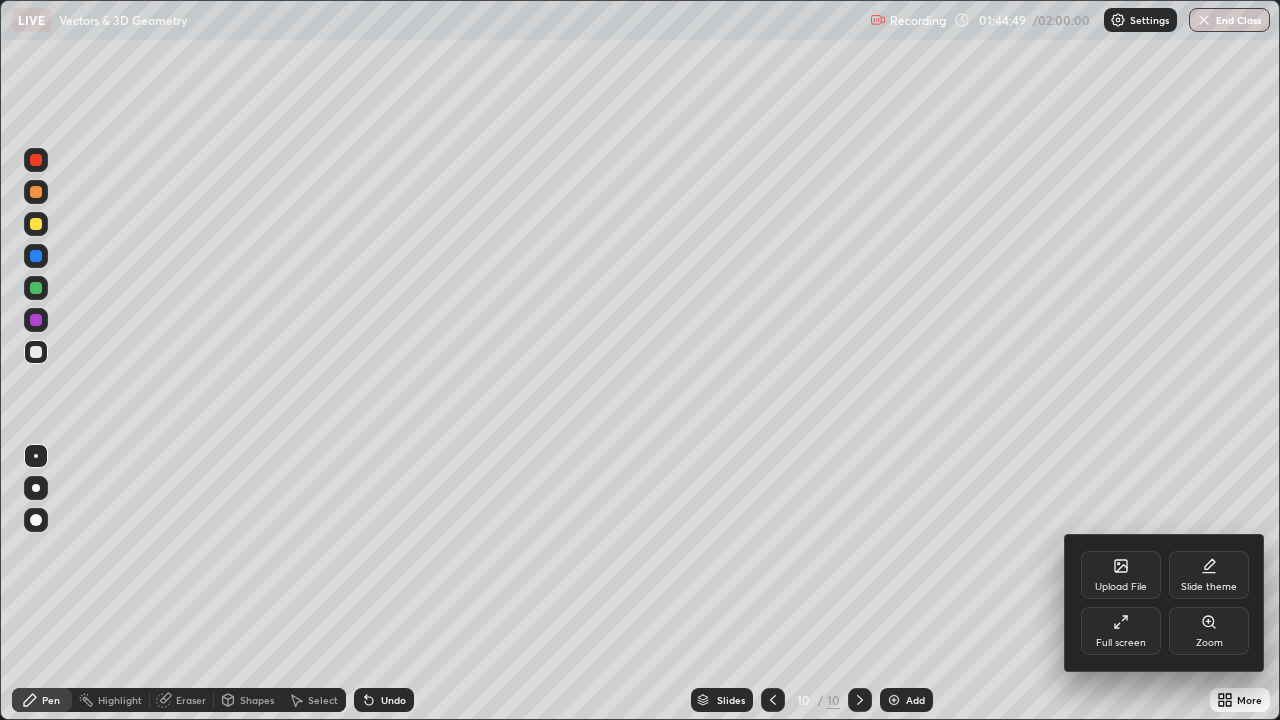click on "Full screen" at bounding box center (1121, 631) 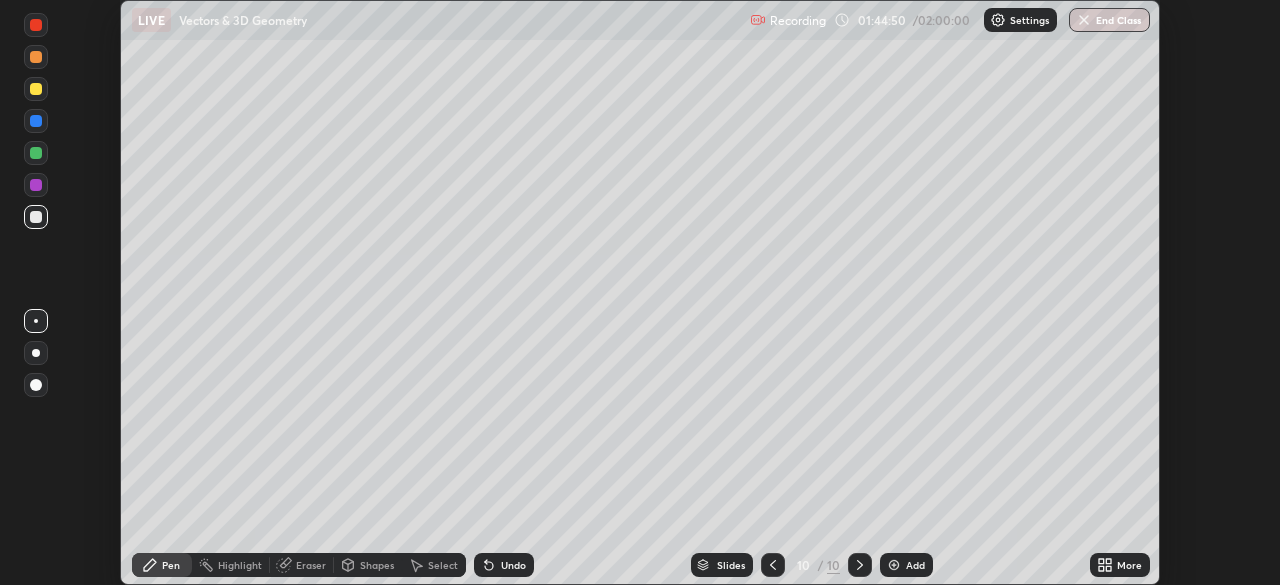 scroll, scrollTop: 585, scrollLeft: 1280, axis: both 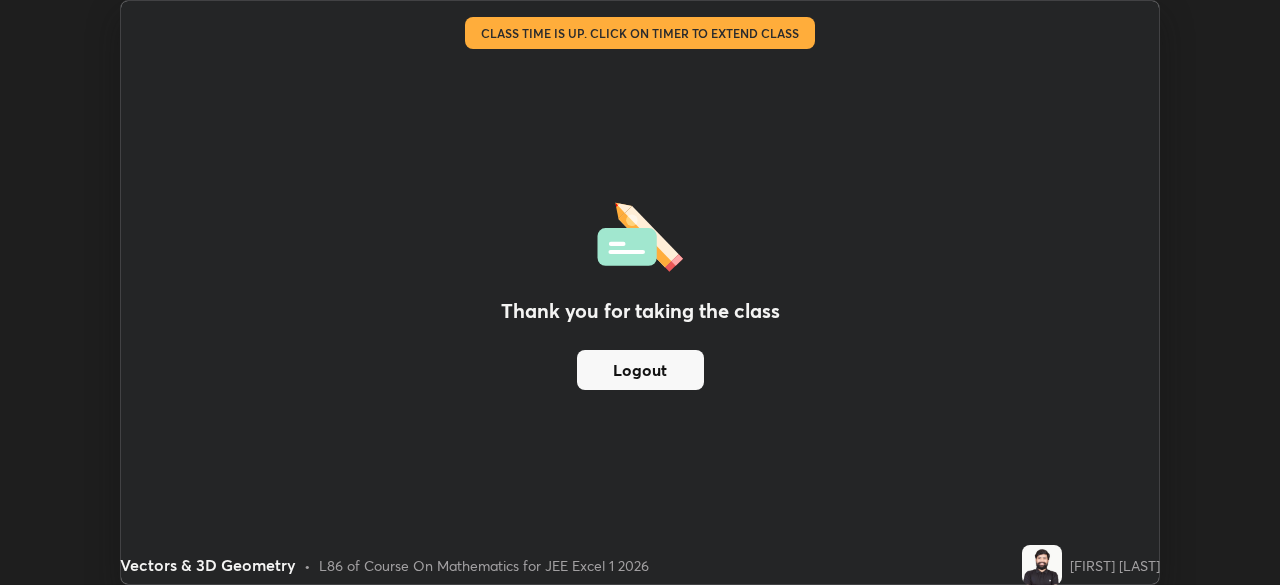click on "Logout" at bounding box center (640, 370) 